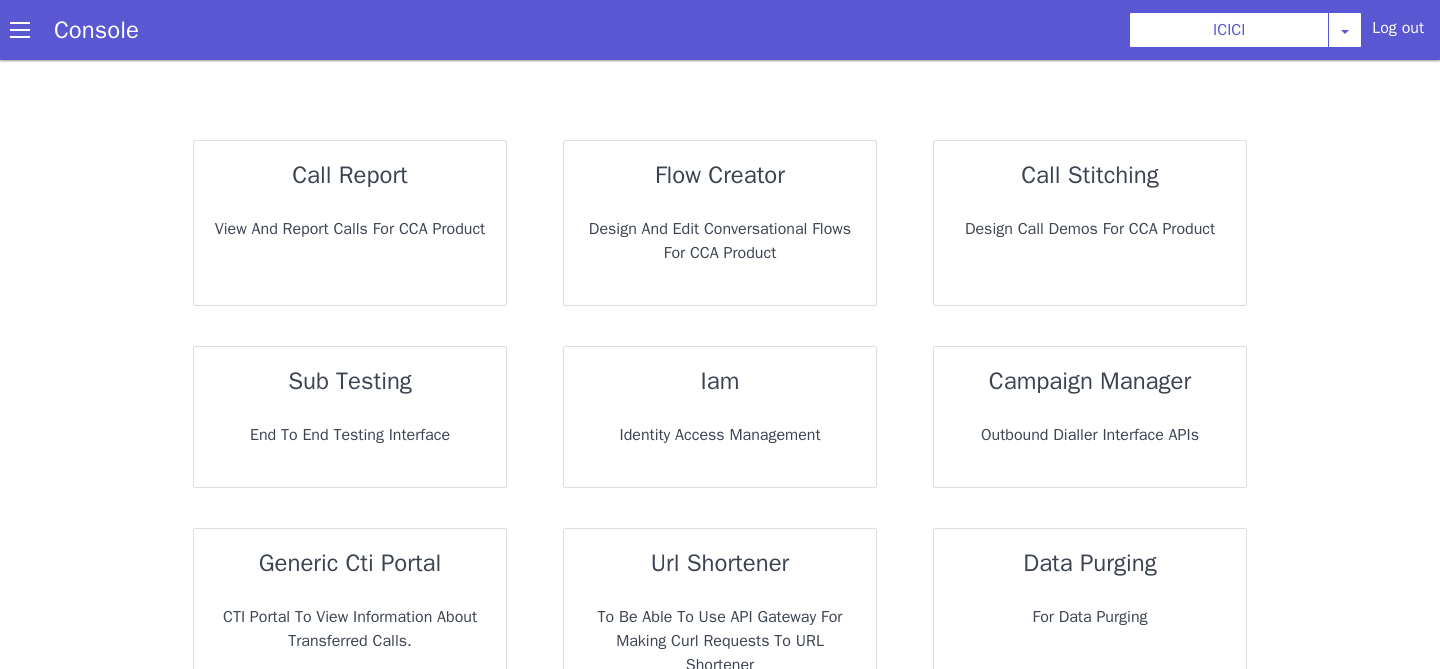 scroll, scrollTop: 51, scrollLeft: 0, axis: vertical 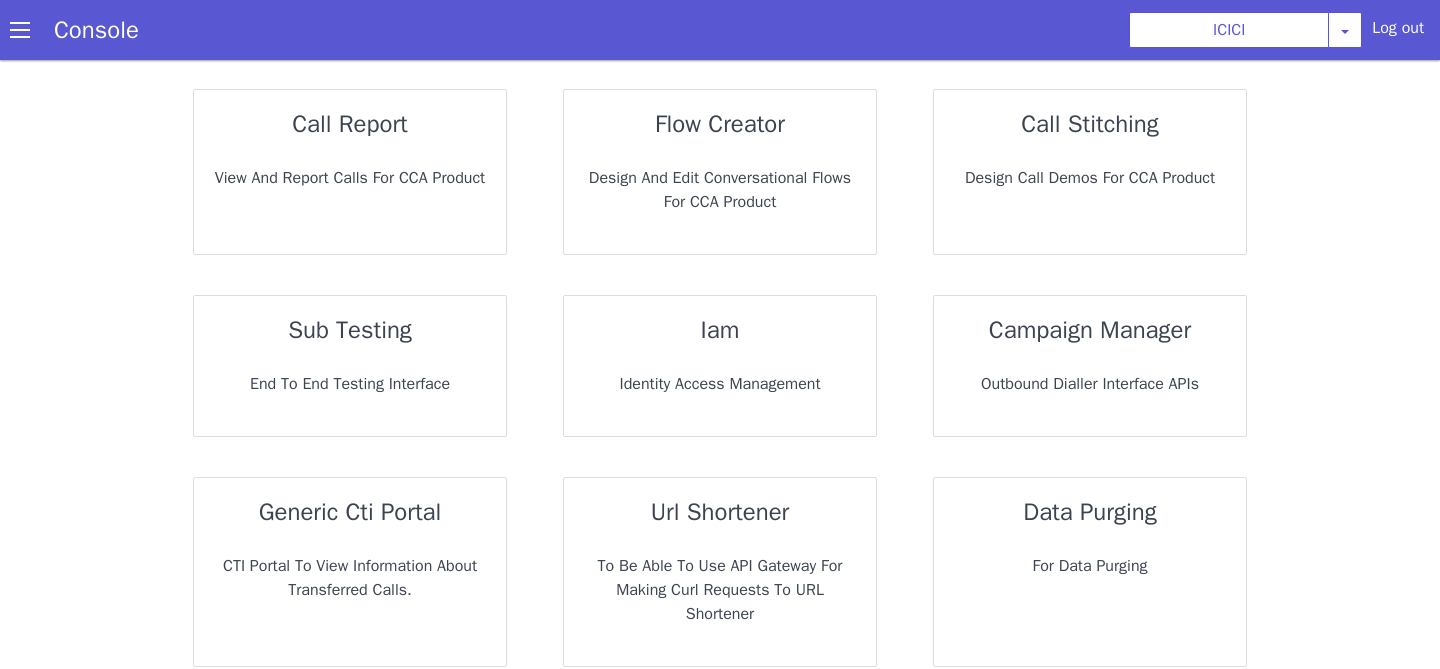 click on "flow creator Design and Edit Conversational flows for CCA Product" at bounding box center (720, 172) 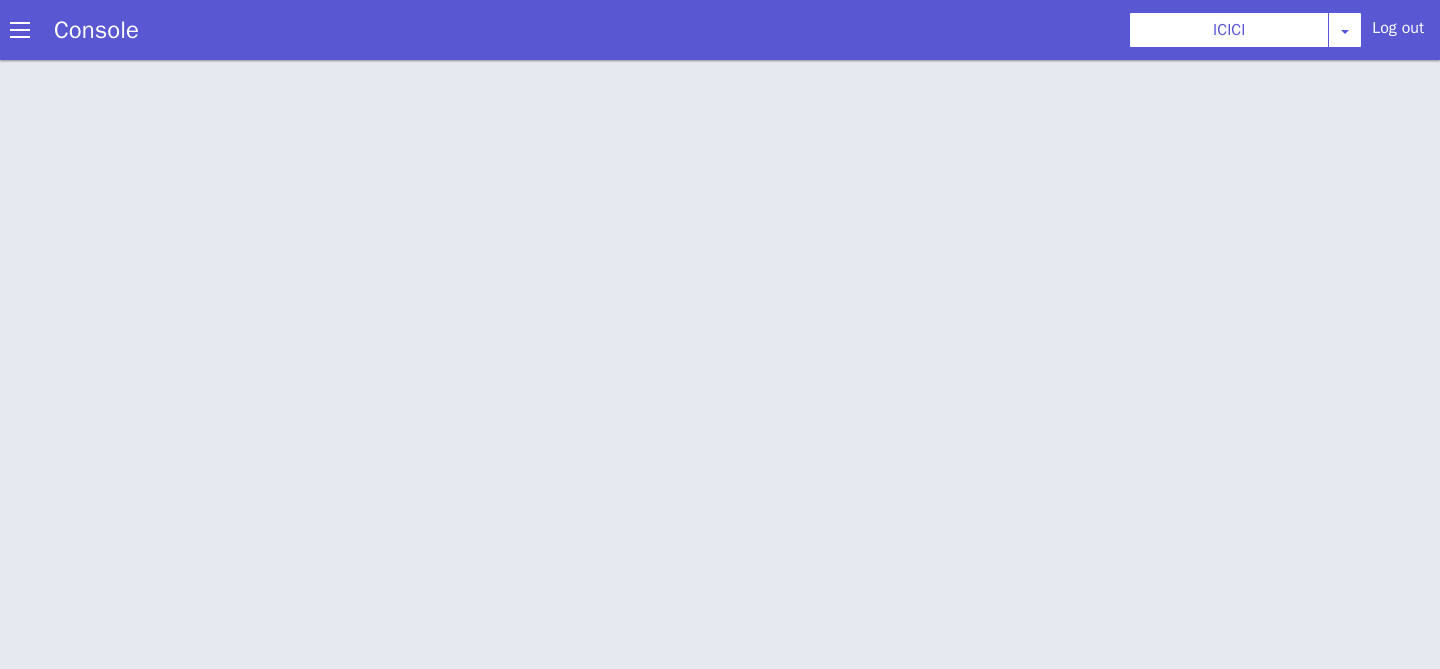 scroll, scrollTop: 6, scrollLeft: 0, axis: vertical 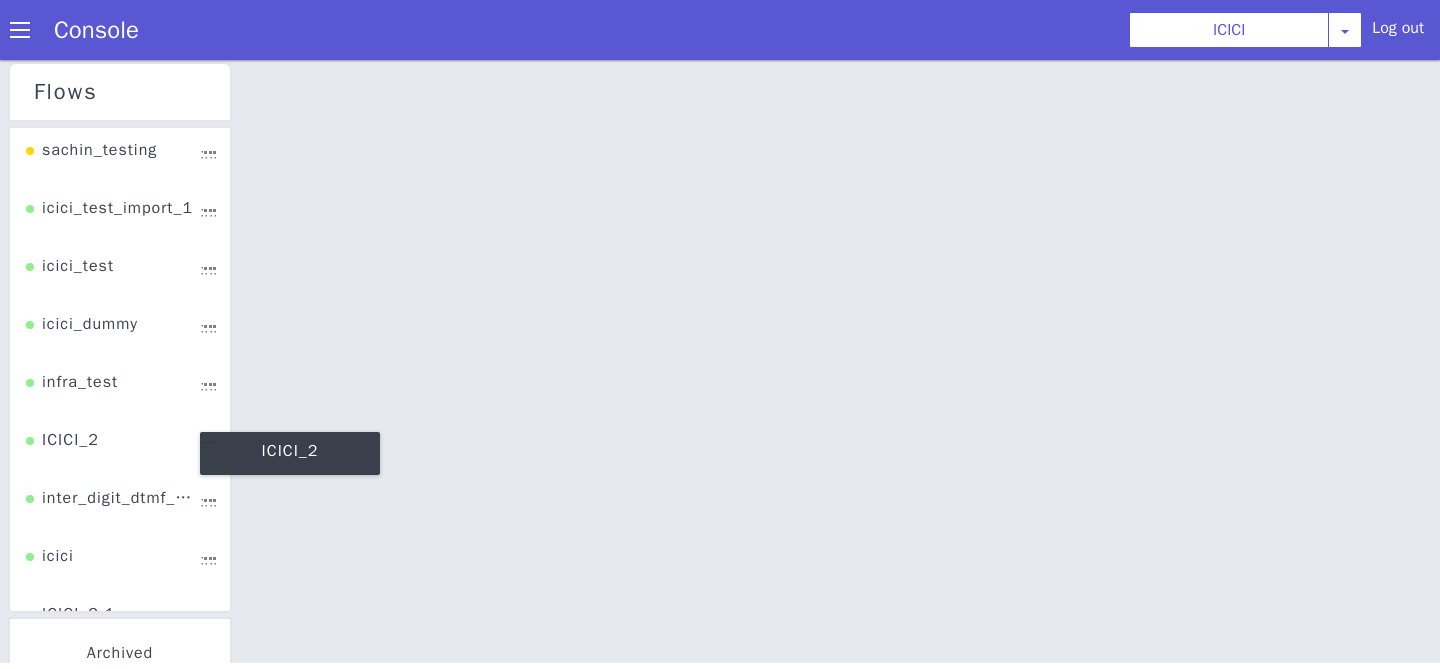 click on "ICICI_2" at bounding box center (920, -209) 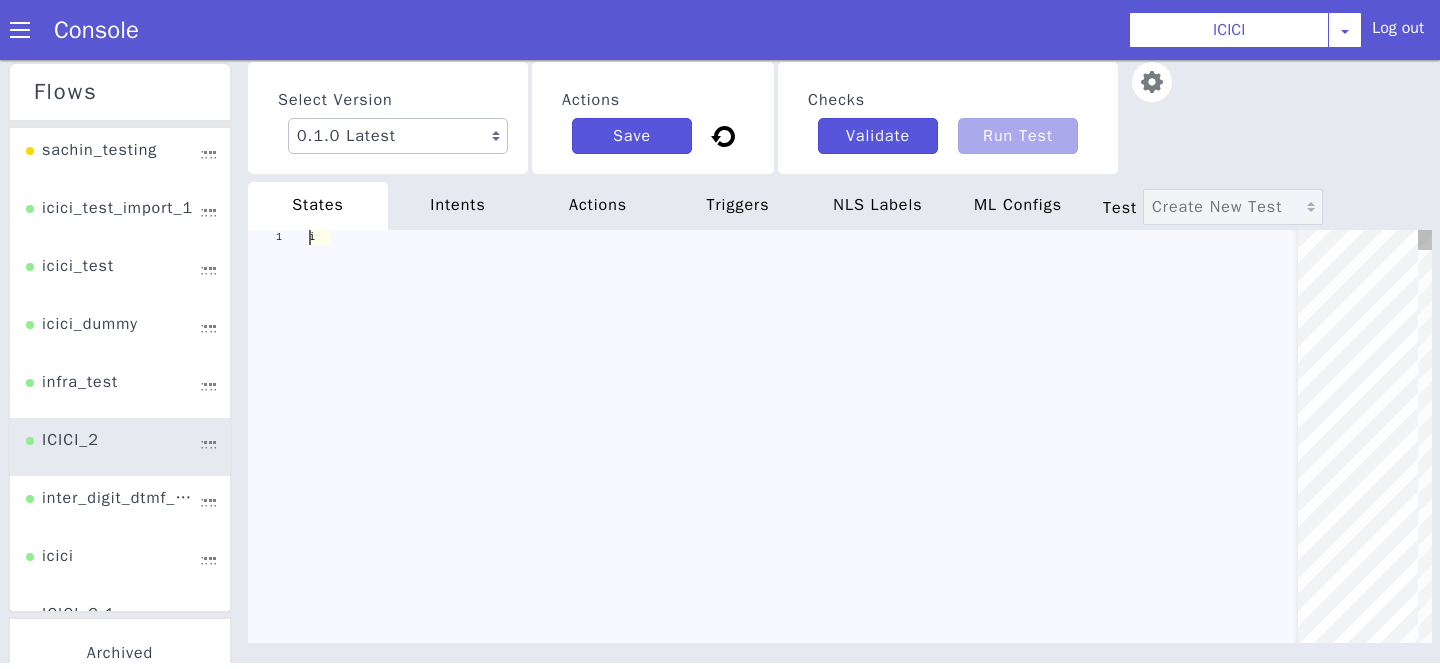 scroll, scrollTop: 0, scrollLeft: 0, axis: both 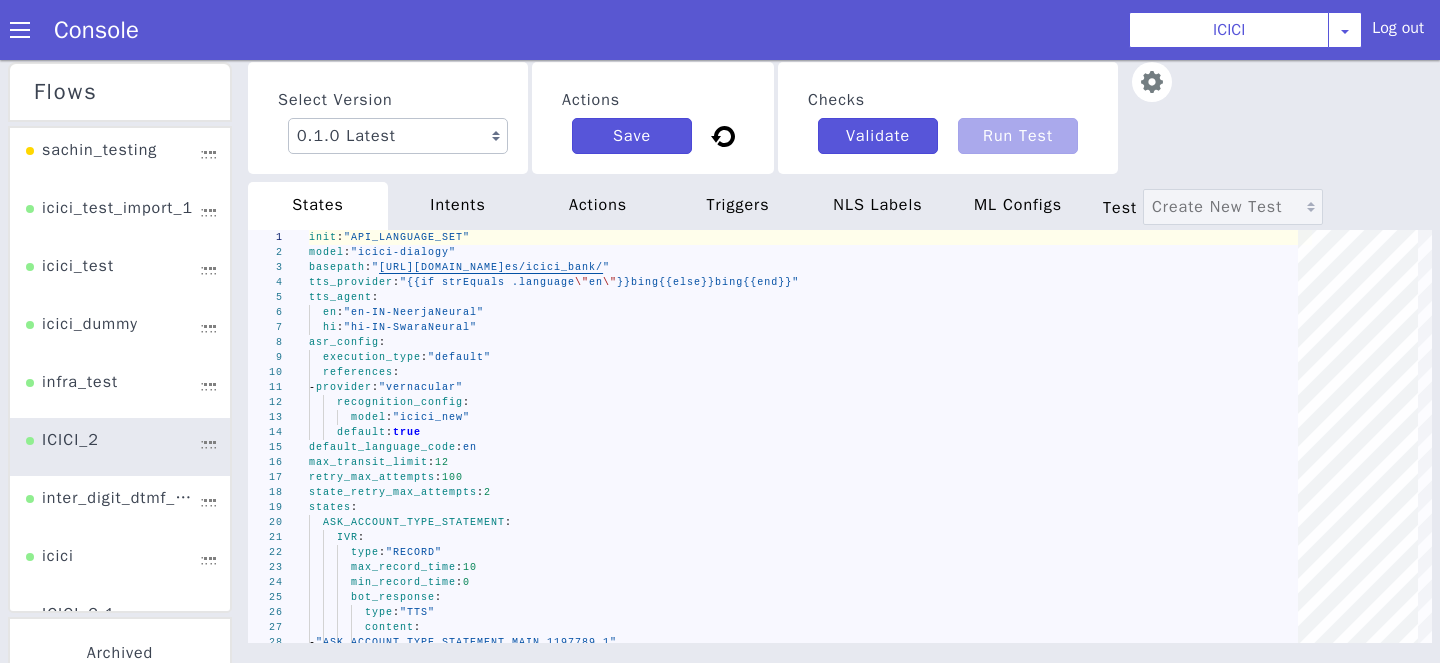 click at bounding box center [2634, 246] 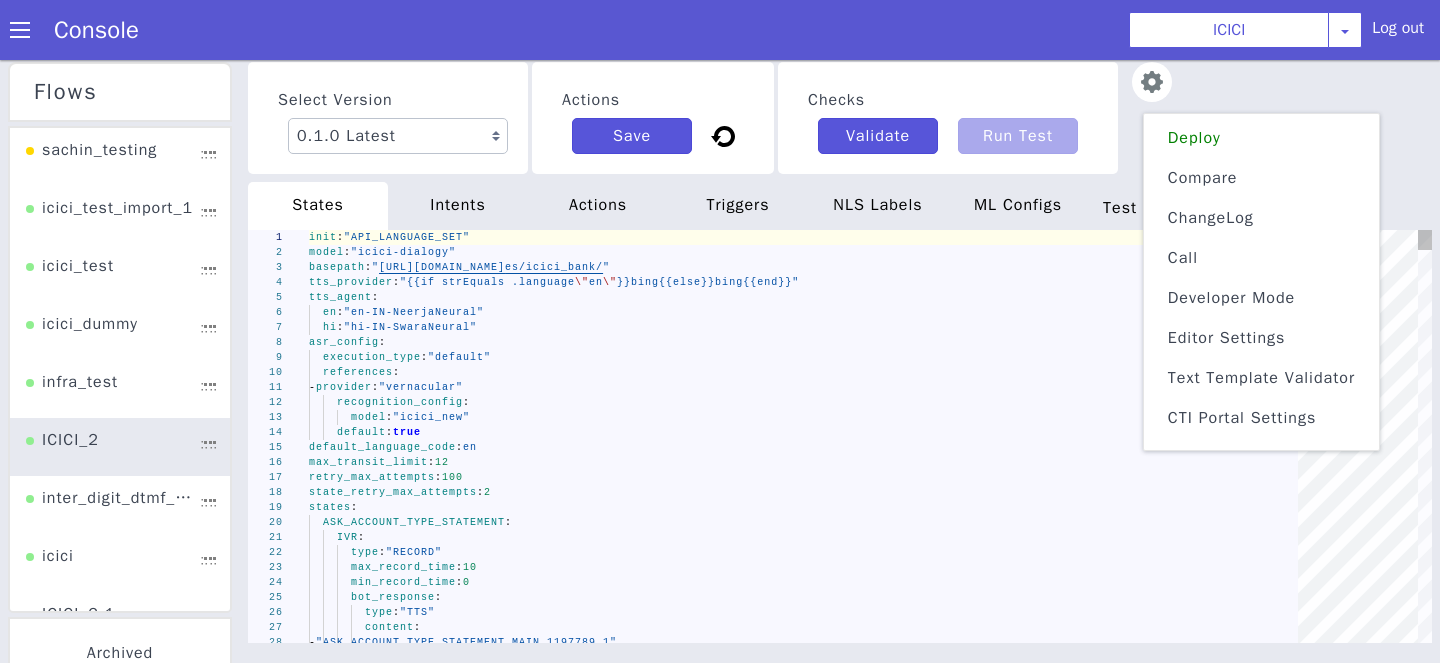 click on "execution_type :  "default"" at bounding box center [2234, 319] 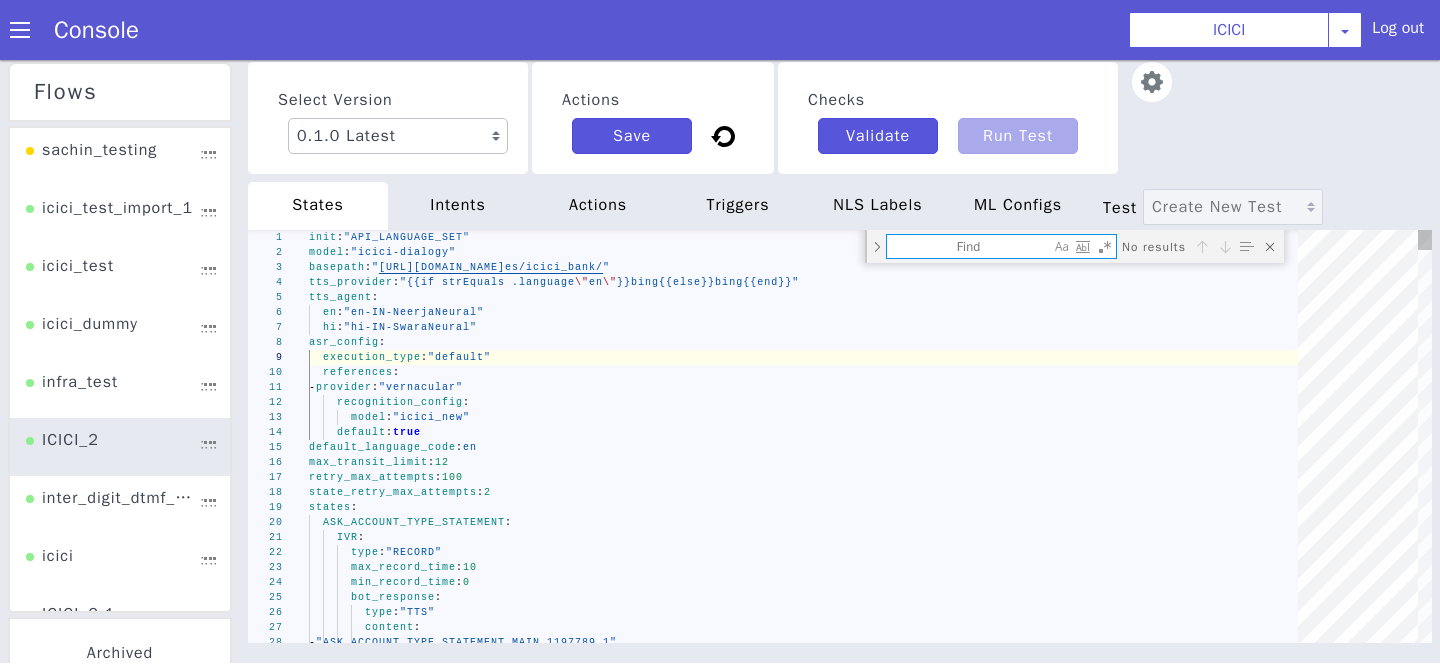 type on "- provider: "vernacular"
recognition_config:
model: "icici_new"
default: true
default_language_code: en
max_transit_limit: 12
retry_max_attempts: 100
state_retry_max_attempts: 2
states:
ASK_ACCOUNT_TYPE_STATEMENT:" 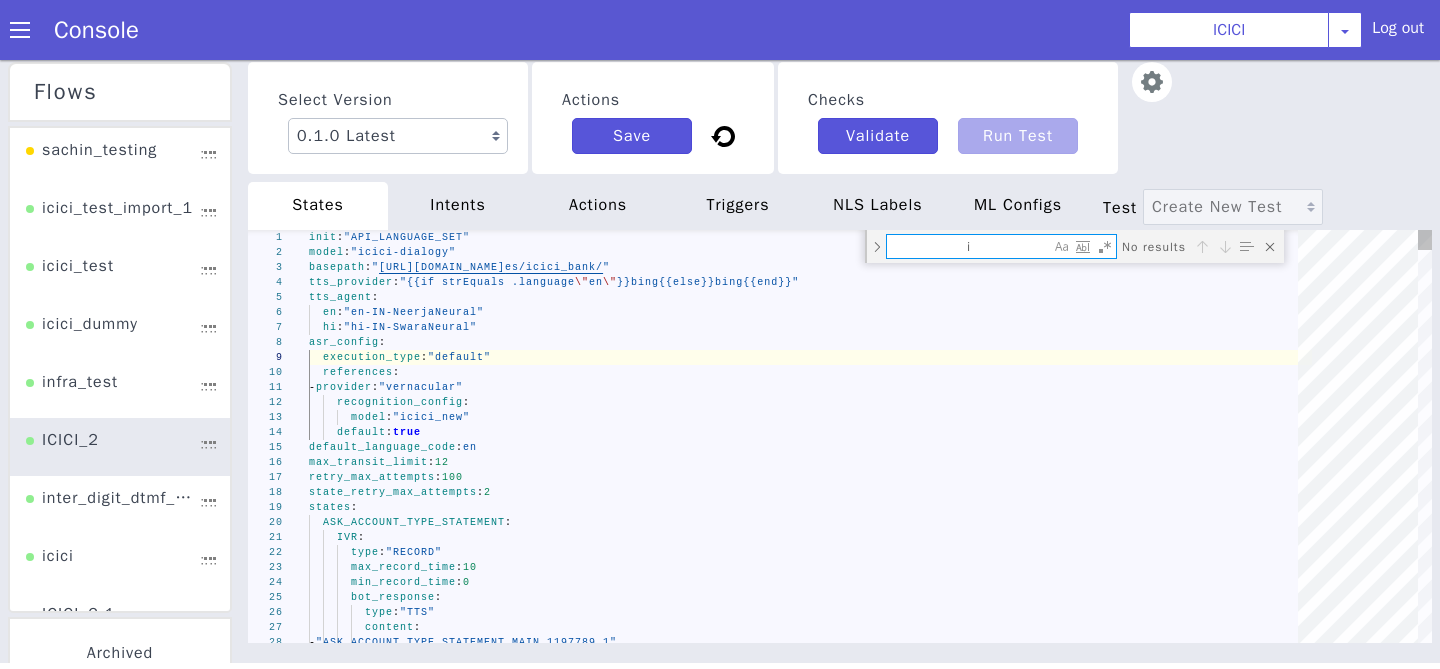 type on "API_97_MISC_DOB_CHECK_DCACT:
type: "ACTION"
triggers:
_failure_:
state: "AT_AGENT_SEGMENT_COF"
_success_:
state: "INVALID_ENTER_DOB_DCACT"
destinations:
- when: "{{strEquals .dtmf_dc_dob .ib_97|88|14_basicdetails_dob}}"
then: "DCMS_API_222004_ACTIVATE_CARD_DCACT"" 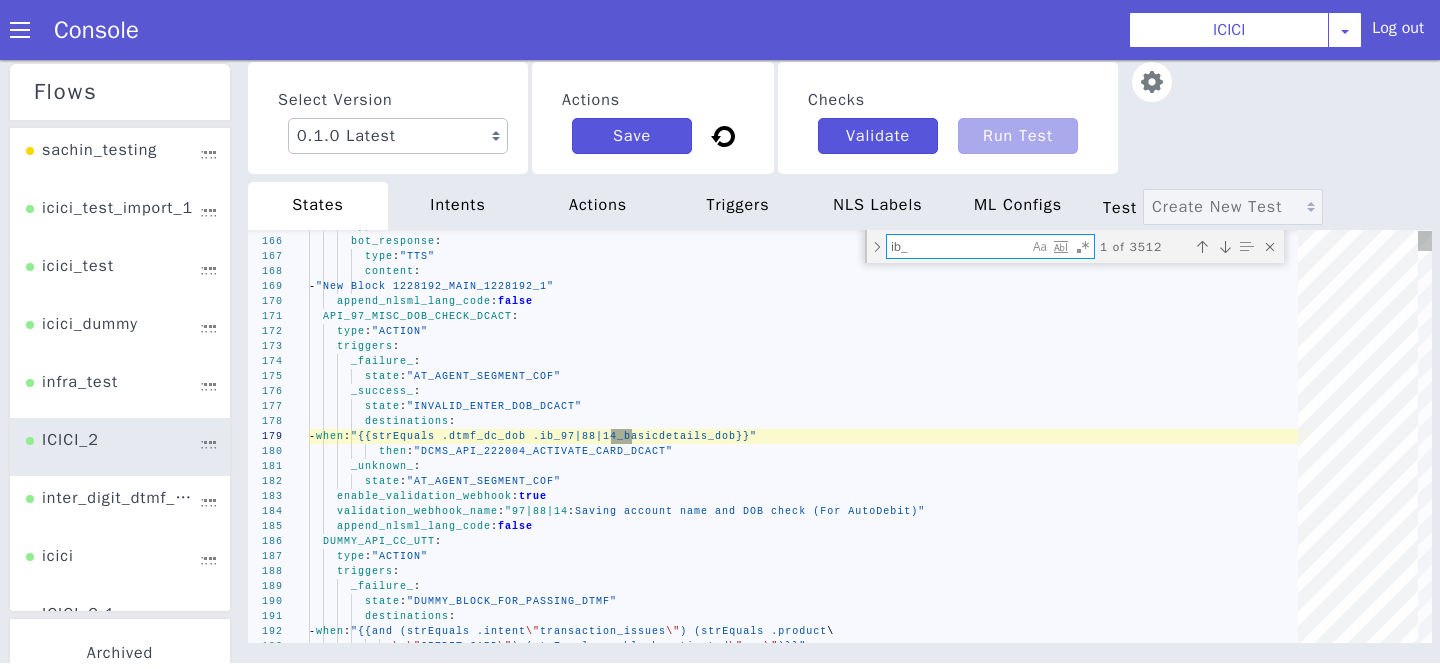 type on "ib_9" 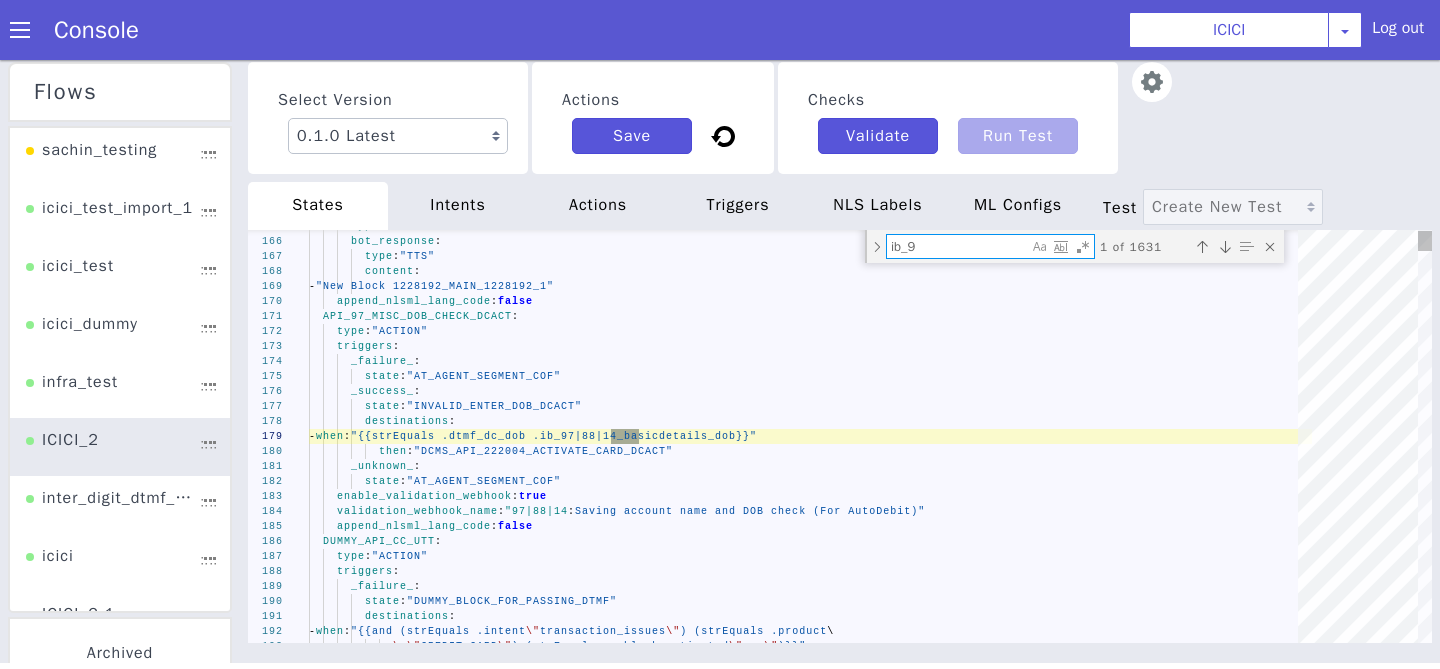 type on "state: "777010_PRIME_CTL_LAST_PAYMENT_DETAILS_CALL2PAY"
set_metadata:
number: "00000000{{.account_number}}"
period: "Current"
content: "Account"
date_to: ""
date_from: "{{timeFormat (toTZ  (addDay now -60) \"Asia/Kolkata\") \"2006-01-02\"\
}}"
reference: "A"
CC_c2p_dob: "{{.ib_931500_linkedacc_dob}}"" 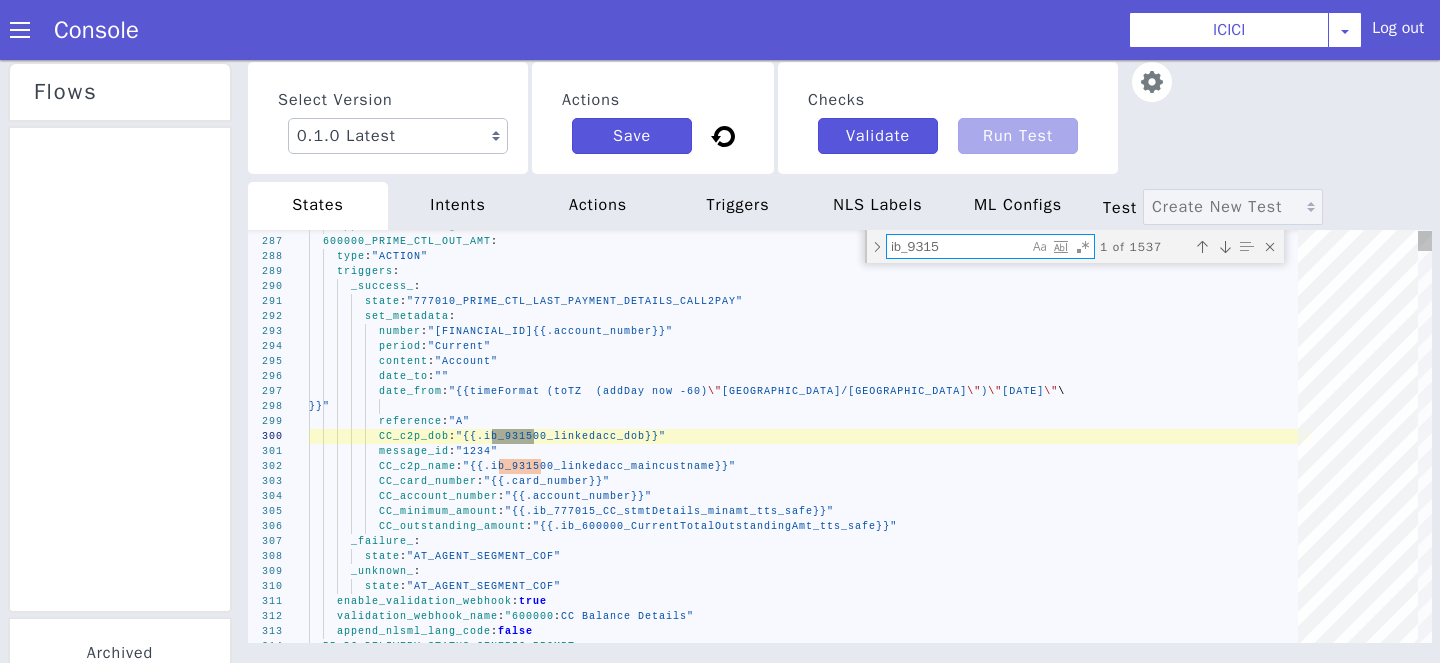 type on "ib_93150" 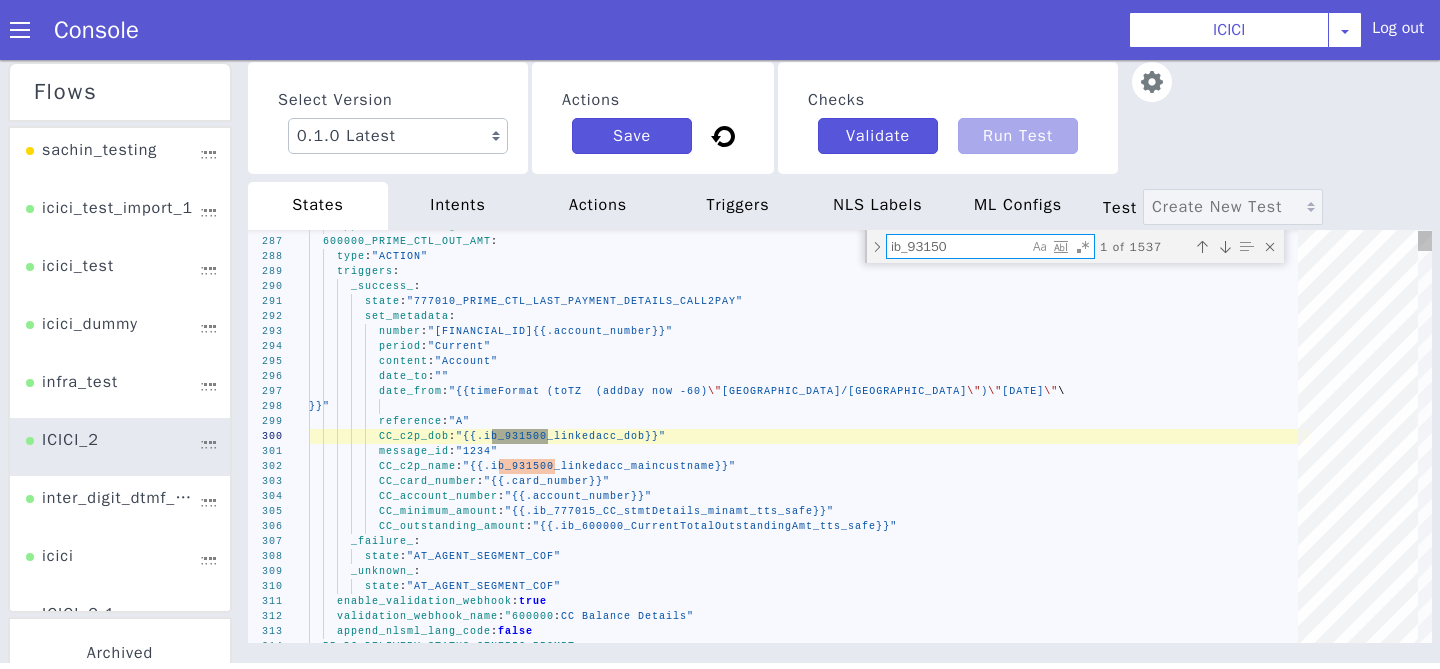 type on "append_nlsml_lang_code: false
DUMMY_API_CC_RL_BLOCK:
type: "ACTION"
triggers:
_unknown_:
state: "AT_AGENT_SEGMENT_COF"
destinations:
- when: "{{and (strEquals .ib_931503_car_rmn_isrmn \"yes\") (strEquals .product\
\ \"DEBIT_CARD\") (strEquals (len .ib_931503_car_rmn_all_debit_cards)\
\ 0)}}"" 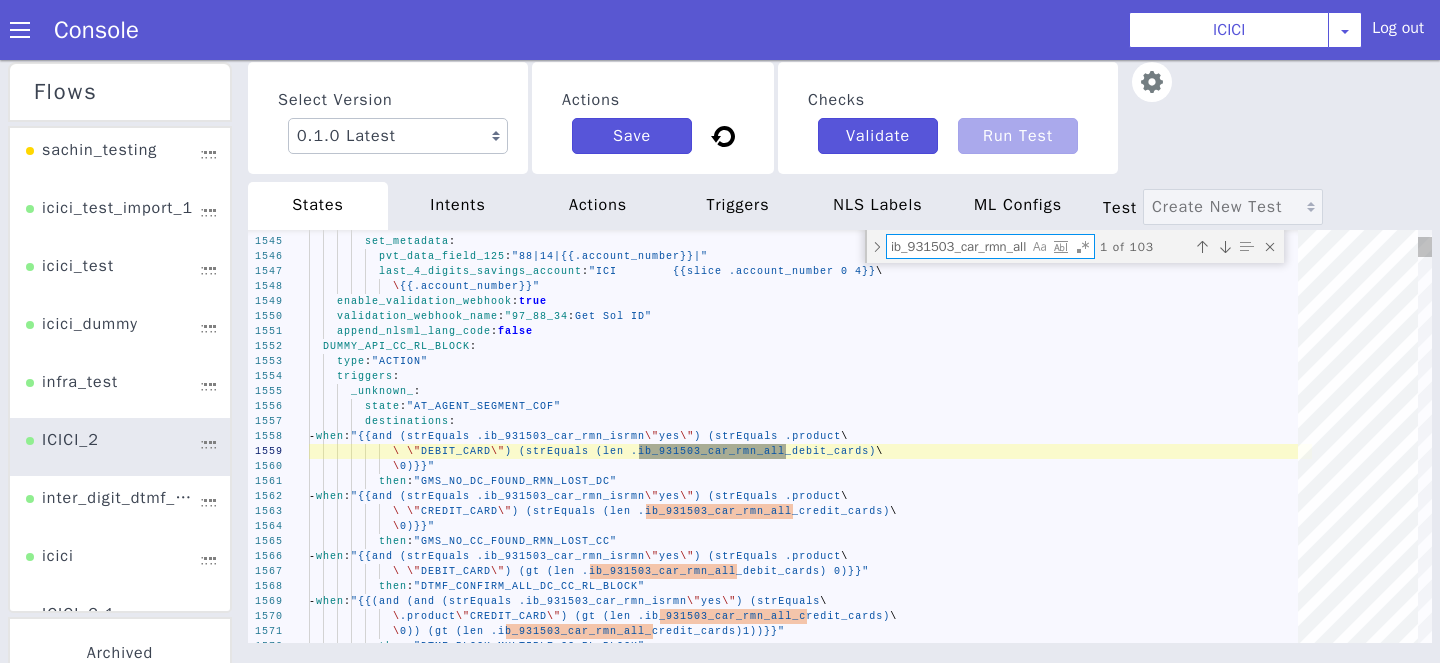 type on "ib_931503_car_rmn_all_" 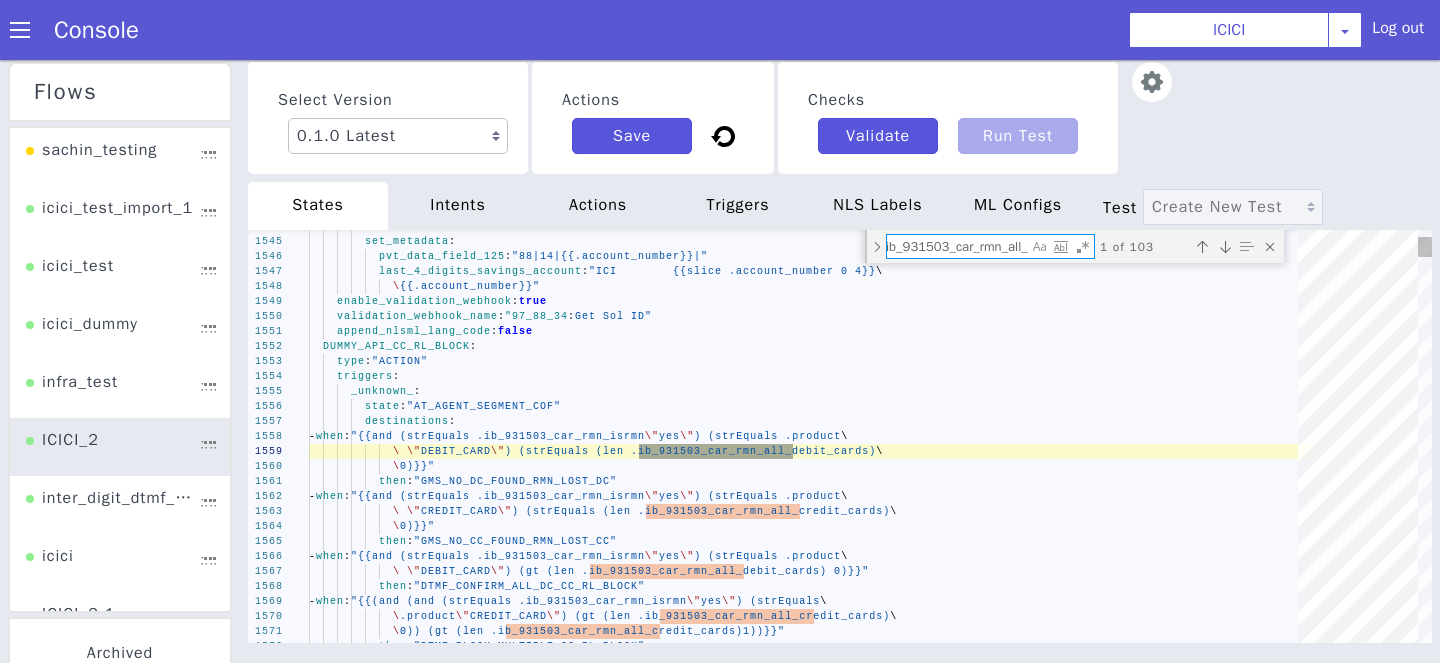 type on "type: "ACTION"
triggers:
_car_failure_:
state: "AT_AGENT_SEGMENT_COF"
_unknown_:
state: "AT_AGENT_SEGMENT_COF"
_car_success_:
state: "AT_AGENT_SEGMENT_COF"
destinations:
- when: "{{gt (len .ib_931503_car_rmn_all_savings_accounts) 1}}"" 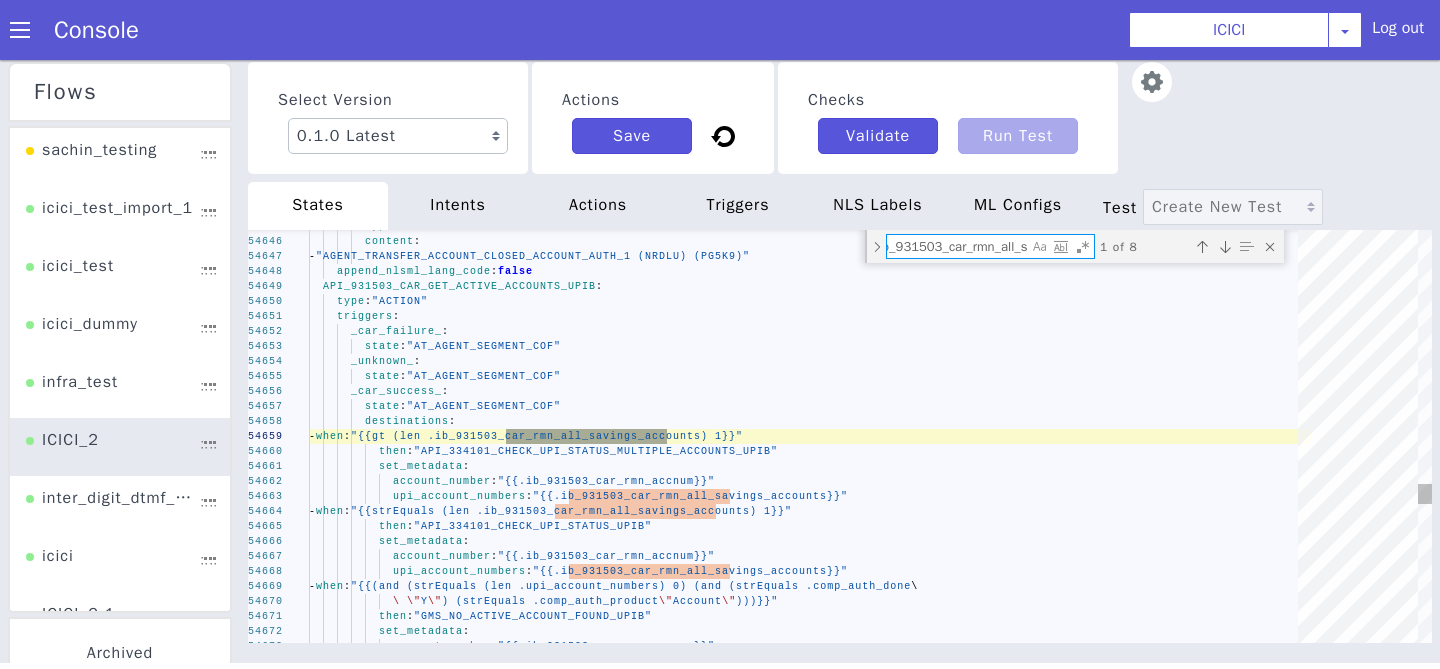 scroll, scrollTop: 0, scrollLeft: 18, axis: horizontal 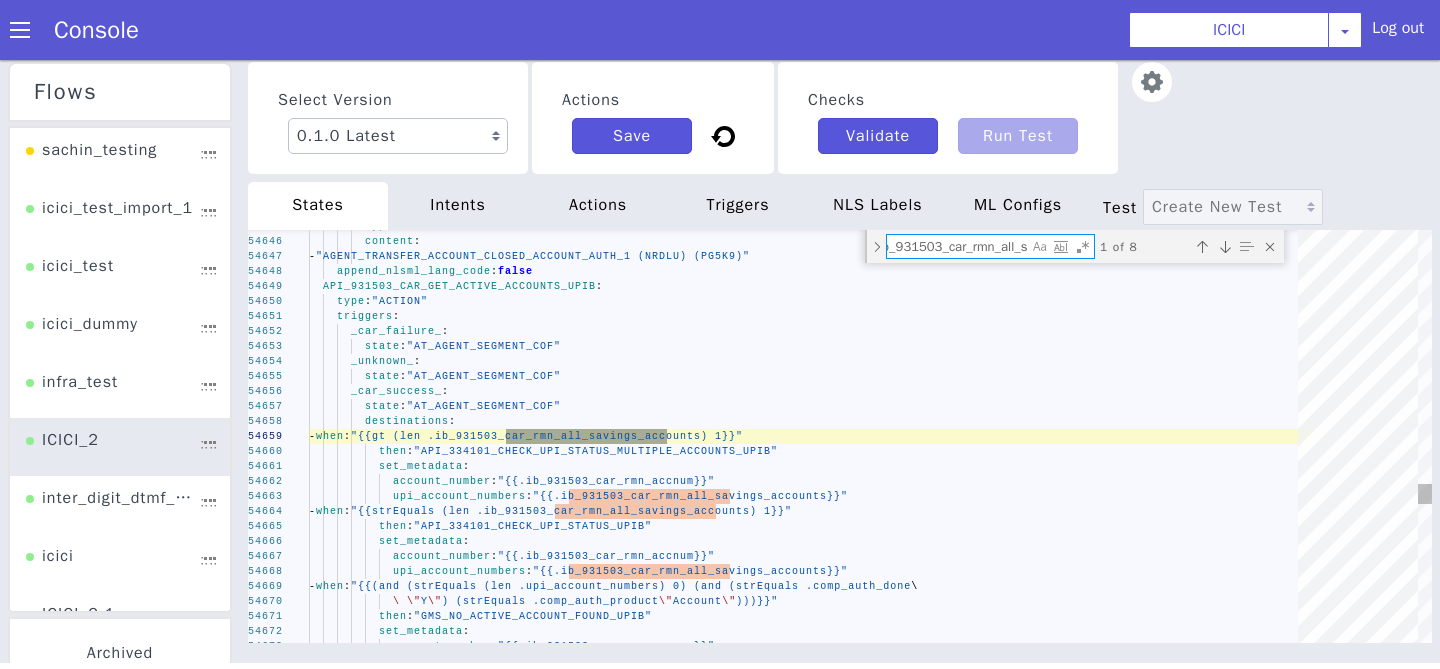 type on "ib_931503_car_rmn_all_s" 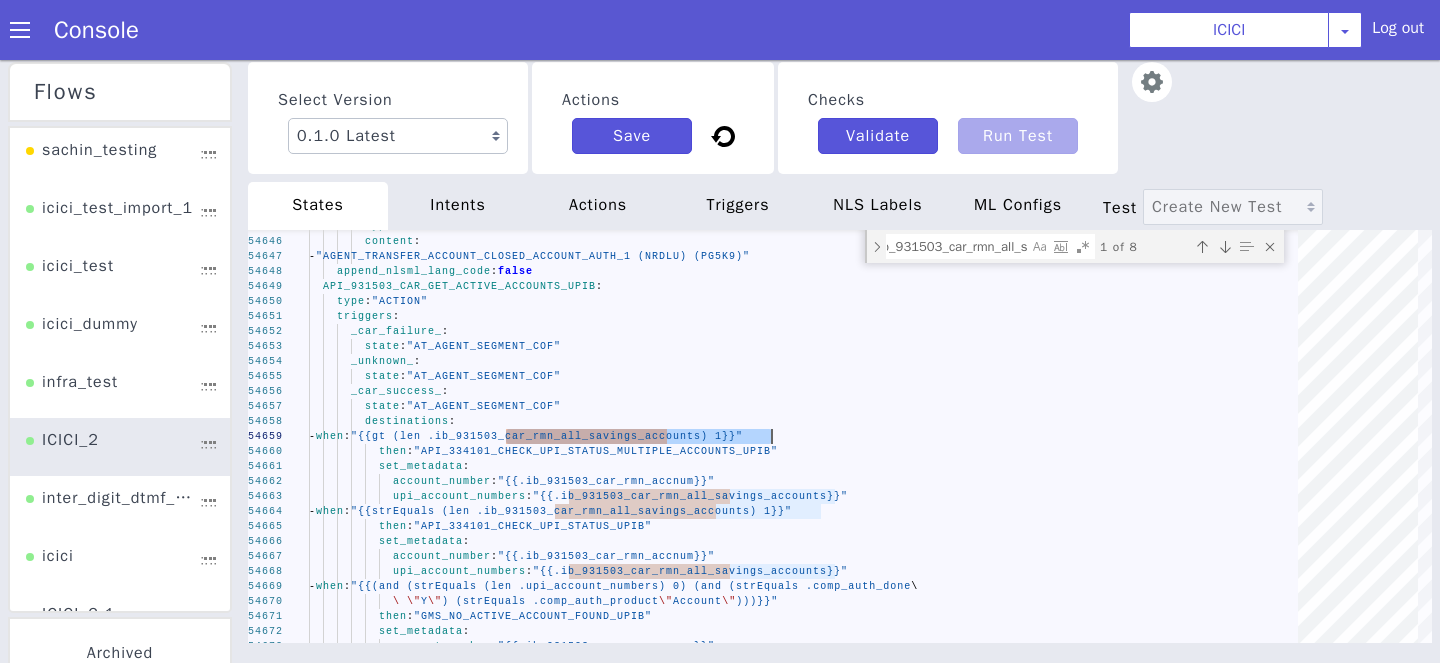 click at bounding box center (2565, 750) 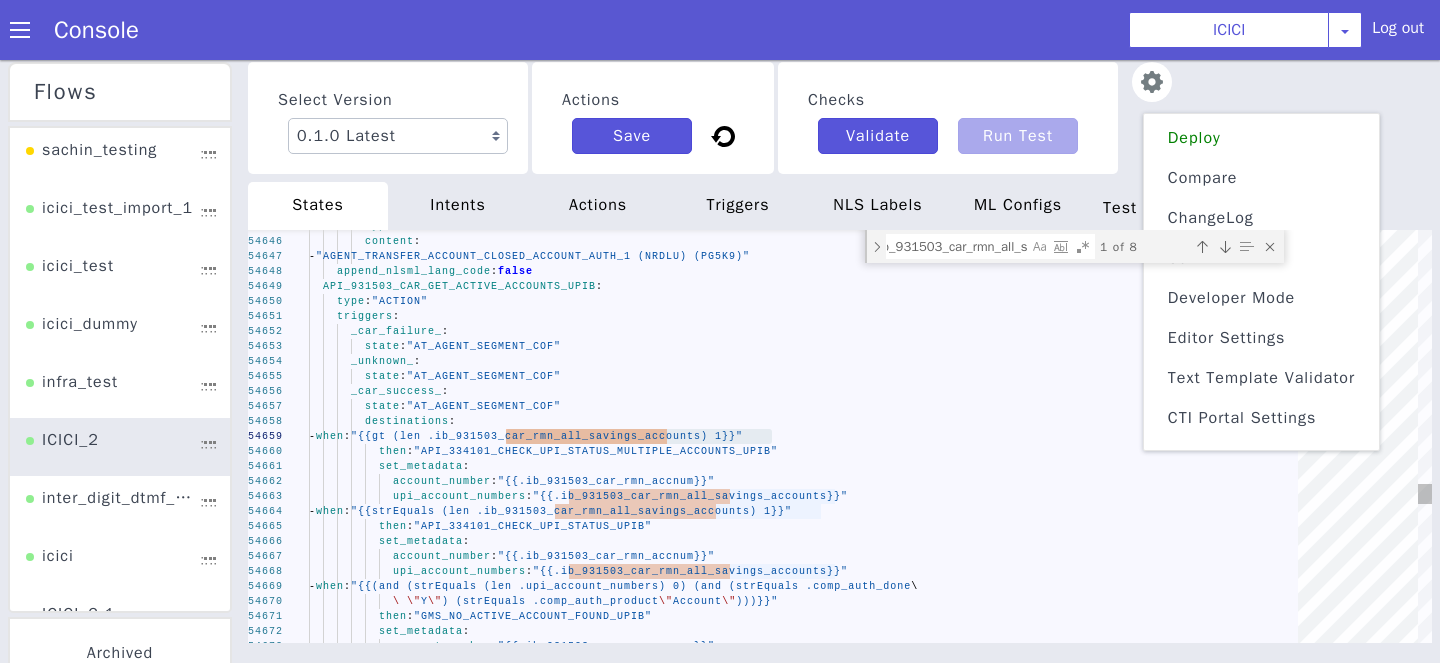 click at bounding box center [2736, 711] 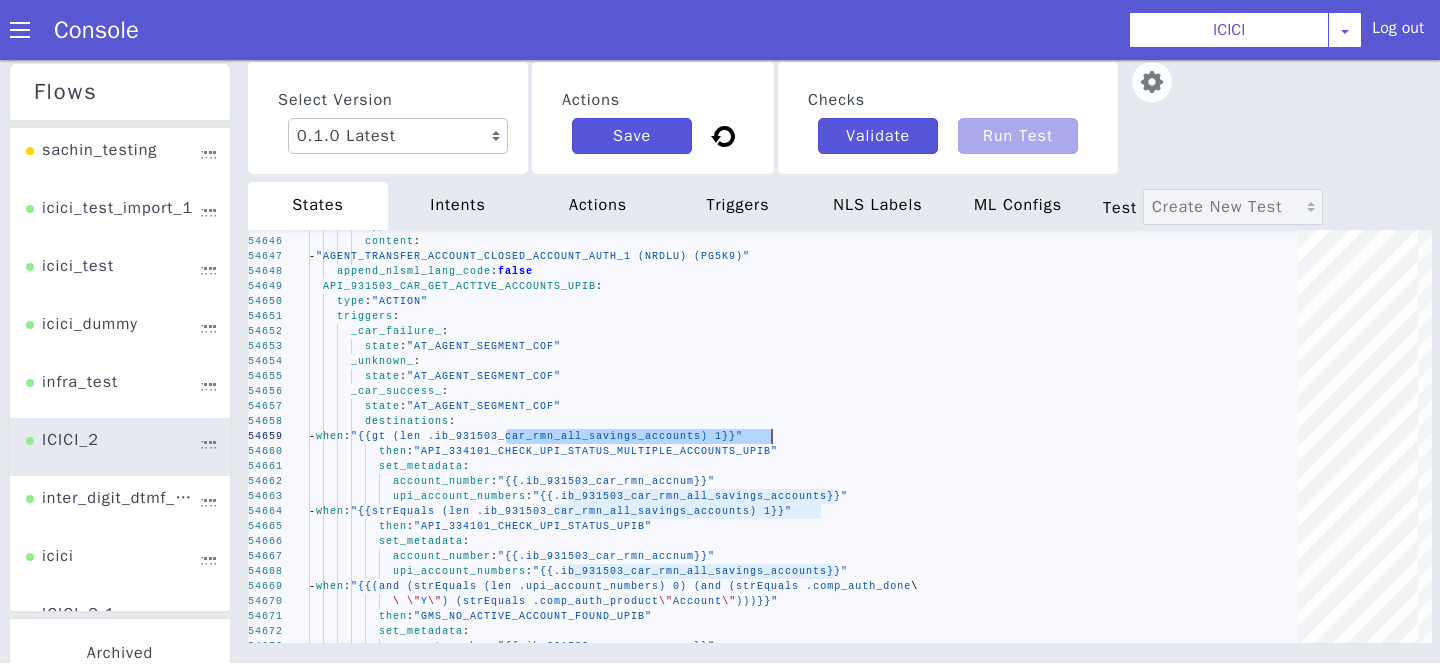 click at bounding box center (1106, 275) 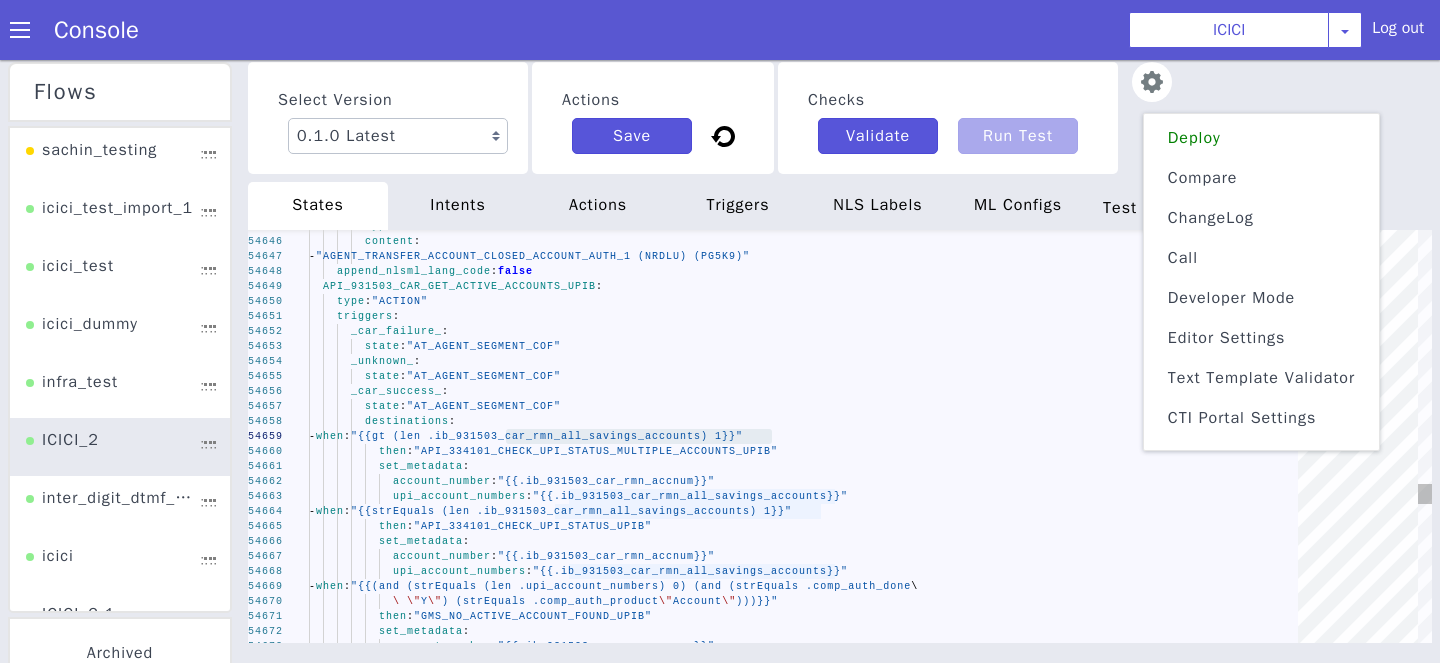 click on "then :  "API_334101_CHECK_UPI_STATUS_MULTIPLE_ACCOUNTS_UPI B"" at bounding box center (2294, 819) 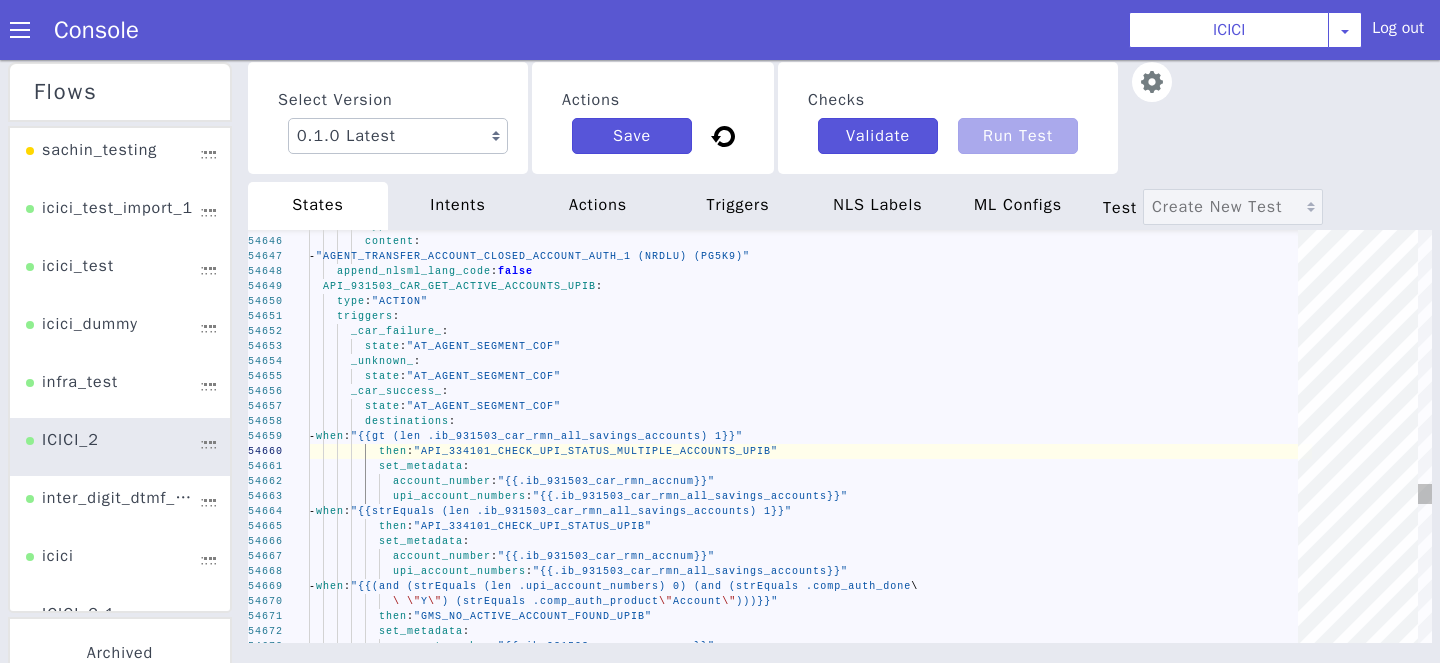 click on "-  when :  "{{gt (len .ib_931503_car_rmn_all_savings_accounts ) 1}}"" at bounding box center [2102, 1226] 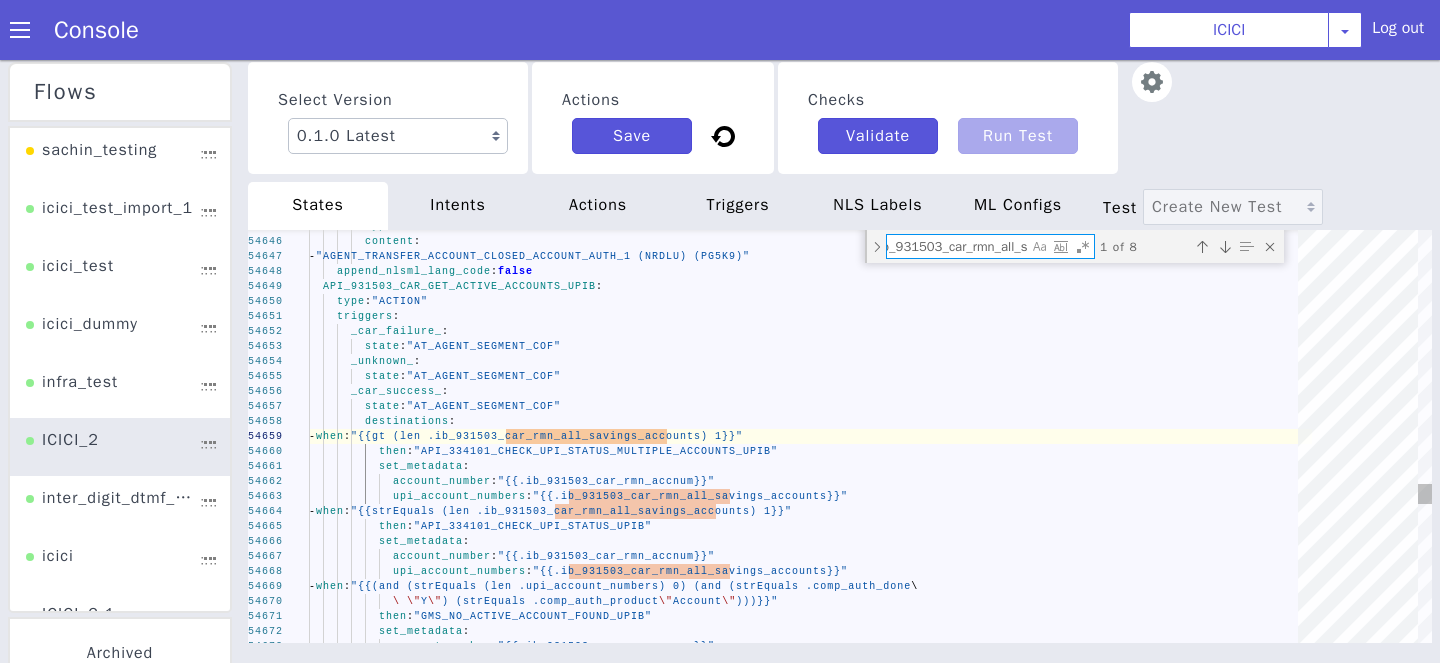 type on "then: "API_334101_CHECK_UPI_STATUS_MULTIPLE_ACCOUNTS_UPIB"
set_metadata:
account_number: "{{.ib_931503_car_rmn_accnum}}"
upi_account_numbers: "{{.ib_931503_car_rmn_all_savings_accounts}}"
- when: "{{strEquals (len .ib_931503_car_rmn_all_savings_accounts) 1}}"
then: "API_334101_CHECK_UPI_STATUS_UPIB"
set_metadata:
account_number: "{{.ib_931503_car_rmn_accnum}}"
upi_account_numbers: "{{.ib_931503_car_rmn_all_savings_accoun" 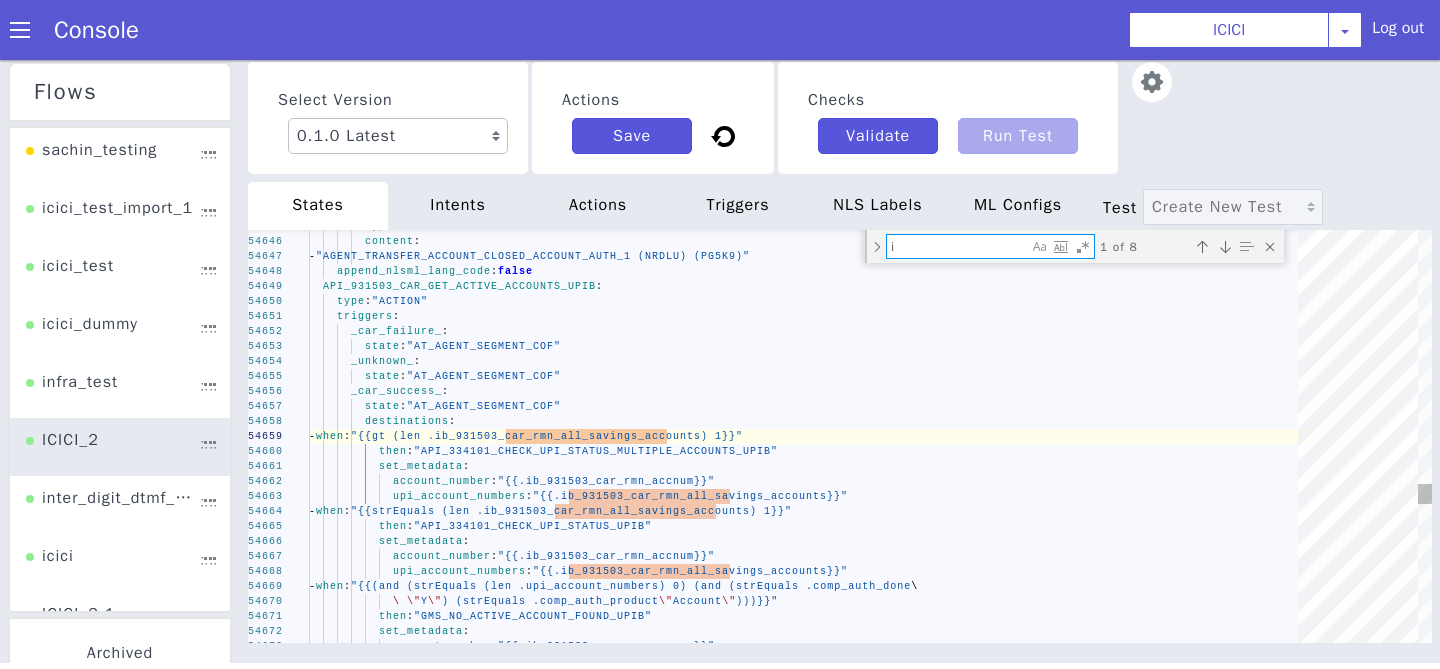 scroll, scrollTop: 0, scrollLeft: 0, axis: both 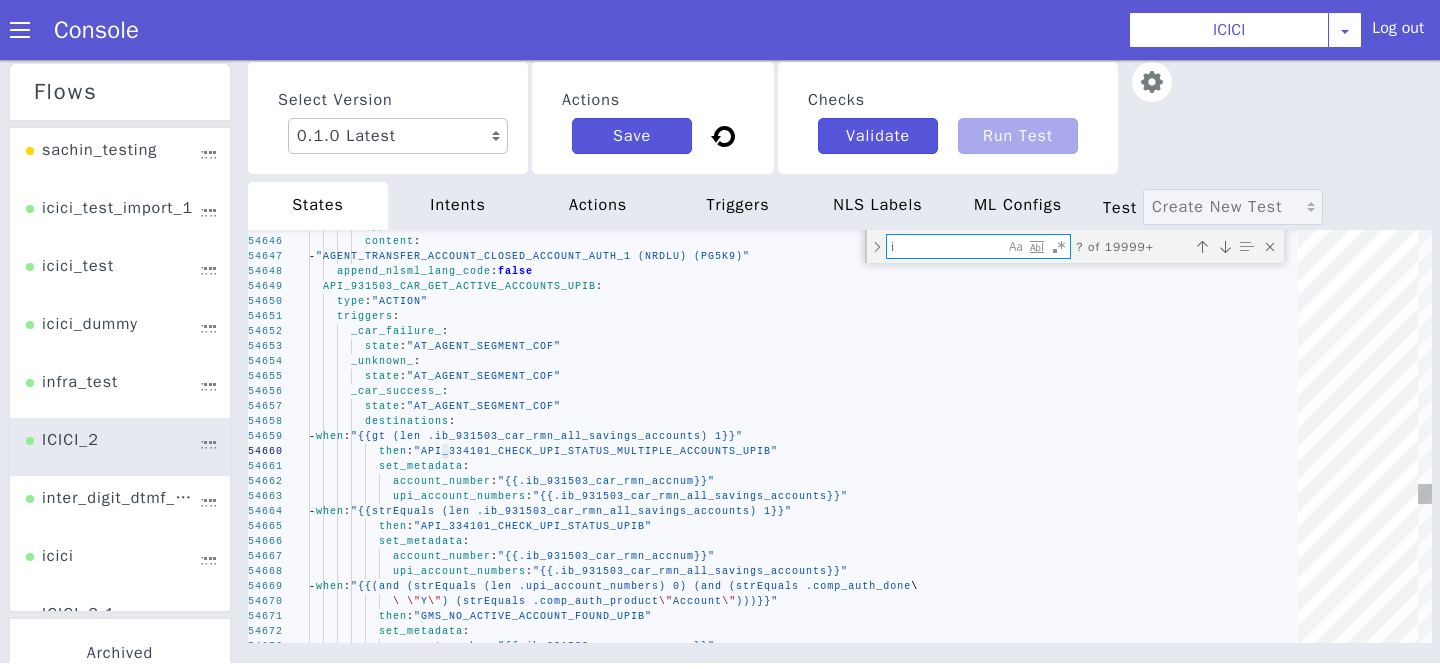 type on "then: "API_334101_CHECK_UPI_STATUS_MULTIPLE_ACCOUNTS_UPIB"
set_metadata:
account_number: "{{.ib_931503_car_rmn_accnum}}"
upi_account_numbers: "{{.ib_931503_car_rmn_all_savings_accounts}}"
- when: "{{strEquals (len .ib_931503_car_rmn_all_savings_accounts) 1}}"
then: "API_334101_CHECK_UPI_STATUS_UPIB"
set_metadata:
account_number: "{{.ib_931503_car_rmn_accnum}}"
upi_account_numbers: "{{.ib_931503_car_rmn_all_savings_accounts}}"
- when: "{{(and (strEquals (len .upi_account_numbers) 0) (and (strEquals .comp_auth_done\" 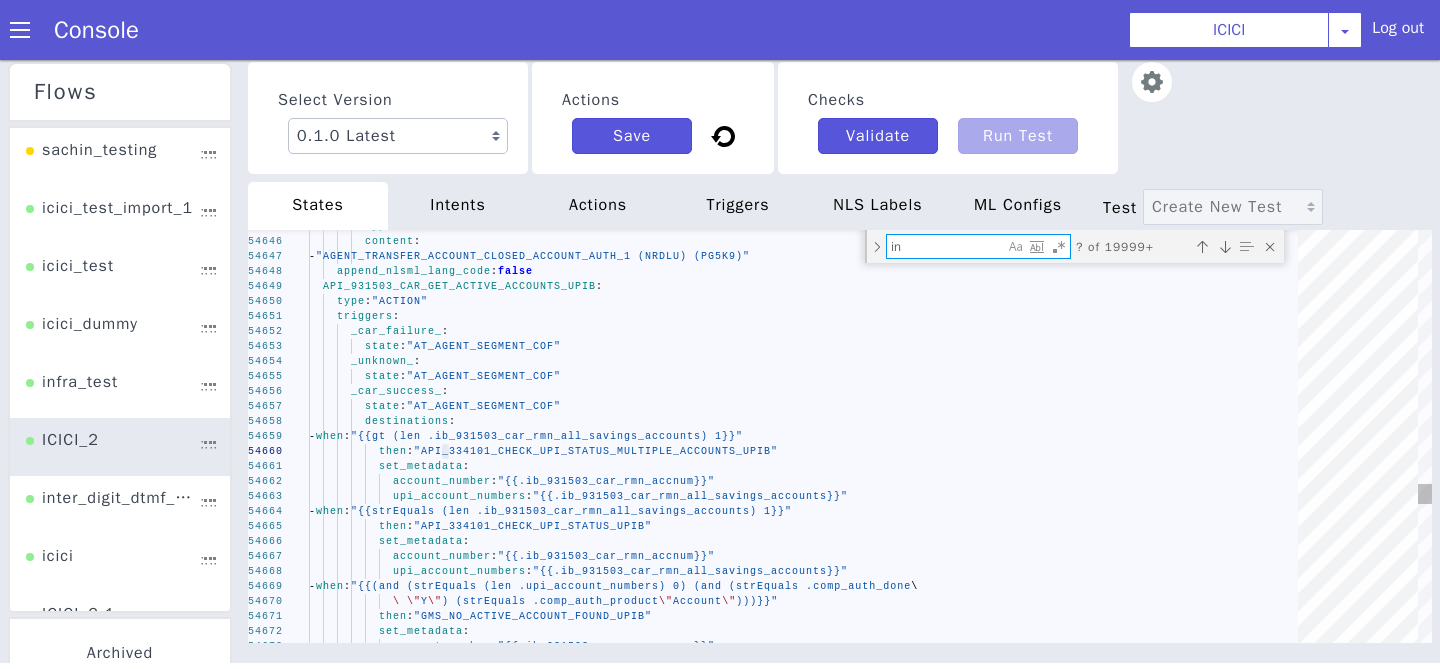 type on "destinations:
- when: "{{(and (and (strEquals .intent \"request_statement\") (strEquals\
\ .product_kind_bifurcated \"HOME_LOAN\")) (strEquals .ib_003206_current_email\
\ \"\"))}}"
then: "GMS_API_EMAIL_NOT_REGISTERED_HOME_LOAN_STATEMENT"
set_metadata:
gms_api_auth: "Y"
comp_auth_done: "Y"
comp_auth_product: "Loan"
gms_rmn_post_auth: "{{.ib_003206_current_mobile}}"" 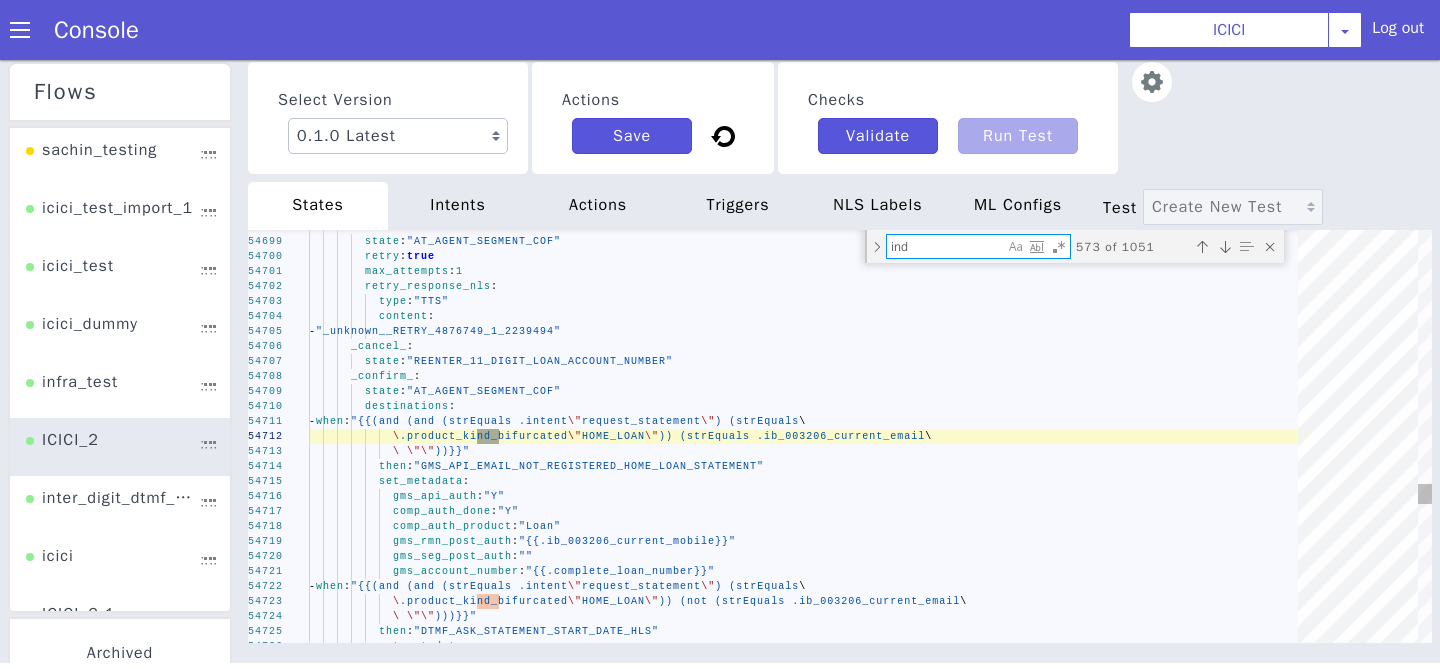 type on "state: "DCMS_104_CHECK_CARD_STATUS_CA_PINGEN"
set_metadata:
card_number: "{{ index (unmarshal .matched_card_object) \"debit_card_number\"\
}}"
card_status: "{{ index (unmarshal .matched_card_object) \"card_status\"\
}}"
expiry_date: "{{ index (unmarshal .matched_card_object) \"expiry_date\"\
}}"
enable_validation_webhook: true
validation_webhook_name: "REVERSE_MULTIPLE_DC_MATCH_FROM_LAST_FOUR"" 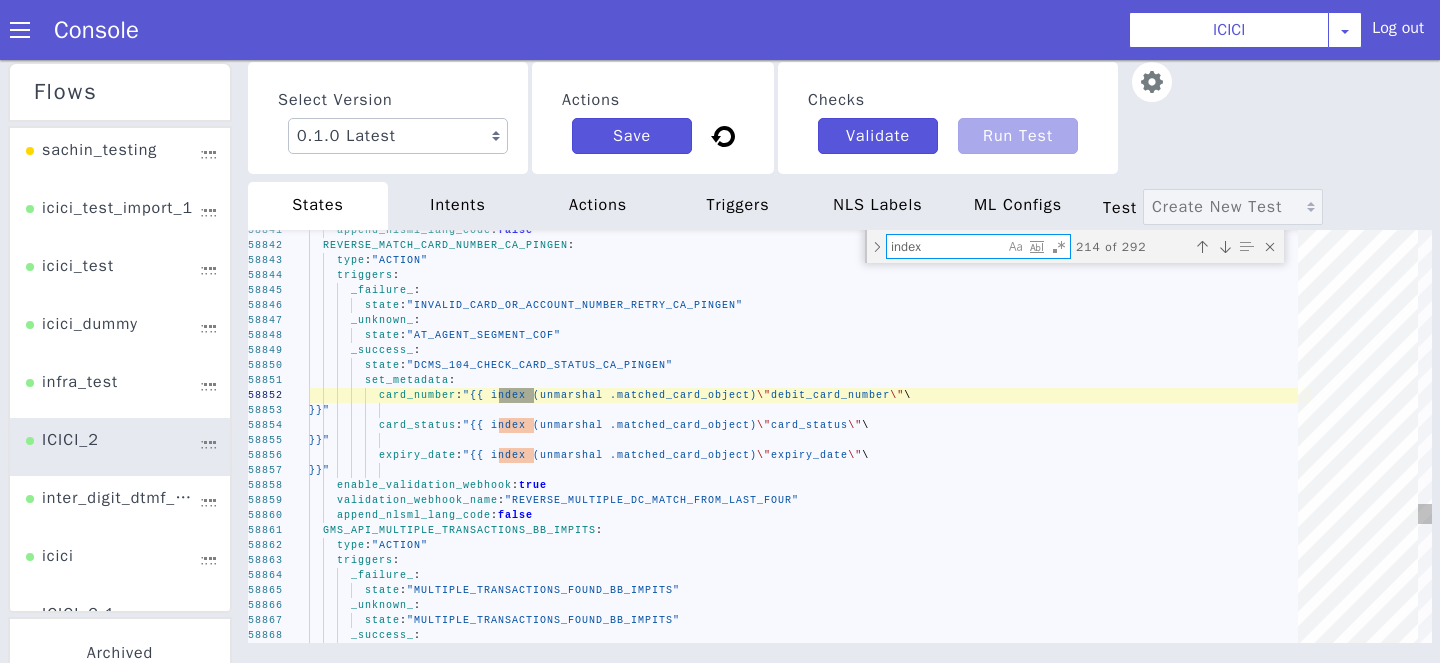 type on "index" 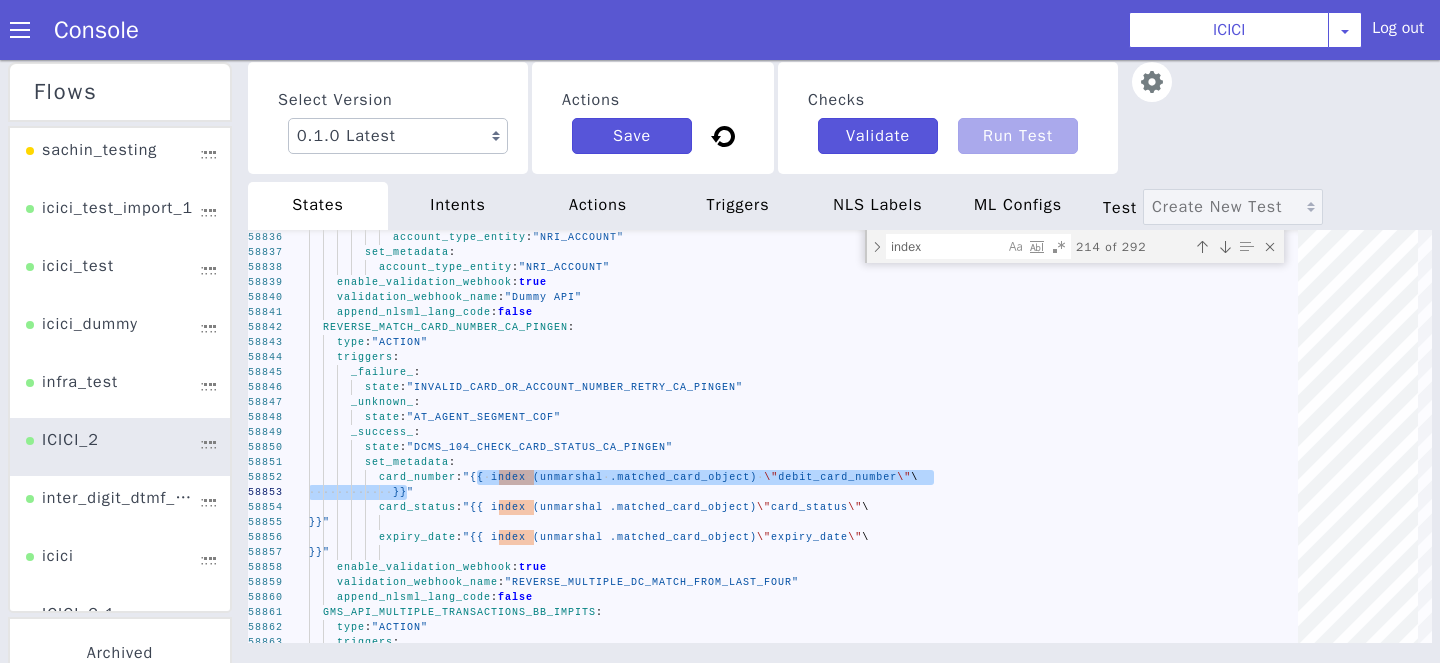 click at bounding box center (1628, 1123) 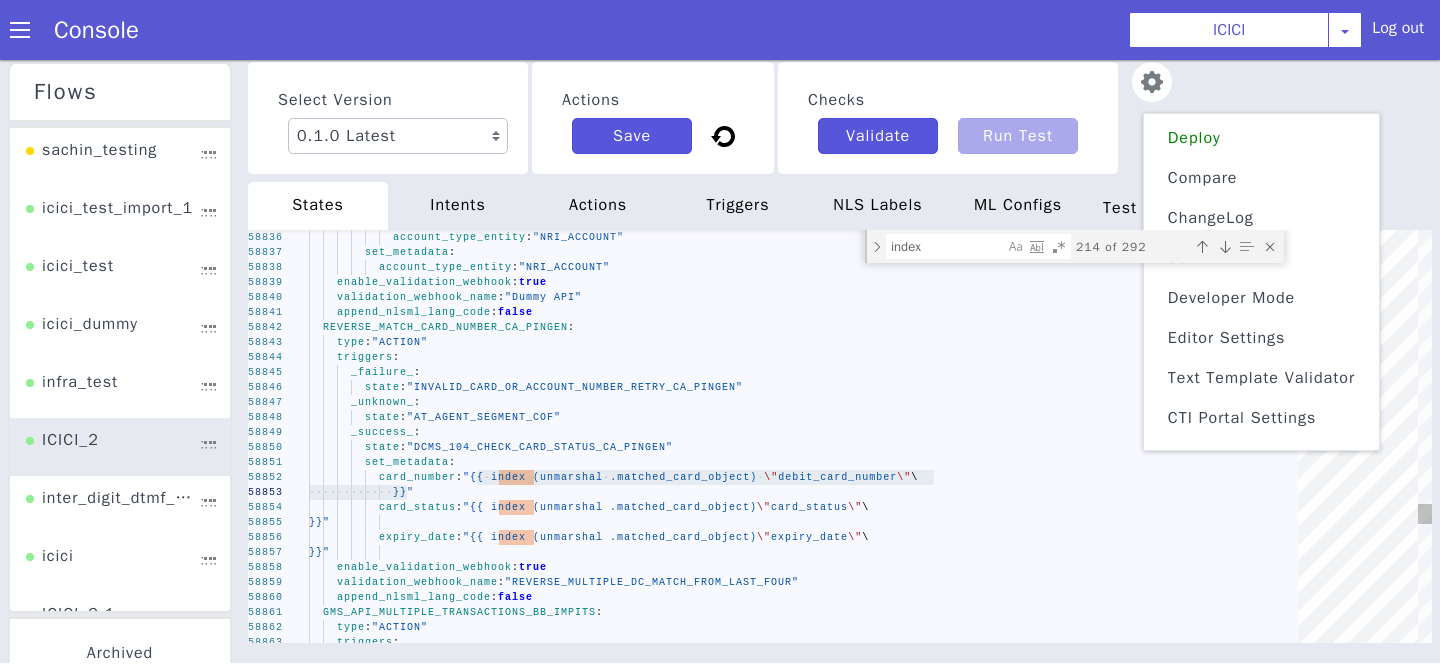 click at bounding box center (2730, 309) 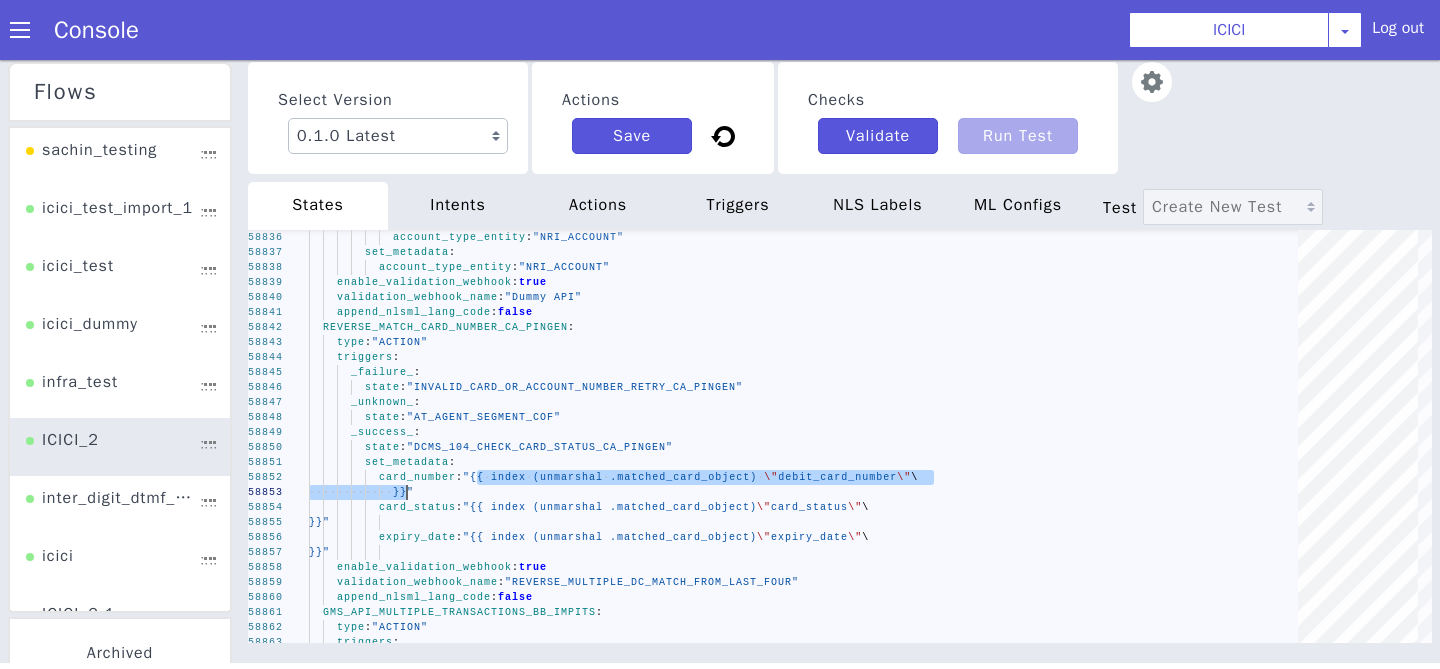 click at bounding box center (2589, 637) 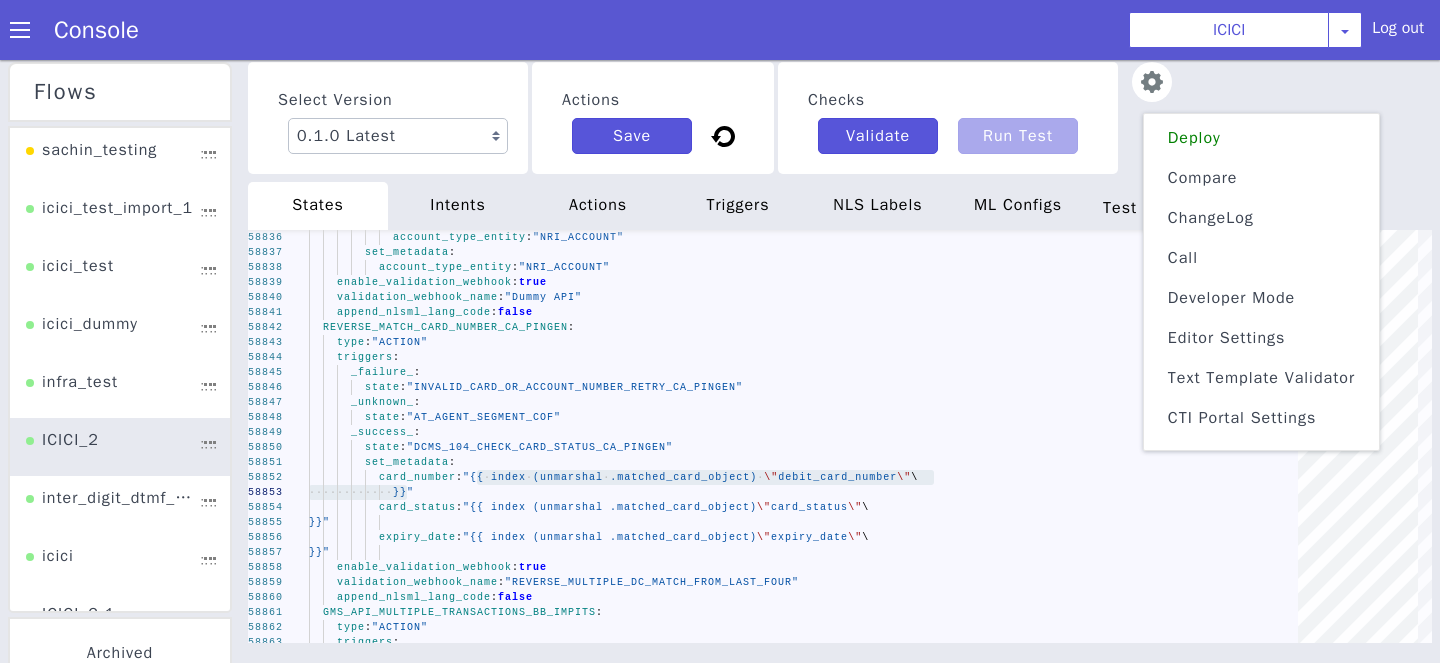click on "Text Template Validator" at bounding box center (641, 90) 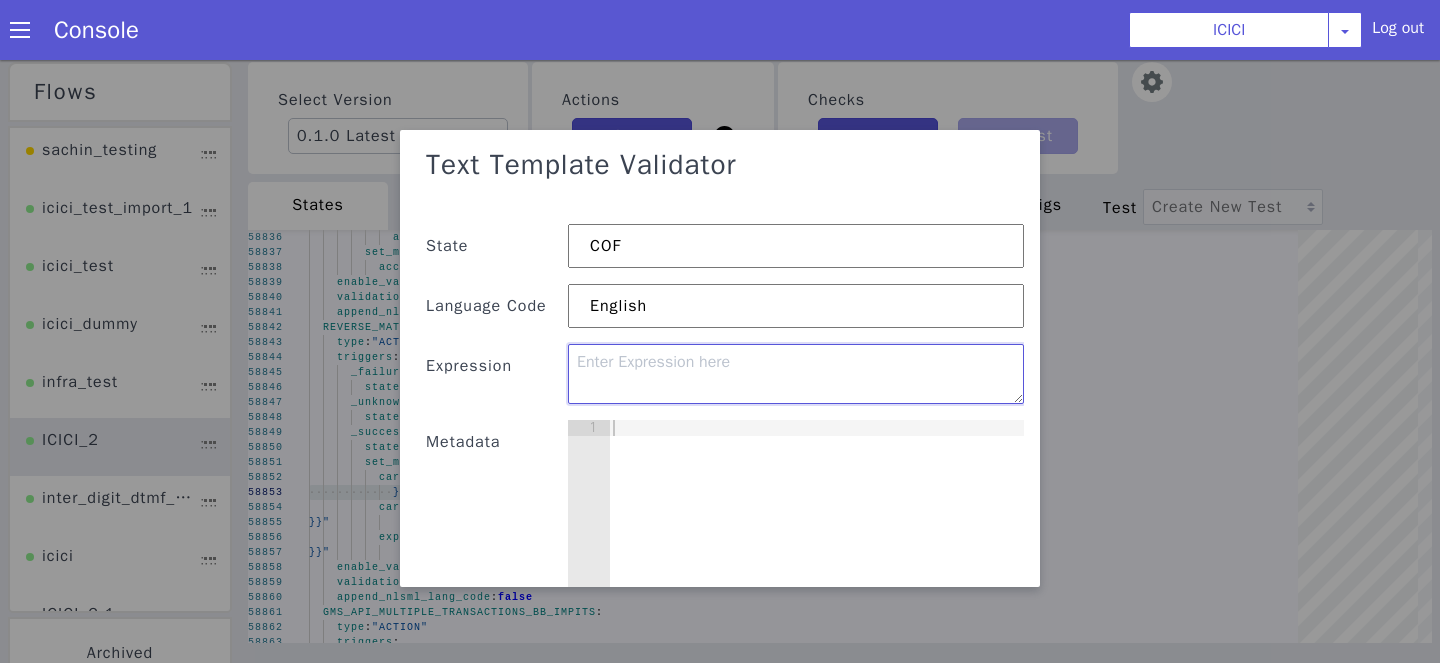 click at bounding box center (1614, 1423) 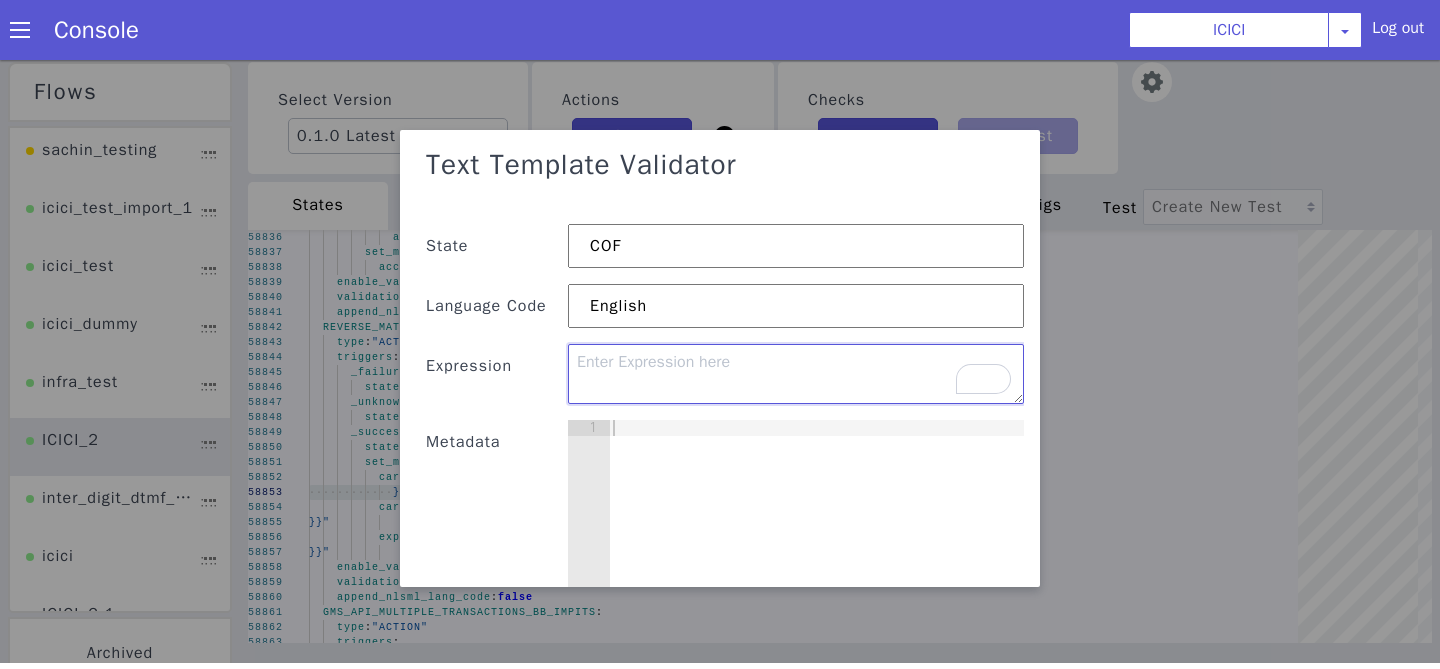 click at bounding box center [769, 840] 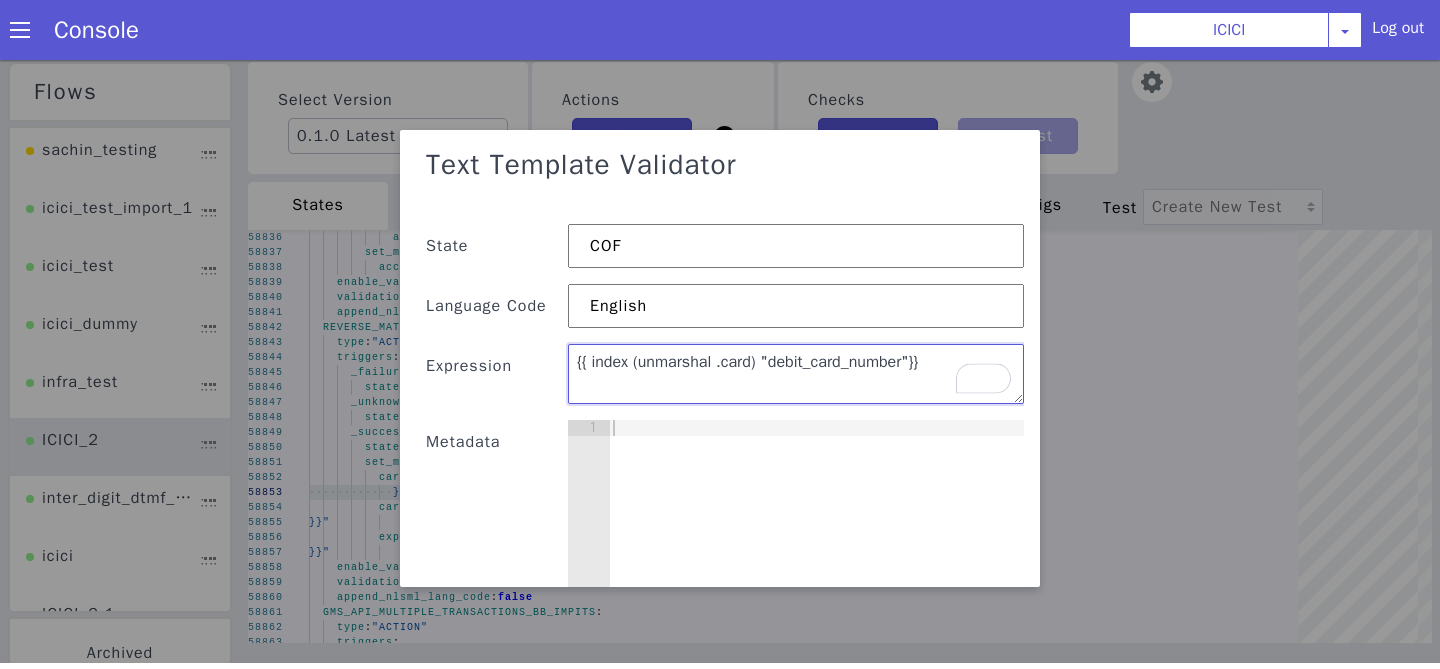 type on "{{ index (unmarshal .card) "debit_card_number"}}" 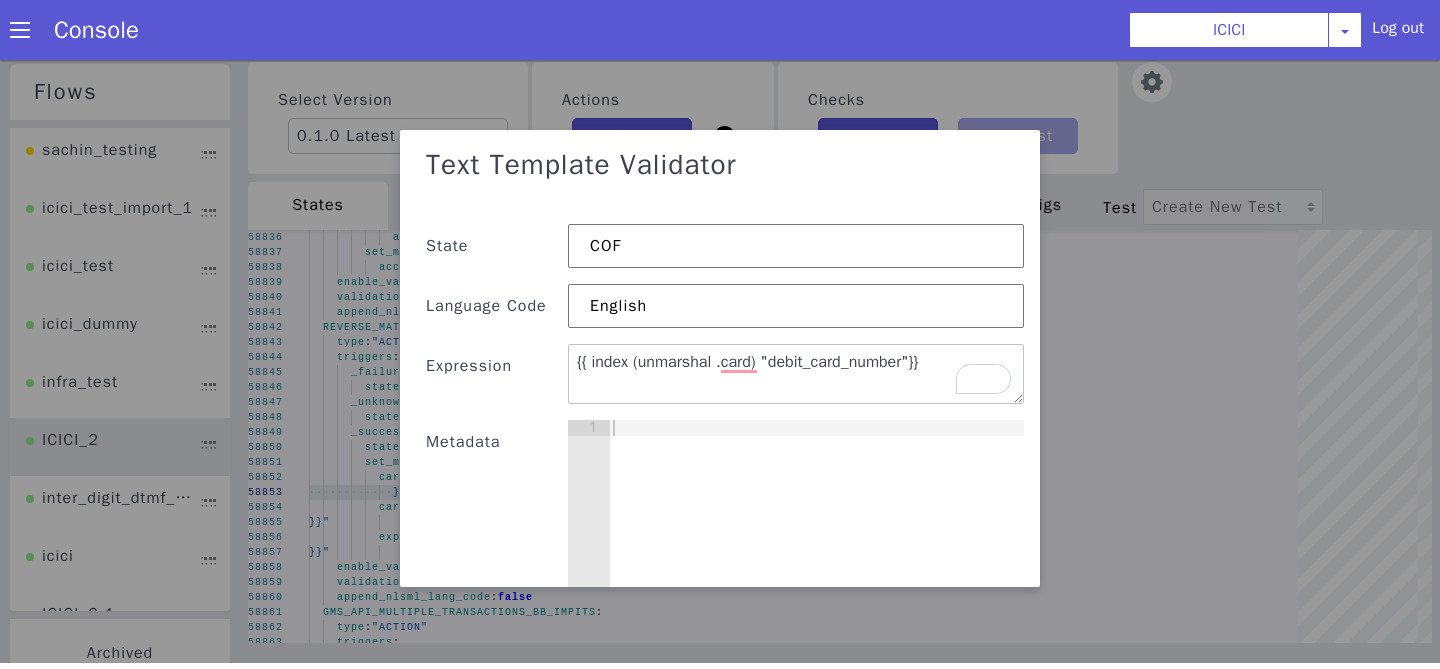 click at bounding box center (1320, 1554) 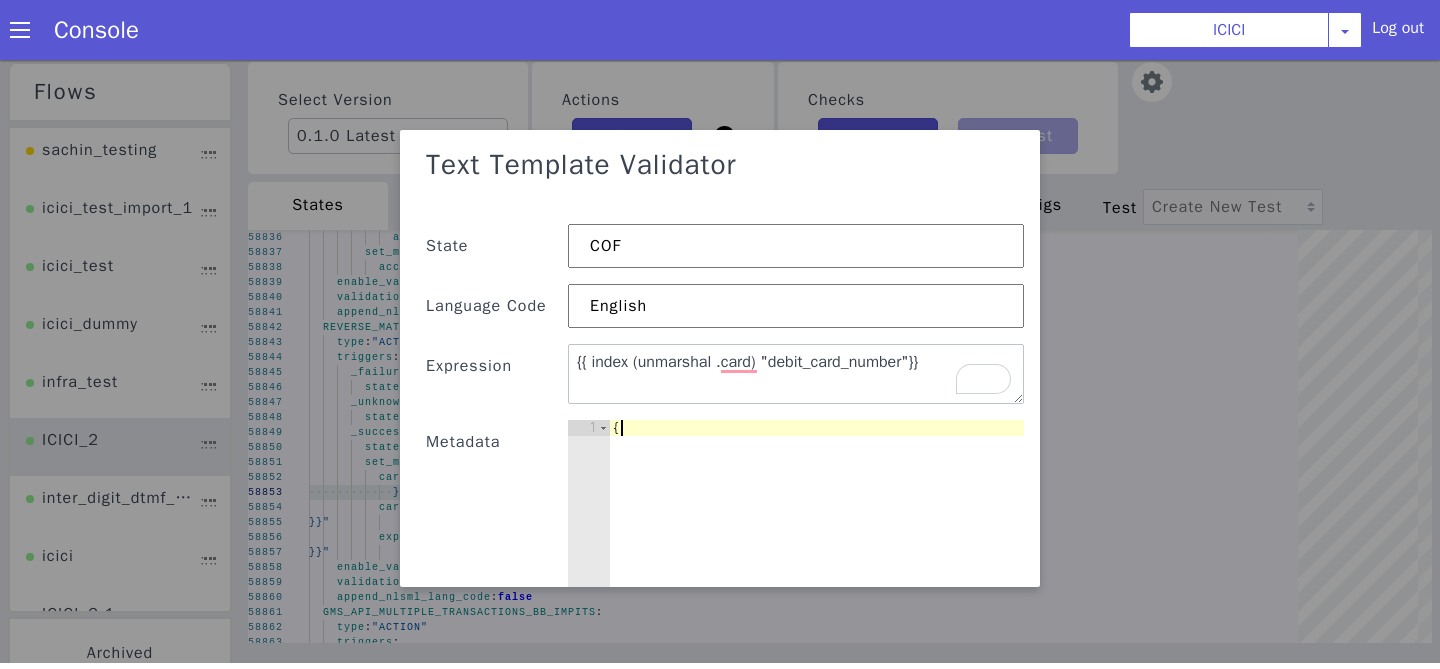 type on "{}" 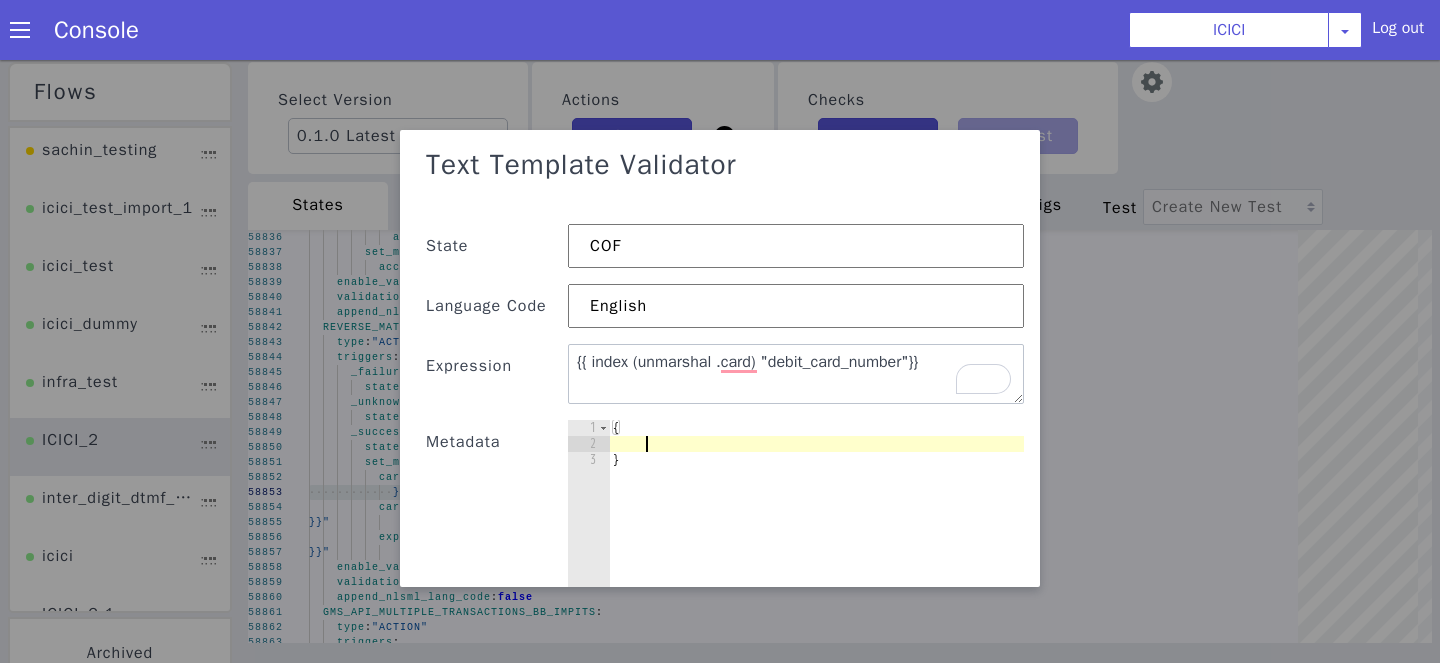 scroll, scrollTop: 0, scrollLeft: 1, axis: horizontal 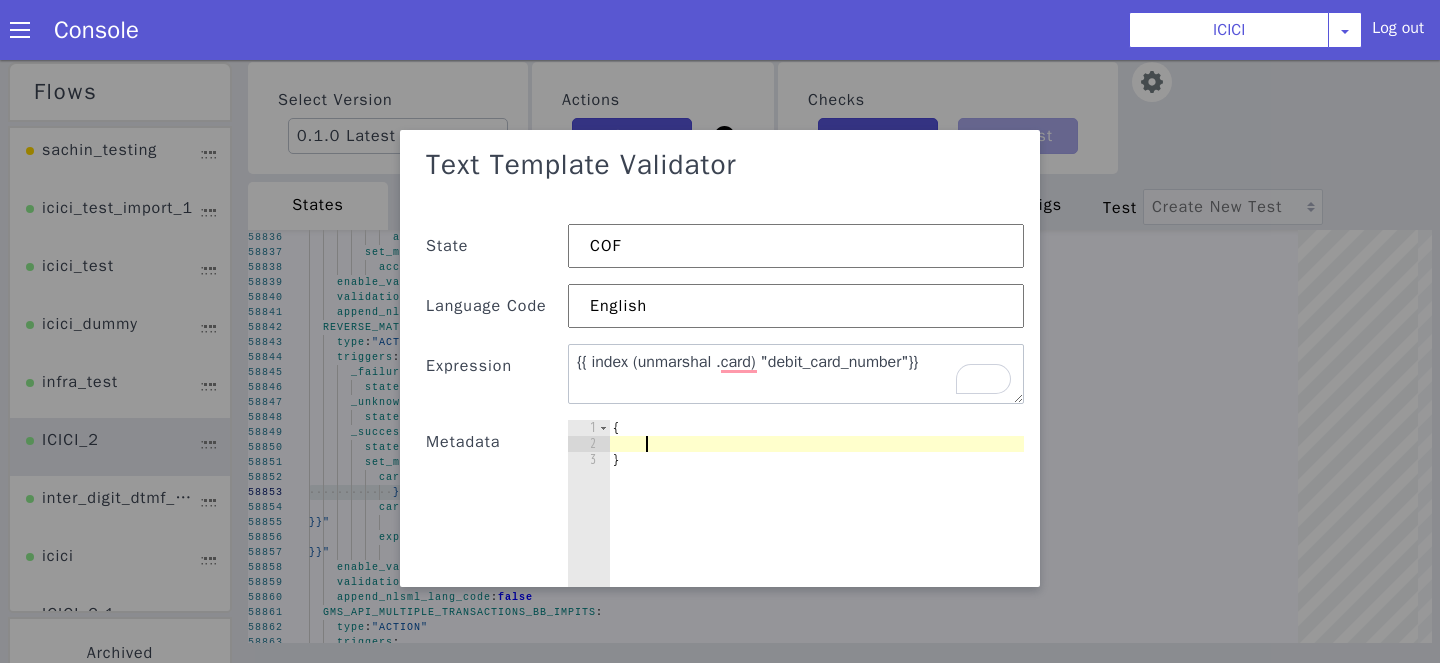 paste on "]" 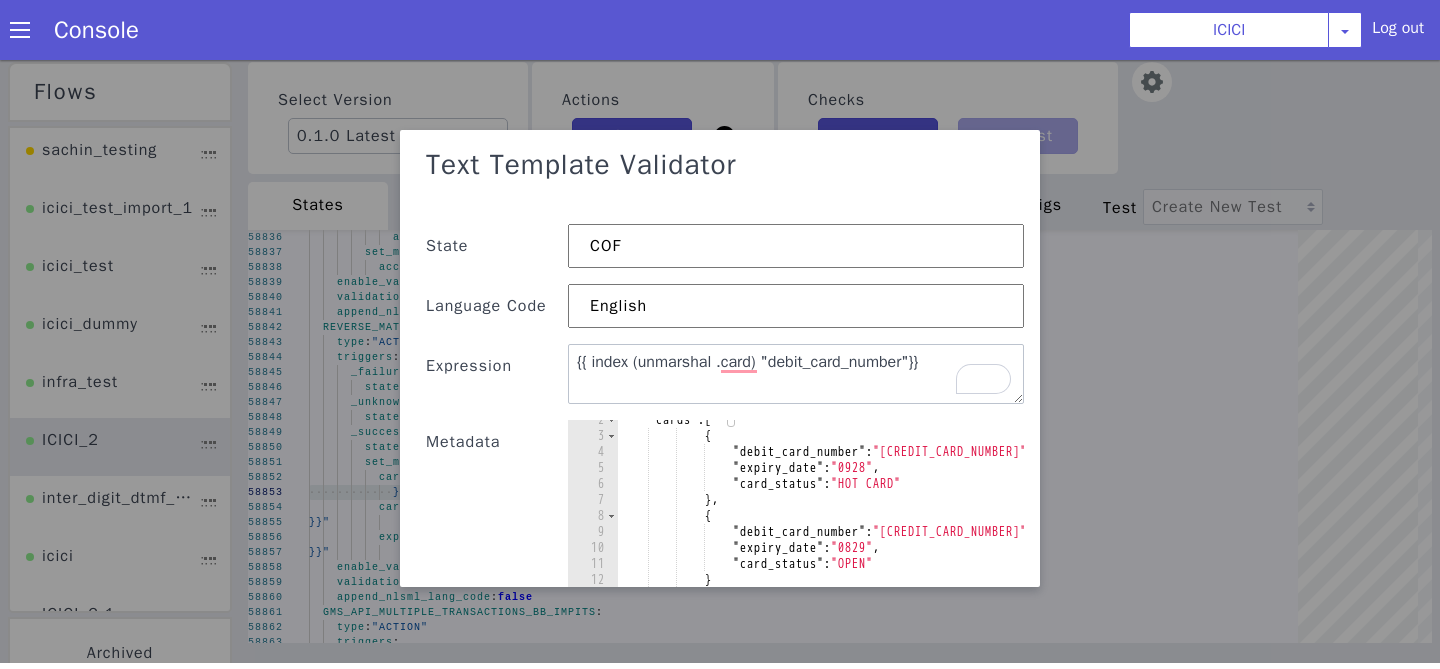 scroll, scrollTop: 24, scrollLeft: 0, axis: vertical 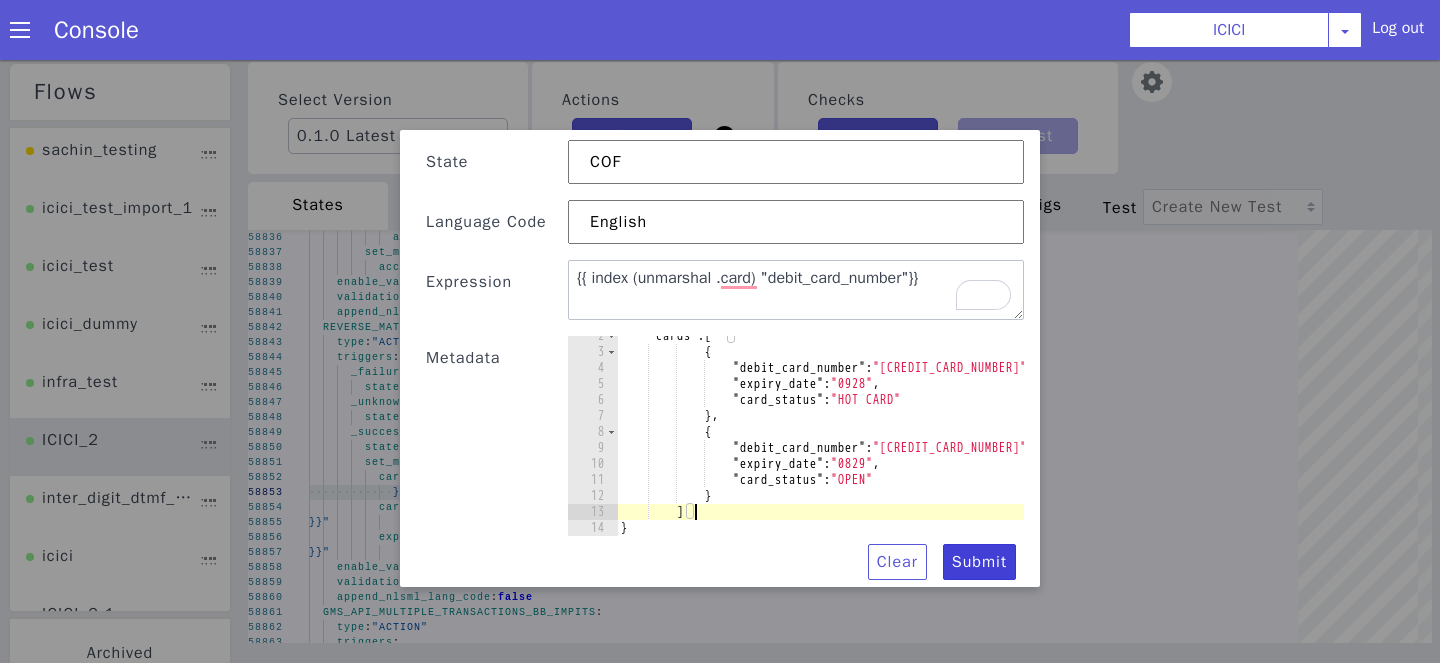 type on "]" 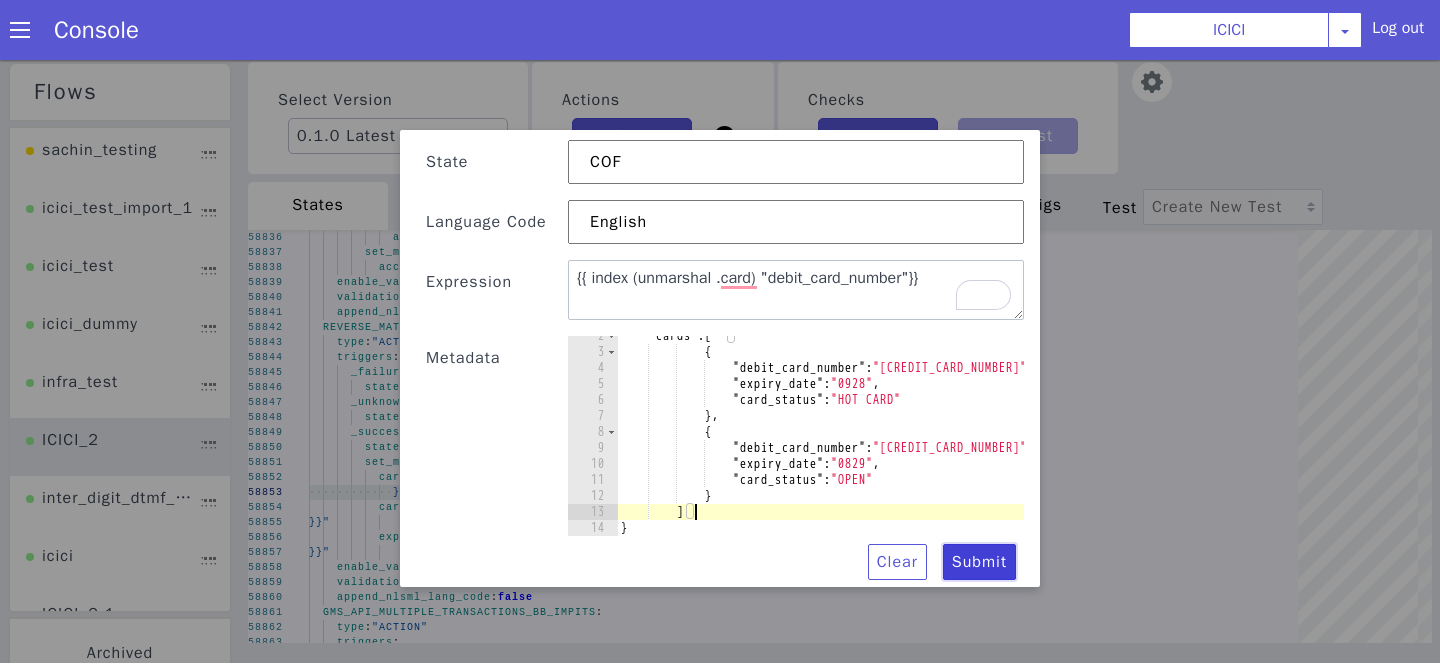 click on "Submit" at bounding box center [1244, 1462] 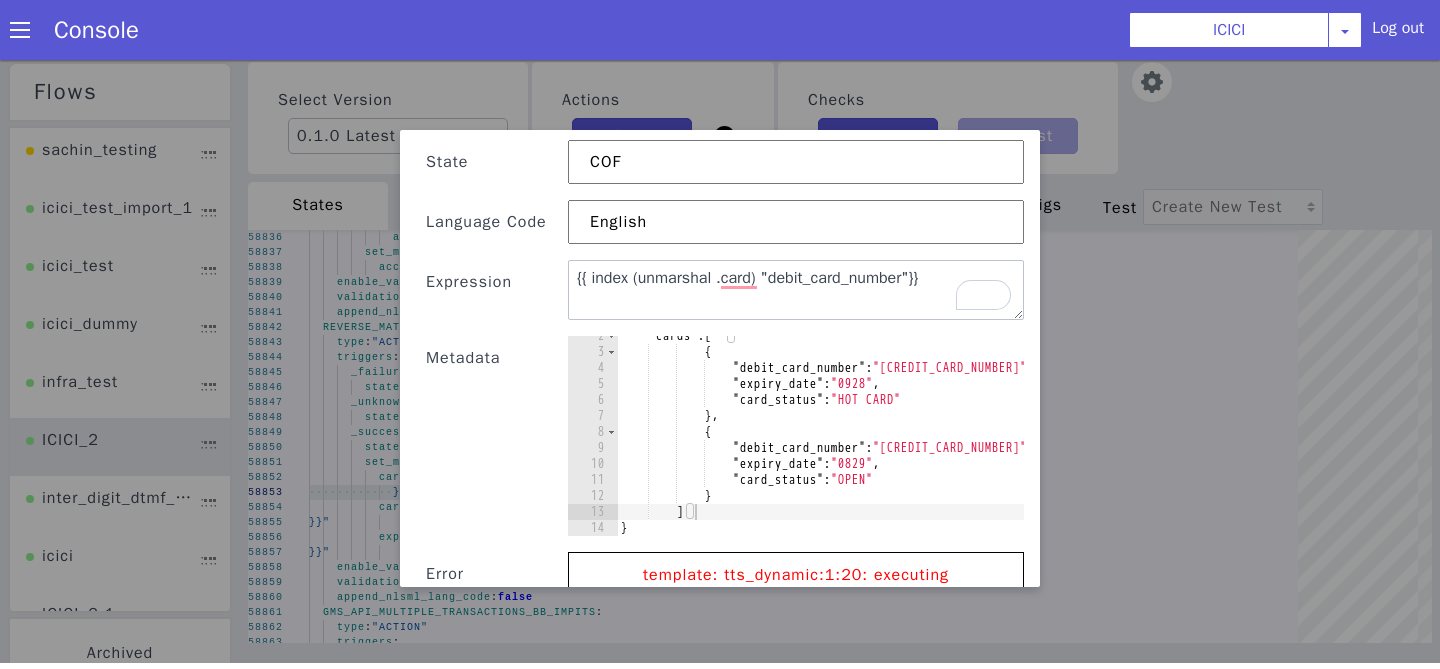 scroll, scrollTop: 151, scrollLeft: 0, axis: vertical 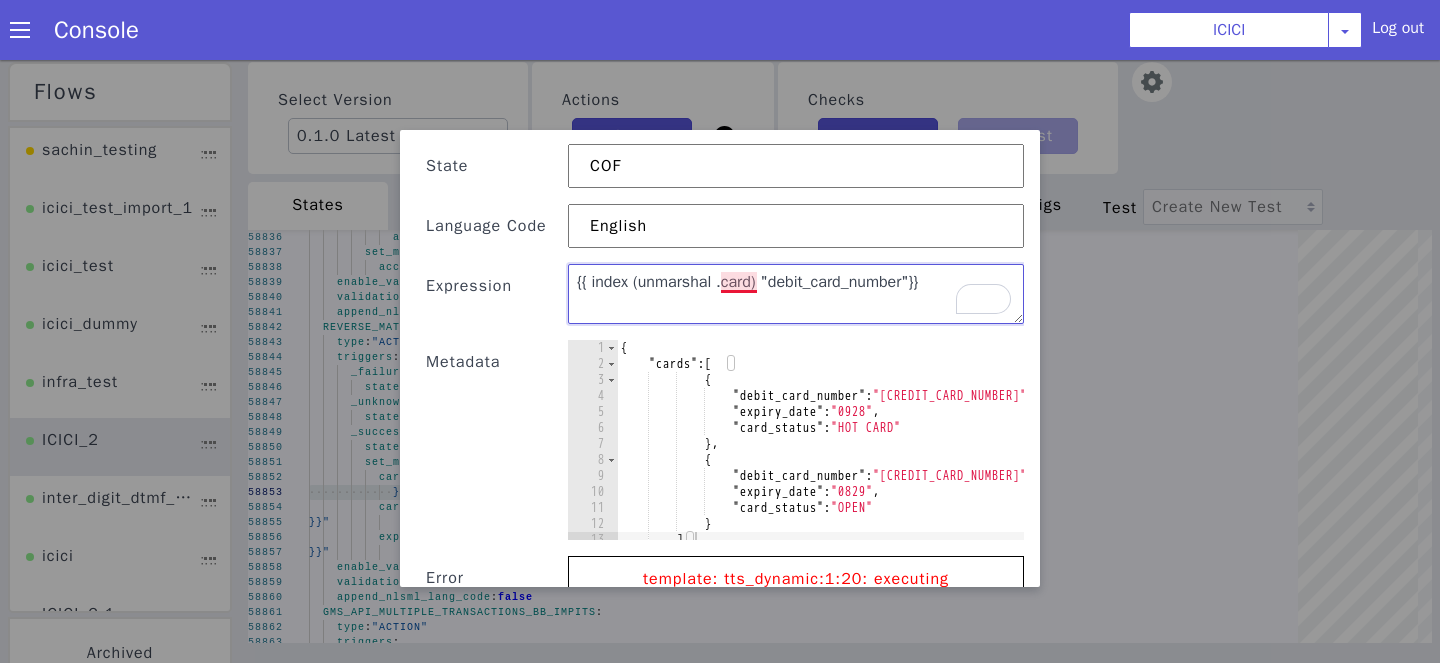 click on "{{ index (unmarshal .card) "debit_card_number"}}" at bounding box center (635, 745) 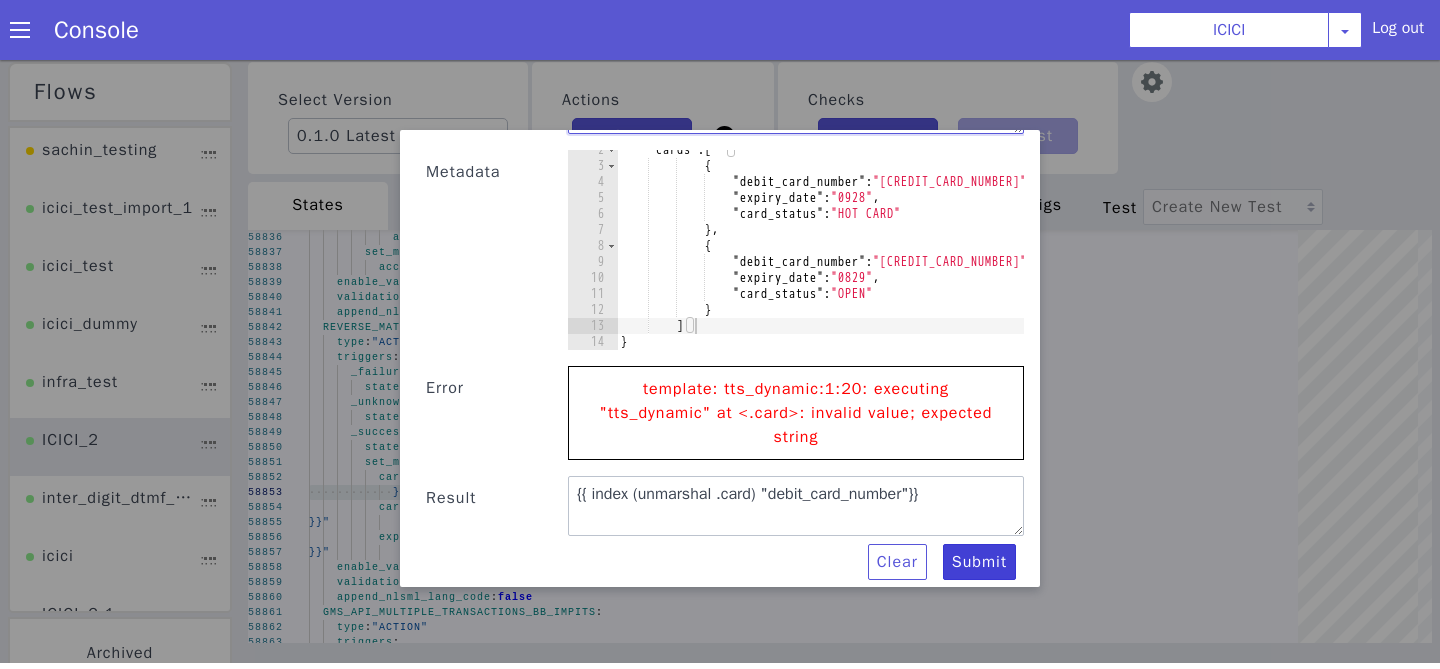 type on "{{ index (unmarshal .cards) "debit_card_number"}}" 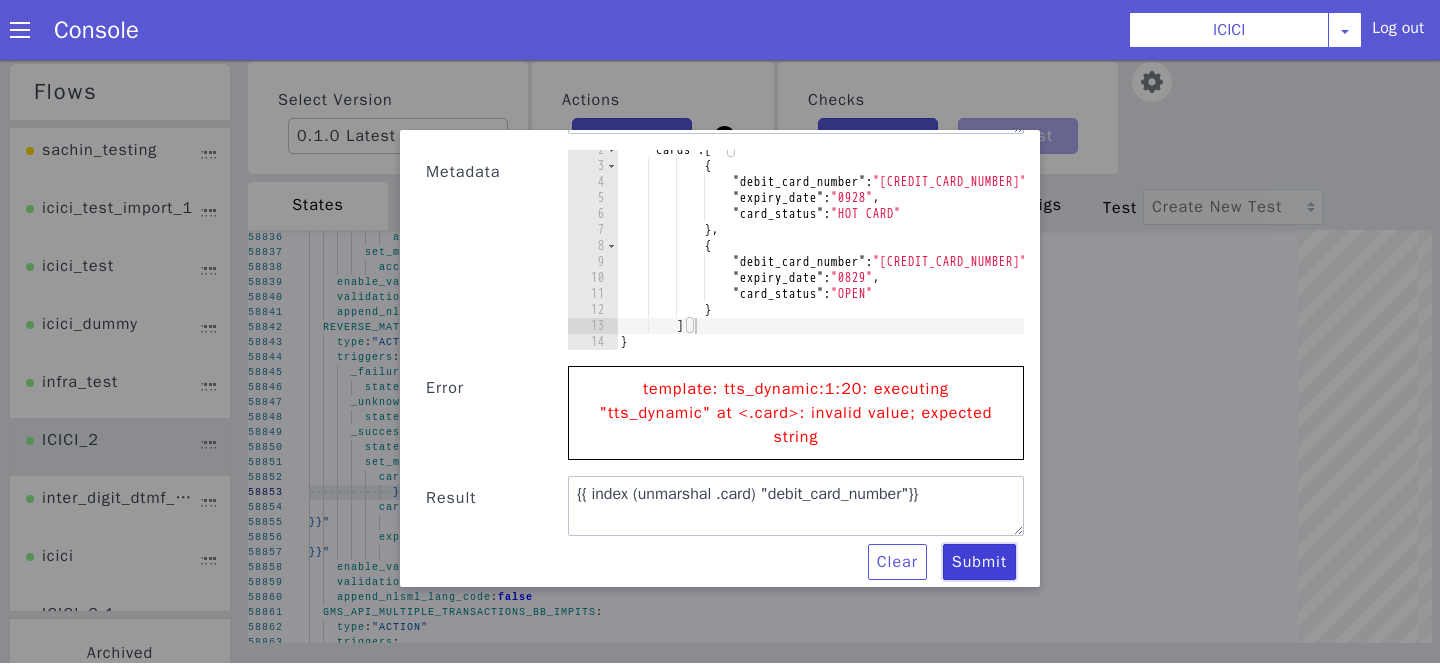 click on "Submit" at bounding box center [1939, 1572] 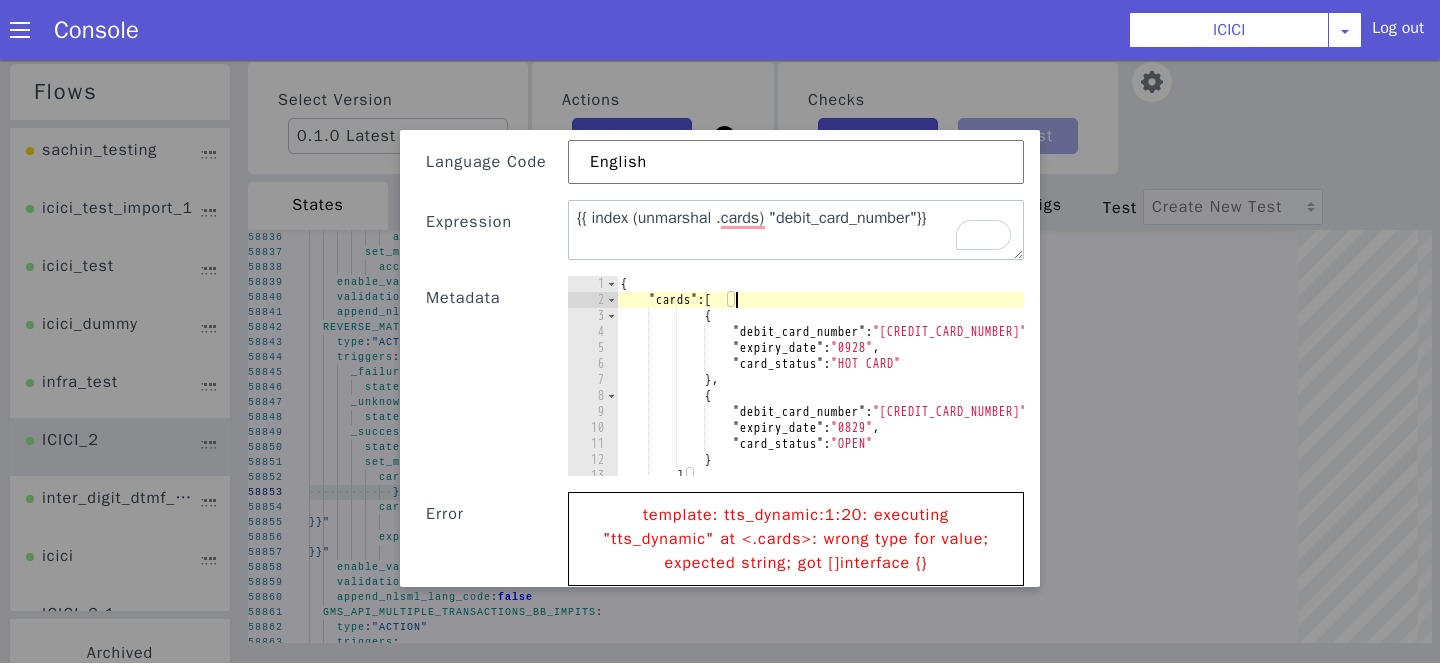 click on "{      "cards" :  [                {                     "debit_card_number" :  "5166400558765732" ,                     "expiry_date" :  "0928" ,                     "card_status" :  "HOT CARD"                } ,                {                     "debit_card_number" :  "5166400558800182" ,                     "expiry_date" :  "0829" ,                     "card_status" :  "OPEN"                }           ] }" at bounding box center (757, 975) 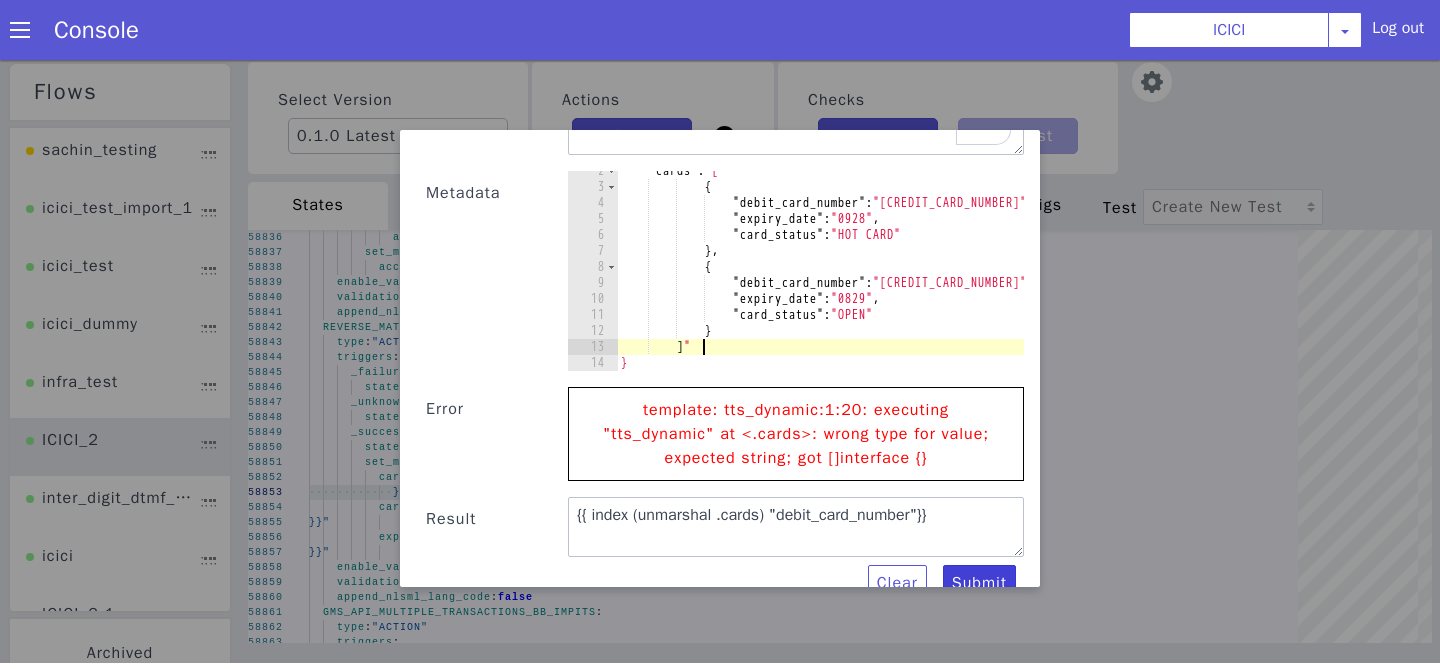 type on "]"" 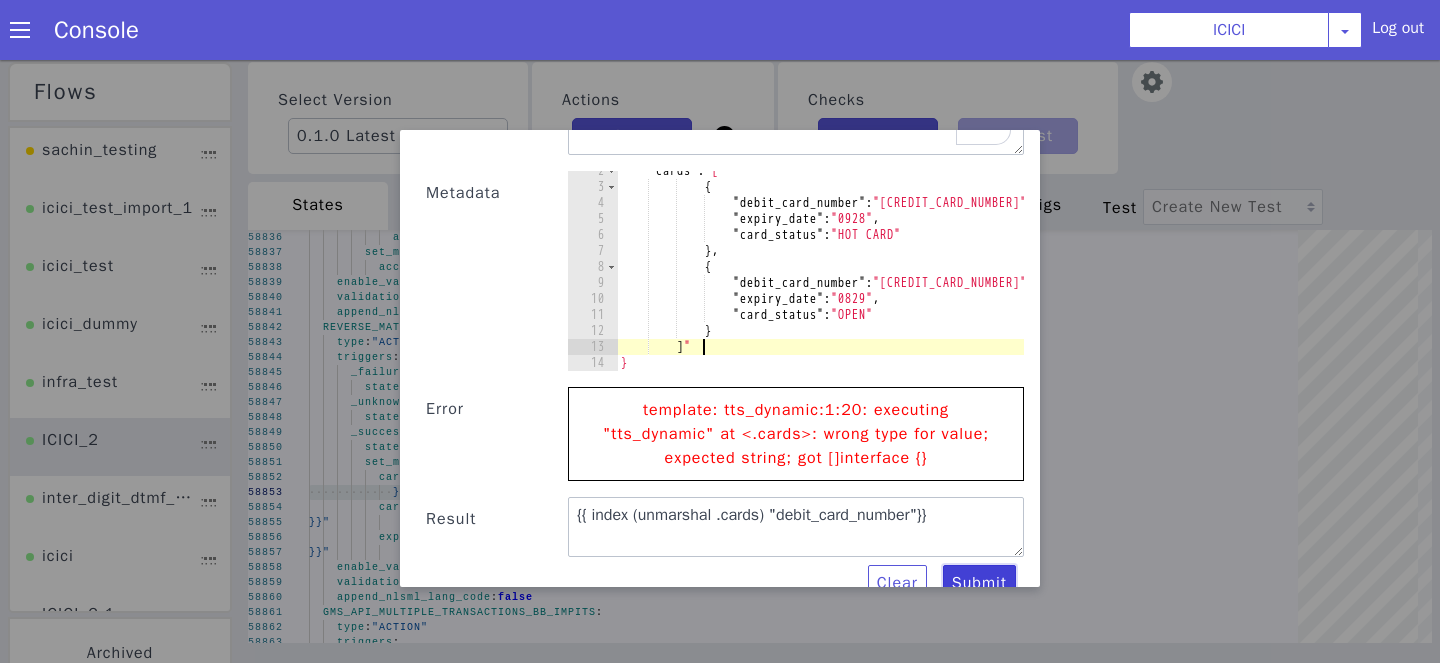 click on "Submit" at bounding box center (1483, 1601) 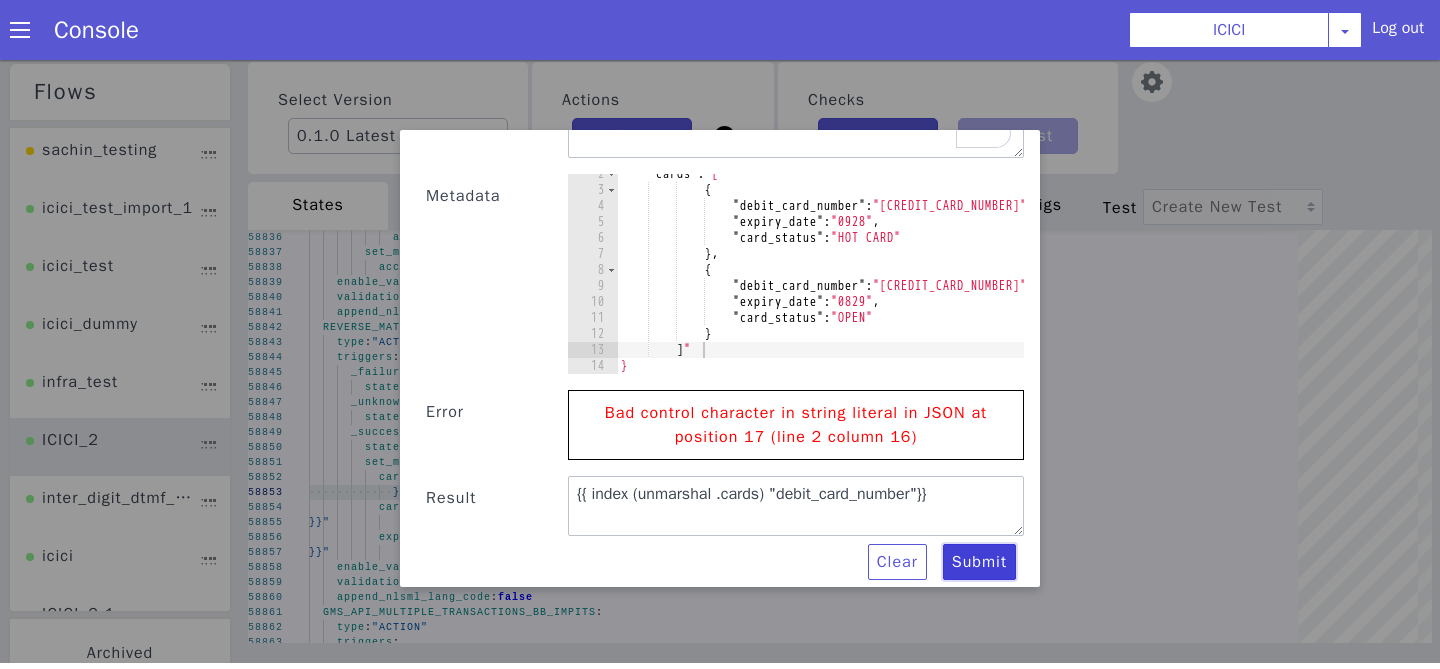 click at bounding box center (1740, 1394) 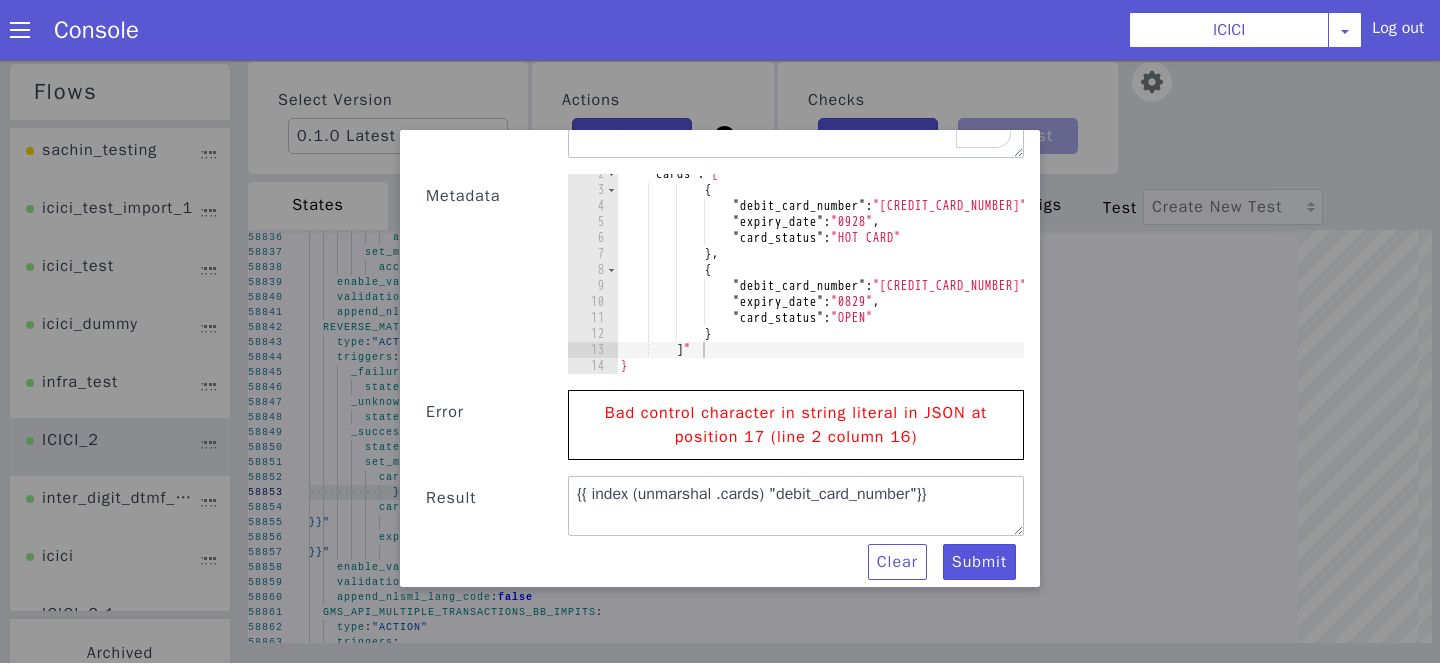 click on ""cards" :  "[                {                     "debit_card_number" :  "5166400558765732" ,                     "expiry_date" :  "0928" ,                     "card_status" :  "HOT CARD"                } ,                {                     "debit_card_number" :  "5166400558800182" ,                     "expiry_date" :  "0829" ,                     "card_status" :  "OPEN"                }           ] " }" at bounding box center (893, 929) 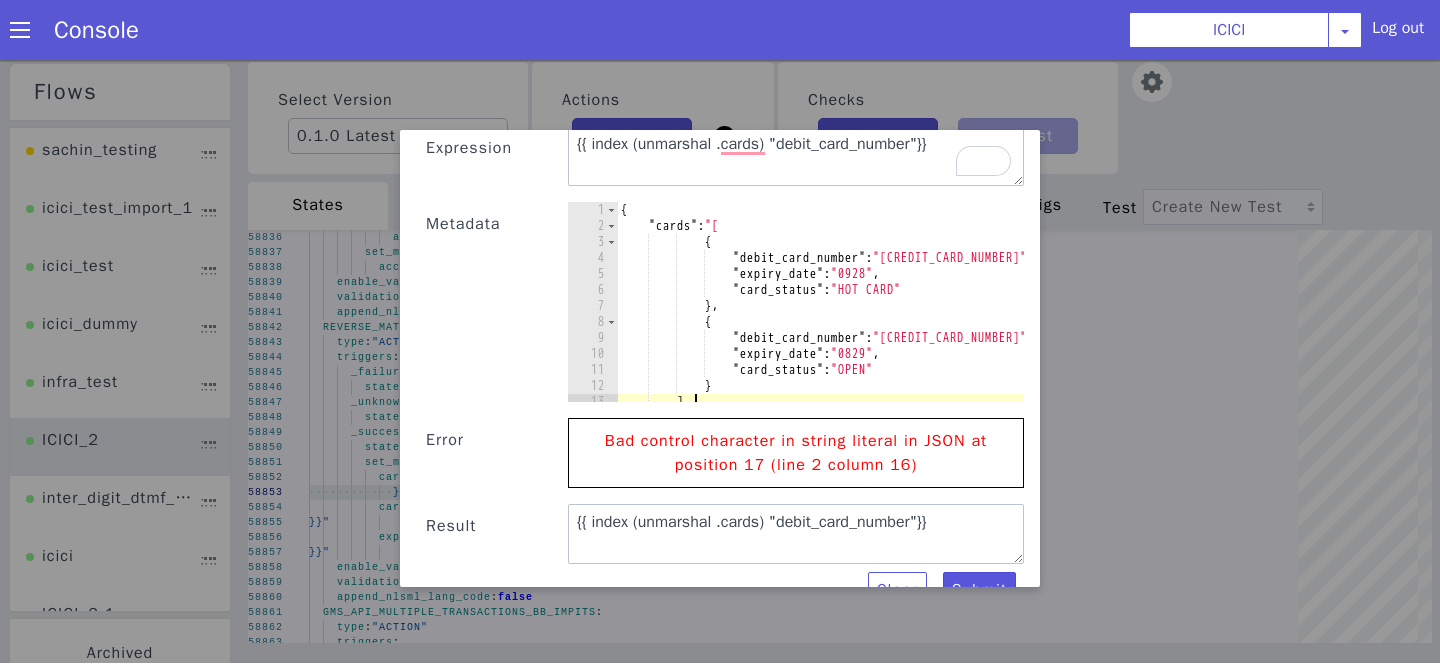 click on "{      "cards" :  "[                {                     "debit_card_number" :  "5166400558765732" ,                     "expiry_date" :  "0928" ,                     "card_status" :  "HOT CARD"                } ,                {                     "debit_card_number" :  "5166400558800182" ,                     "expiry_date" :  "0829" ,                     "card_status" :  "OPEN"                }           ] }" at bounding box center [894, 968] 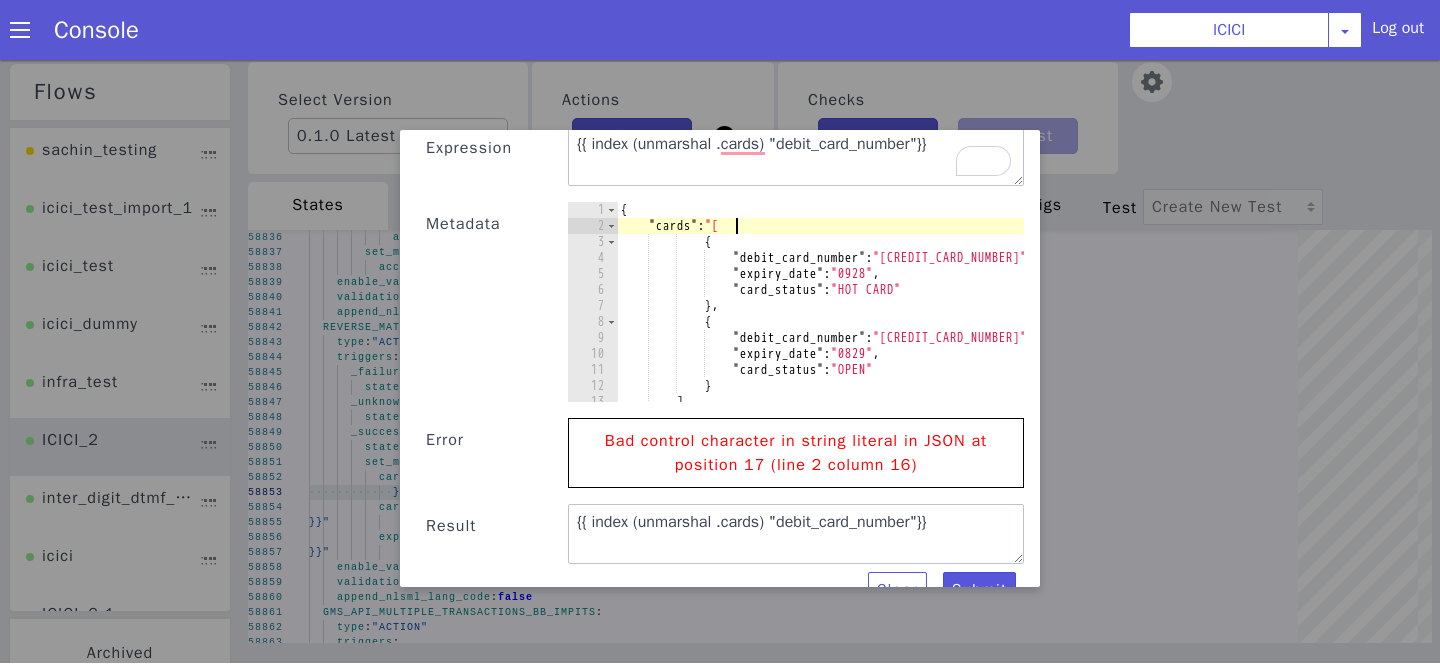 type on ""cards": [" 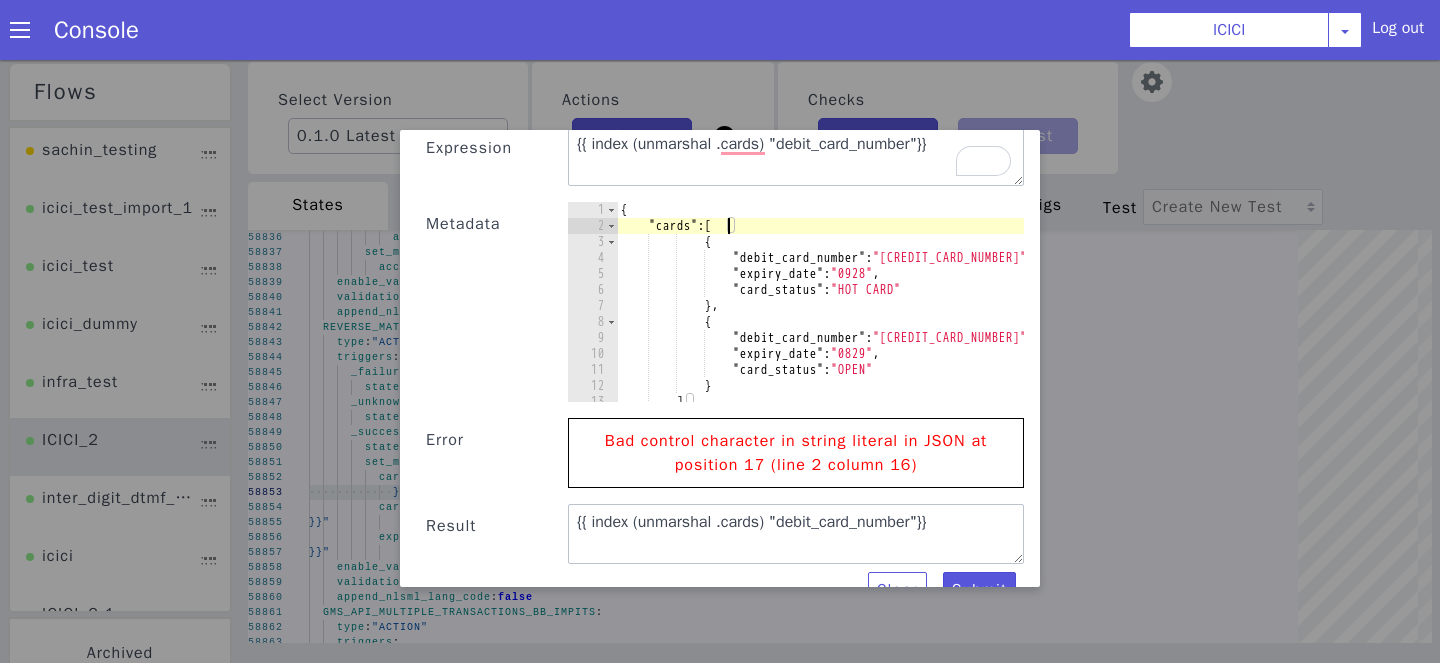 click at bounding box center [881, 1166] 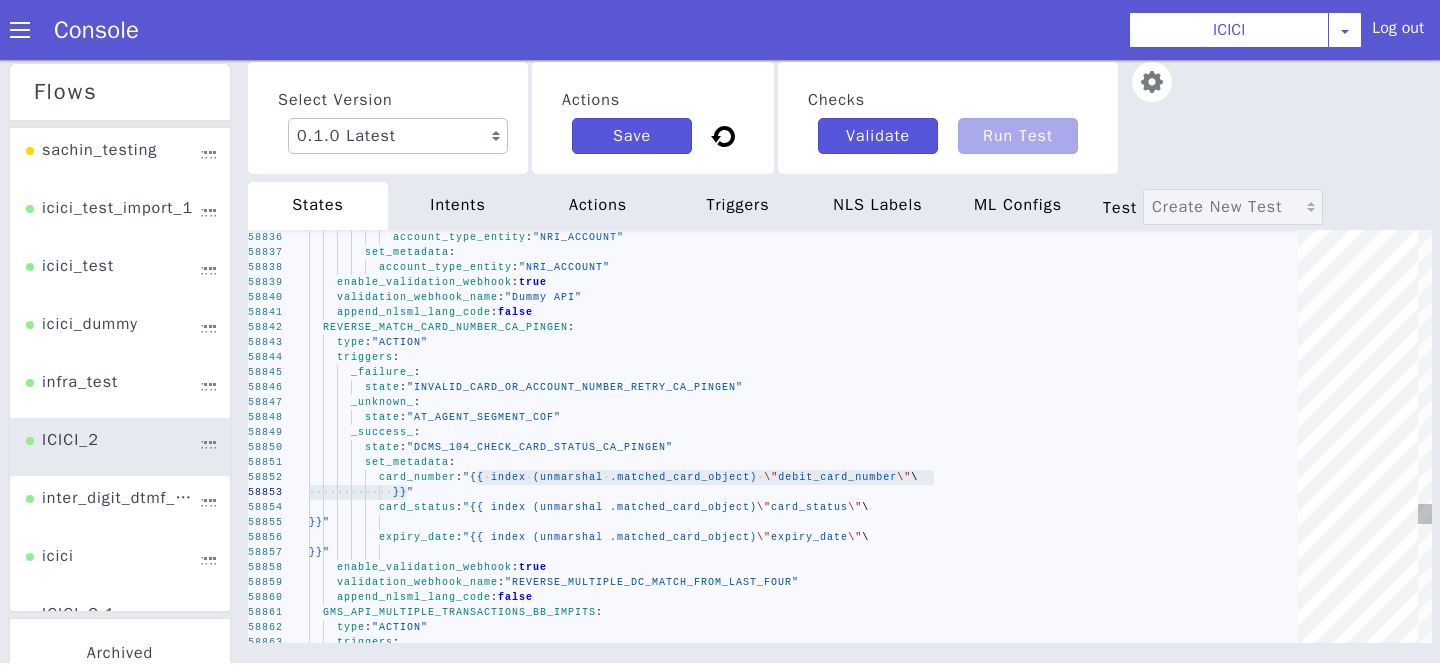 click on ""INVALID_CARD_OR_ACCOUNT_NUMBER_RETRY_CA_PINGEN"" at bounding box center [1924, 1105] 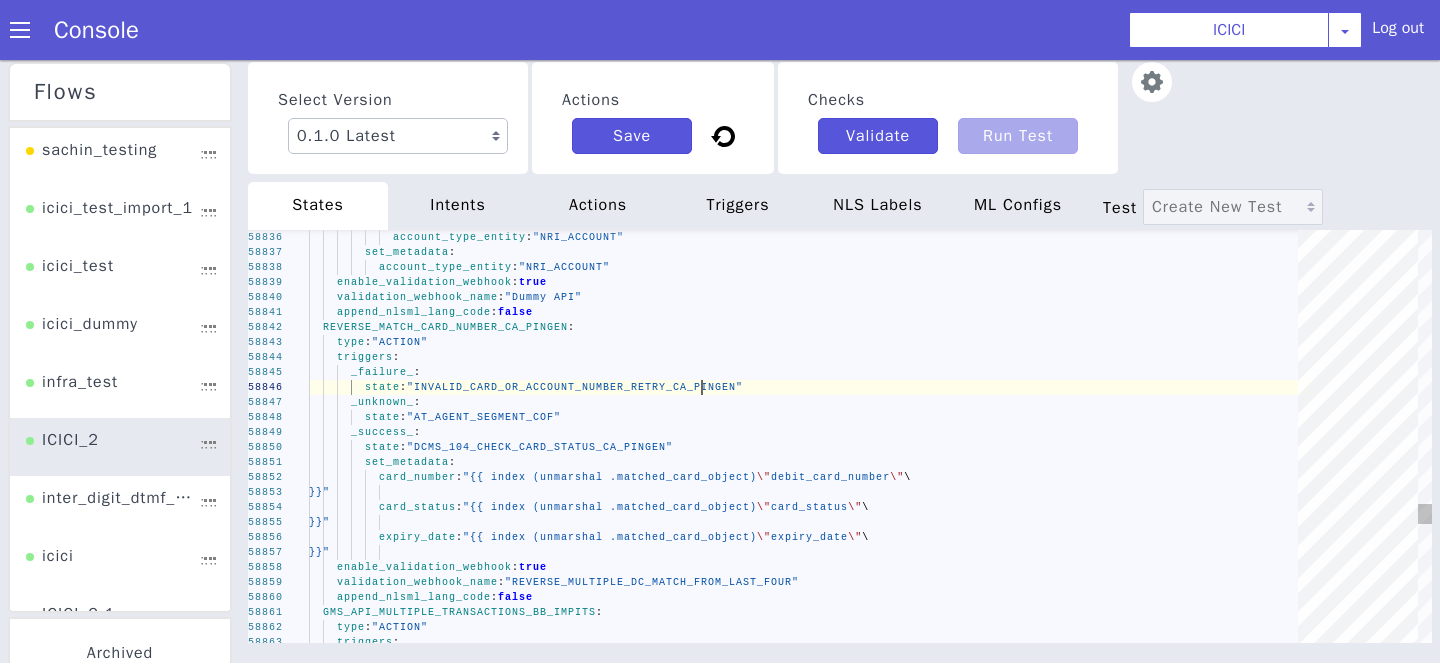 click on "58841 58842 58843 58844 58845 58846 58847 58848 58849 58850 58851 58852 58853 58854 58855 58856 58857 58858 58859 58860 58861 58862 58863 58840 58839 58838 58837 58836      append_nlsml_lang_code :  false    REVERSE_MATCH_CARD_NUMBER_CA_PINGEN :      type :  "ACTION"      triggers :        _failure_ :          state :  "INVALID_CARD_OR_ACCOUNT_NUMBER_RETRY_CA_PINGEN"        _unknown_ :          state :  "AT_AGENT_SEGMENT_COF"        _success_ :          state :  "DCMS_104_CHECK_CARD_STATUS_CA_PINGEN"          set_metadata :            card_number :  "{{ index (unmarshal .matched_card_object)  \" debit_card_number \" \             }}"            card_status :  "{{ index (unmarshal .matched_card_object)  \" card_status \" \             }}"            expiry_date :  "{{ index (unmarshal .matched_card_object)  \" expiry_date \" \             }}"      :  true :" at bounding box center (2300, 498) 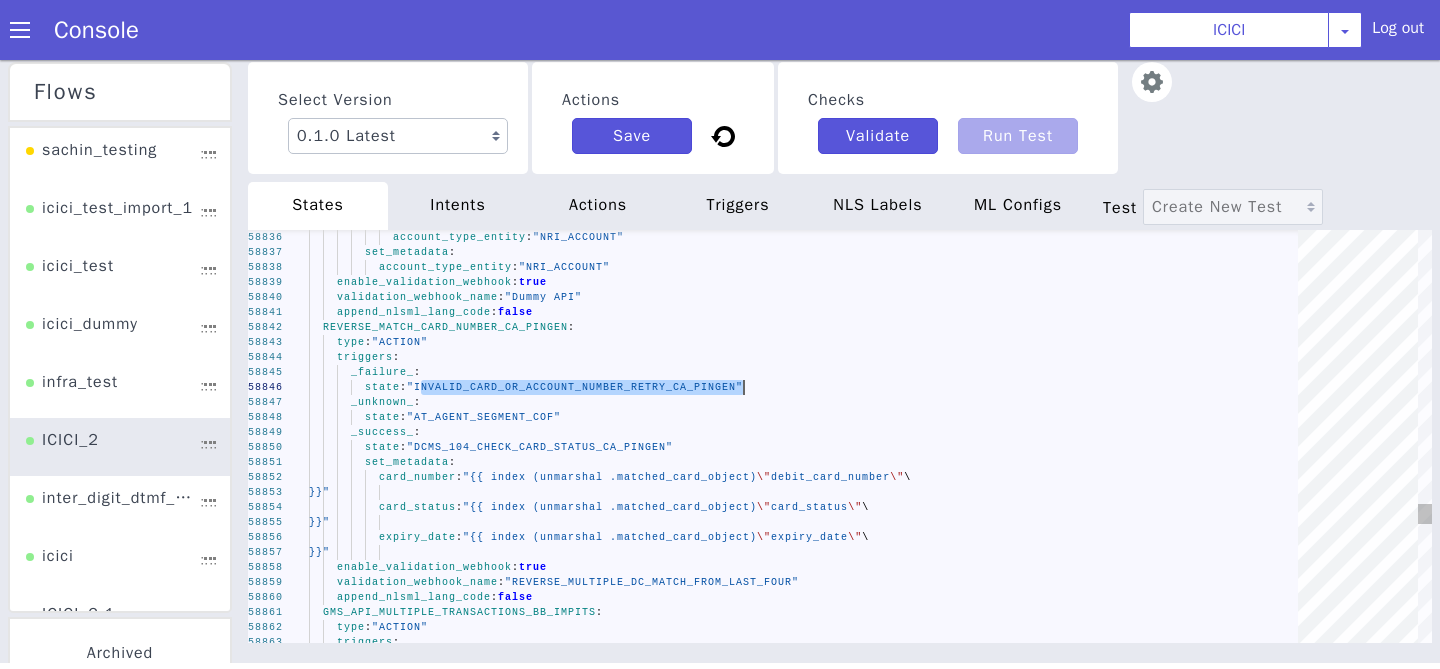 click on "REVERSE_MATCH_CARD_NUMBER_CA_PINGEN" at bounding box center (1935, 593) 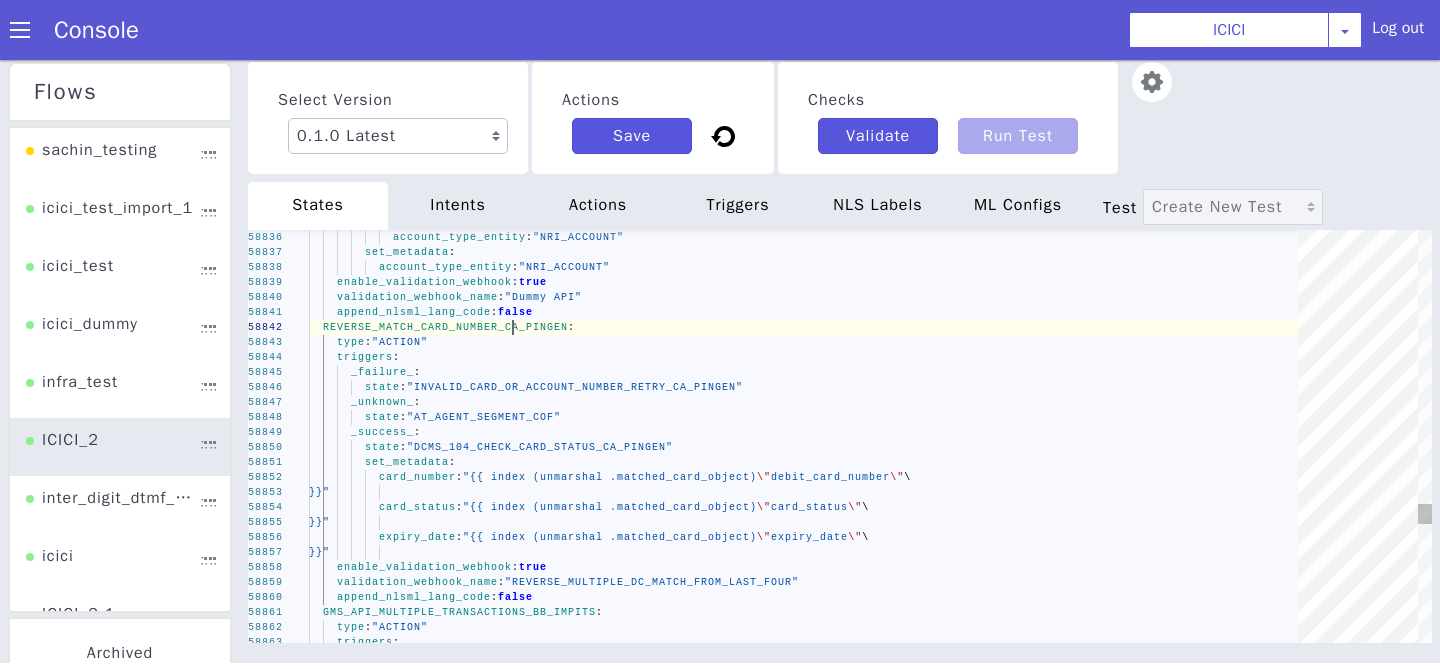 click on "validation_webhook_name: "Dummy API"
append_nlsml_lang_code: false
REVERSE_MATCH_CARD_NUMBER_CA_PINGEN:
type: "ACTION"
triggers:
_failure_:
state: "INVALID_CARD_OR_ACCOUNT_NUMBER_RETRY_CA_PINGEN"
_unknown_:
state: "AT_AGENT_SEGMENT_COF"
_success_:" at bounding box center [1910, 968] 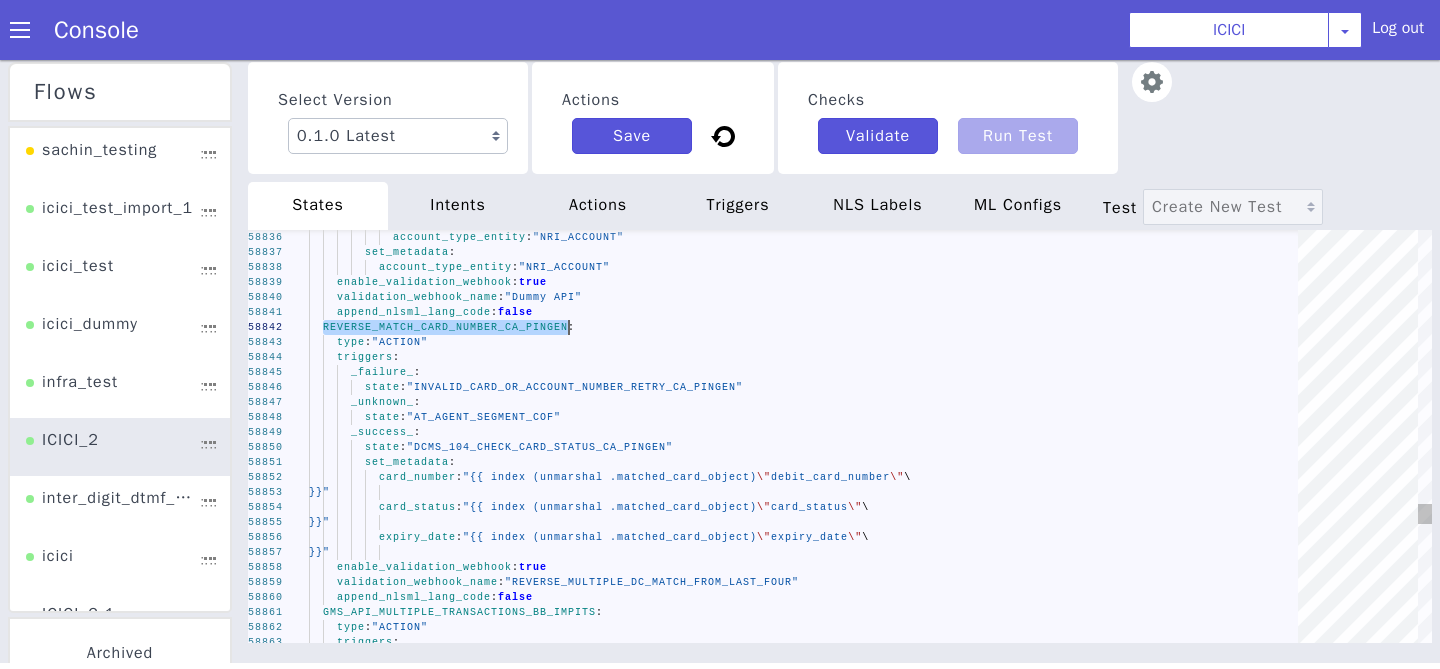 type on "state: "DCMS_104_CHECK_CARD_STATUS_CA_PINGEN"
set_metadata:
card_number: "{{ index (unmarshal .matched_card_object) \"debit_card_number\"\
}}"
card_status: "{{ index (unmarshal .matched_card_object) \"card_status\"\
}}"
expiry_date: "{{ index (unmarshal .matched_card_object) \"expiry_date\"\
}}"
enable_validation_webhook: true
validation_webhook_name: "REVERSE_MULTIPLE_DC_MATCH_FROM_LAST_FOUR"" 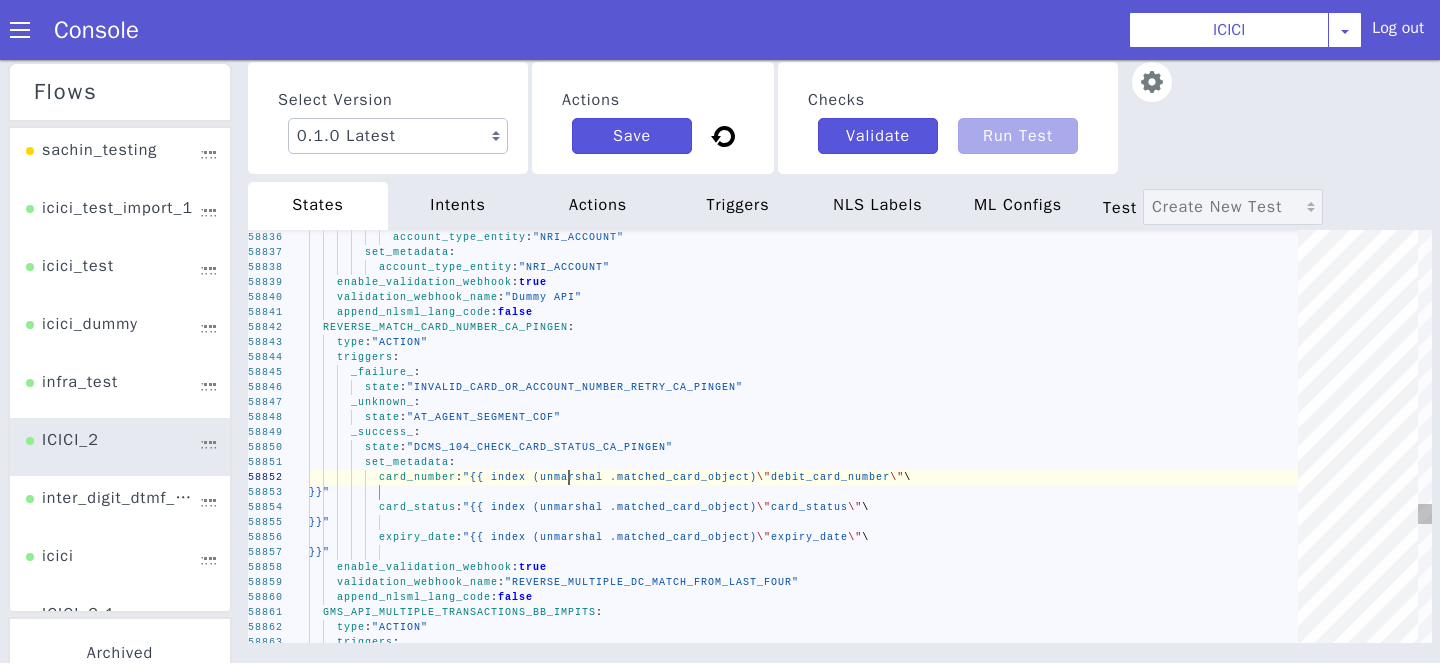 click on ""{{ index (unmarshal .matched_card_object)" at bounding box center (2100, 744) 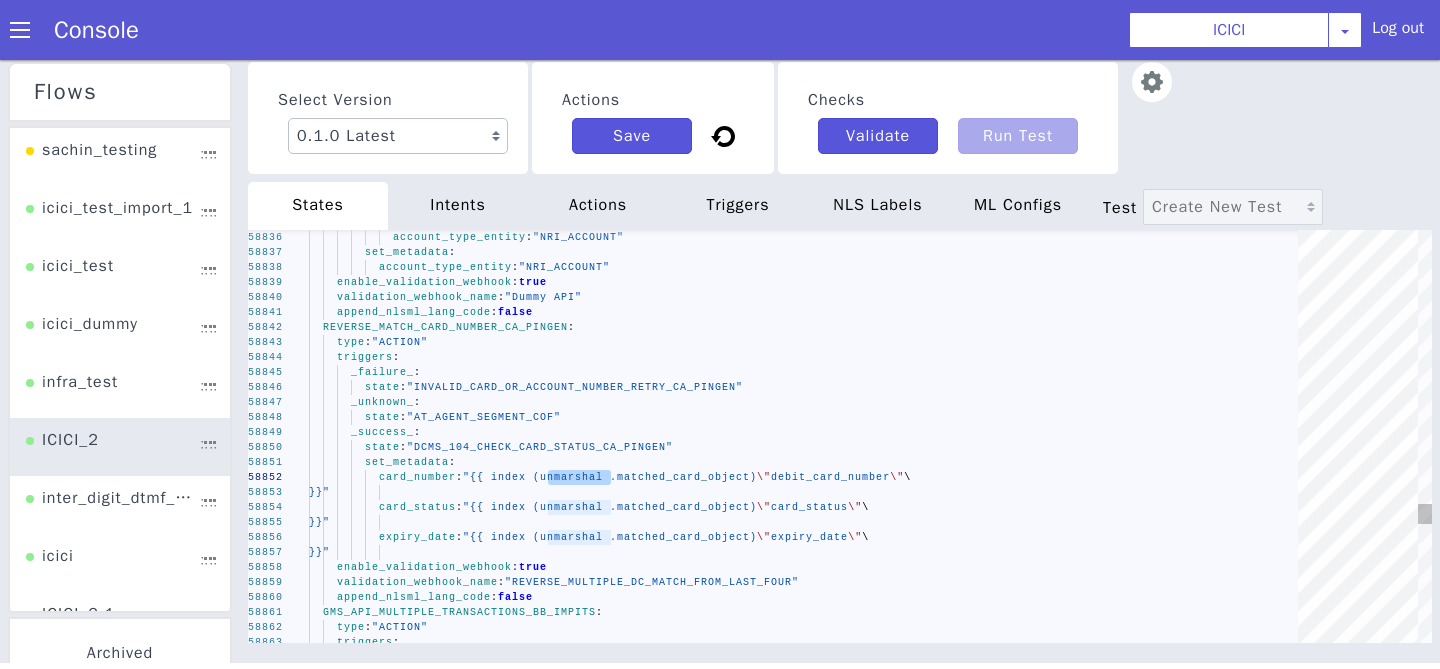 type on "unmarshal" 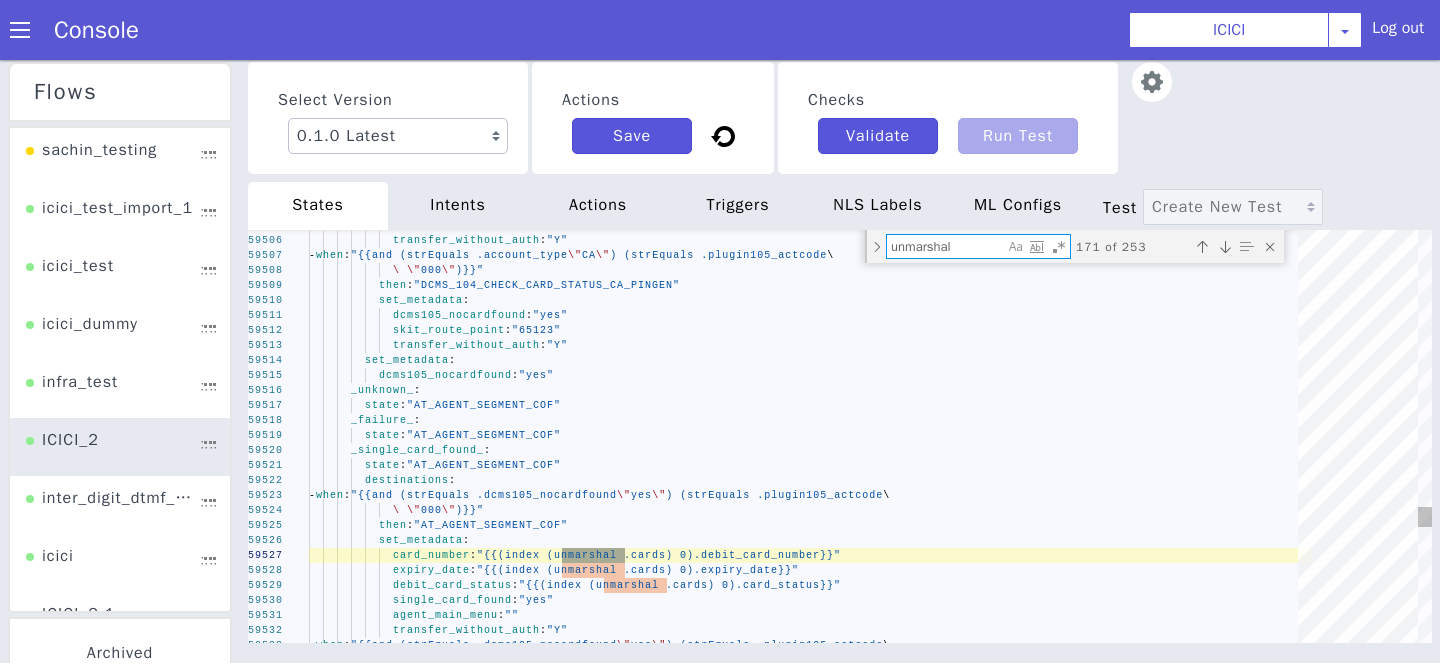 click on "transfer_without_auth :  "Y"          set_metadata :              skit_route_point :  "65123"              dcms105_nocardfound :  "yes"            set_metadata :            then :  "DCMS_104_CHECK_CARD_STATUS_CA_PINGEN"              \ \" 000 \" )}}"         -  when :  "{{and (strEquals .account_type  \" CA \" ) (strEquals .plugin105_actcode \              transfer_without_auth :  "Y"              agent_main_menu :  ""            dcms105_nocardfound :  "yes"        _unknown_ :          state :  "AT_AGENT_SEGMENT_COF"        _failure_ :          state :  "AT_AGENT_SEGMENT_COF"        _single_card_found_ :          state :  "AT_AGENT_SEGMENT_COF"          destinations :         -  when :  "{{and (strEquals .dcms105_nocardfound  \" yes \" ) (strEquals .plugin105_actcode \              \ \"" at bounding box center (501542, 108453) 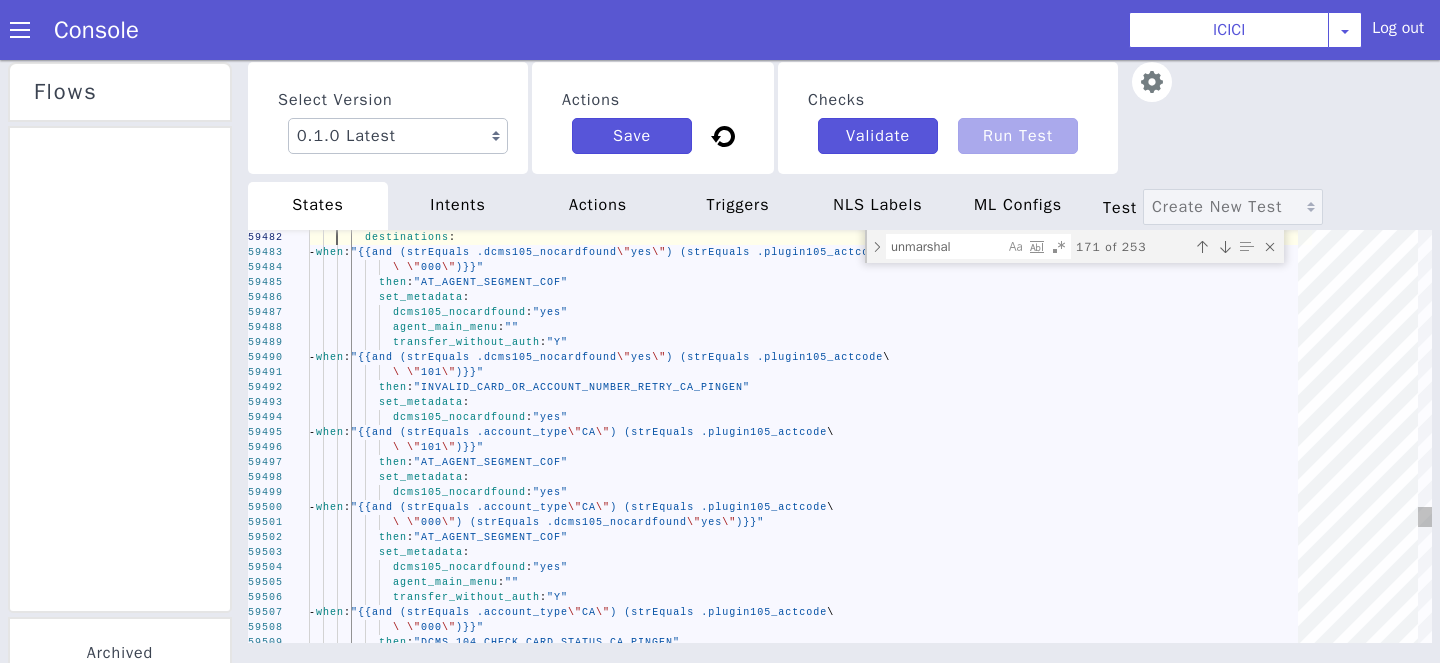 type on "_success_:
state: "DC_NOT_SAVINGS_ACCOUNT_CA_PINGEN"
set_metadata:
transfer_phone_number: "{{.gms_access_number}}"
enable_validation_webhook: true
validation_webhook_name: "GMS API"
append_nlsml_lang_code: false
DCMS105_ACCOUNT_NUMBER_CHECK_CA_PINGEN:
type: "ACTION"
triggers:" 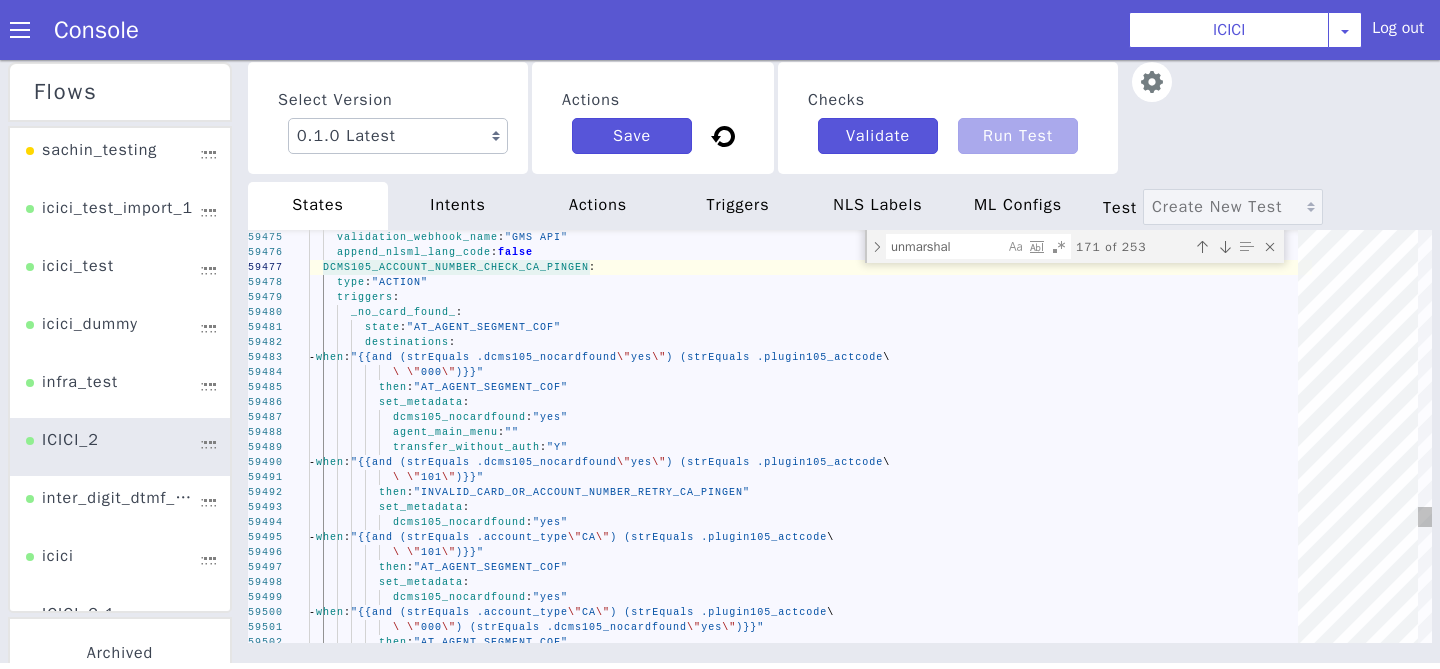 click on "DCMS105_ACCOUNT_NUMBER_CHECK_CA_PINGEN" at bounding box center [1750, 1054] 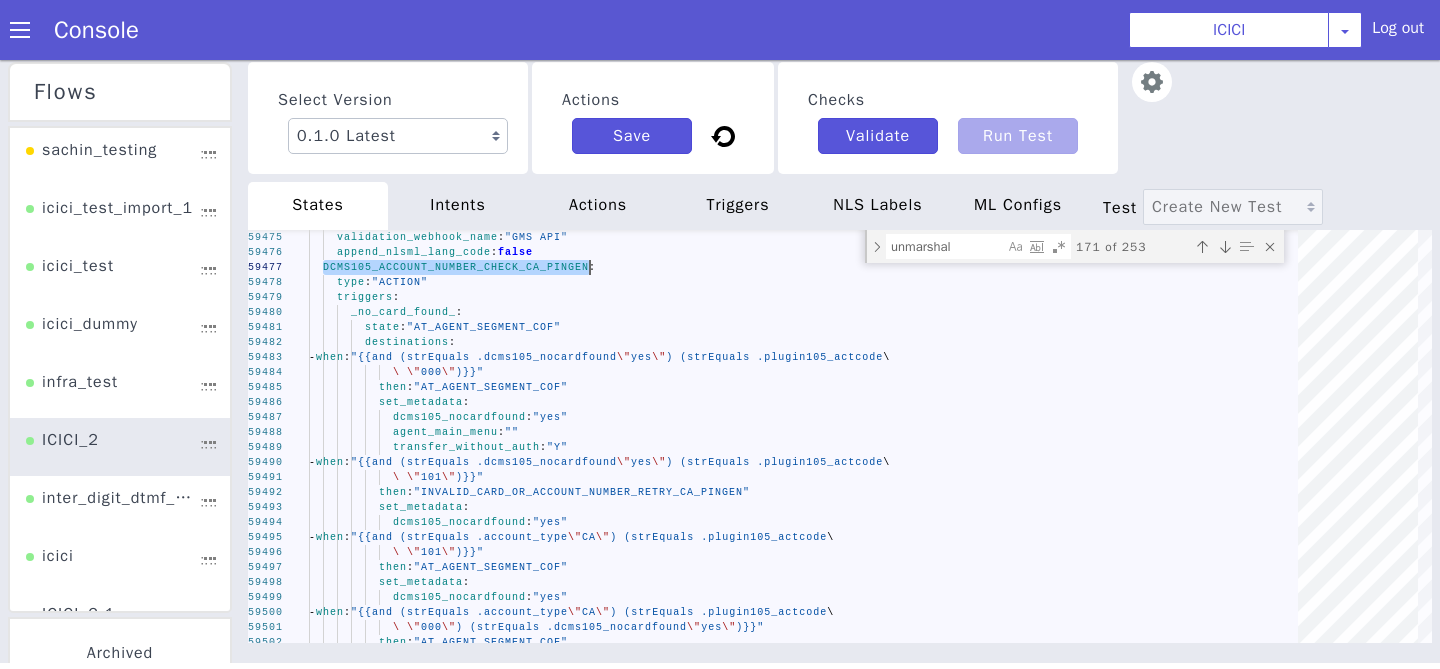 click at bounding box center (2112, 1088) 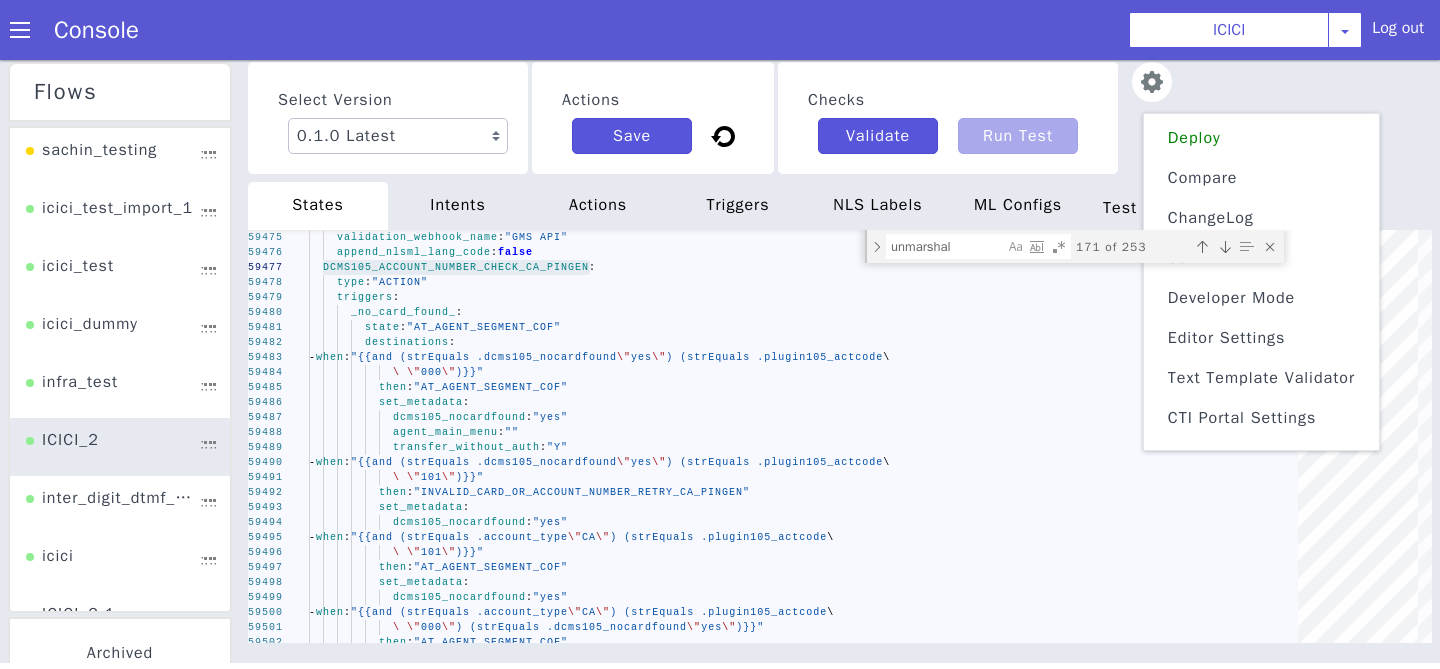 click on "Text Template Validator" at bounding box center [2429, 1278] 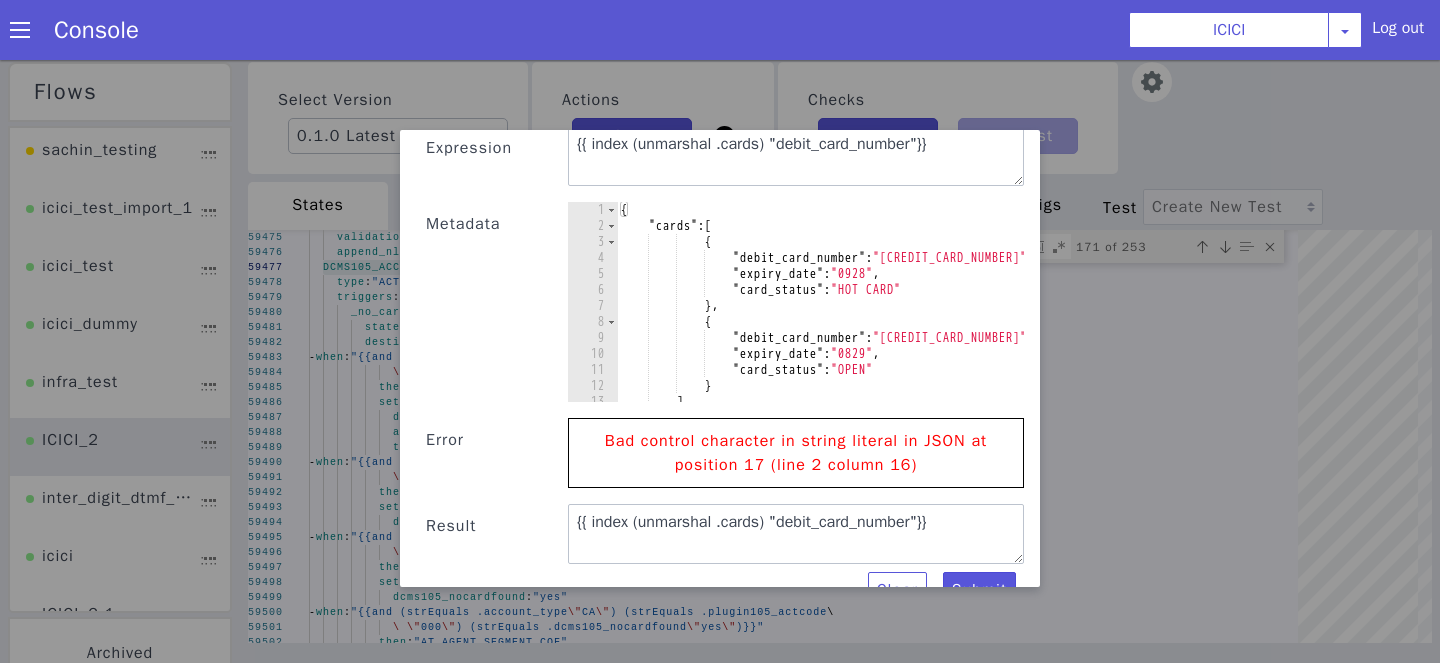 click on "{      "cards" :  [                {                     "debit_card_number" :  "5166400558765732" ,                     "expiry_date" :  "0928" ,                     "card_status" :  "HOT CARD"                } ,                {                     "debit_card_number" :  "5166400558800182" ,                     "expiry_date" :  "0829" ,                     "card_status" :  "OPEN"                }           ] }" at bounding box center (1671, 1363) 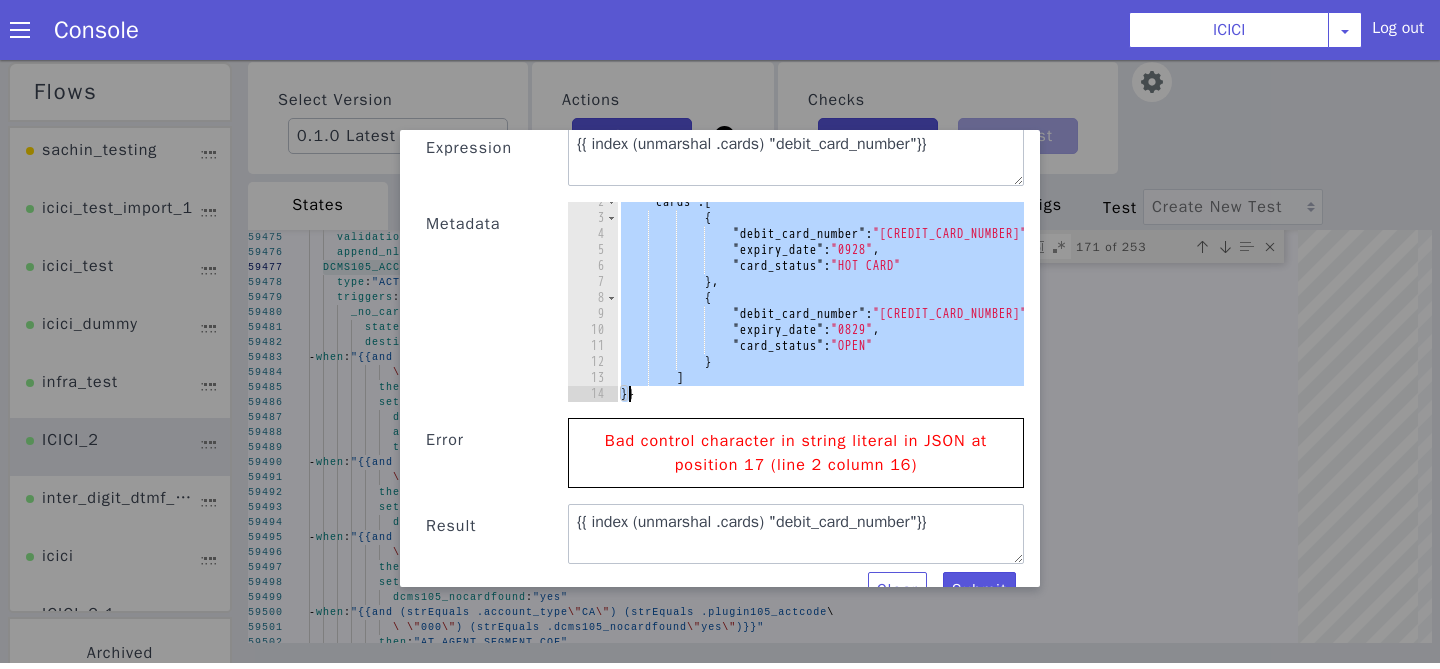 scroll, scrollTop: 24, scrollLeft: 0, axis: vertical 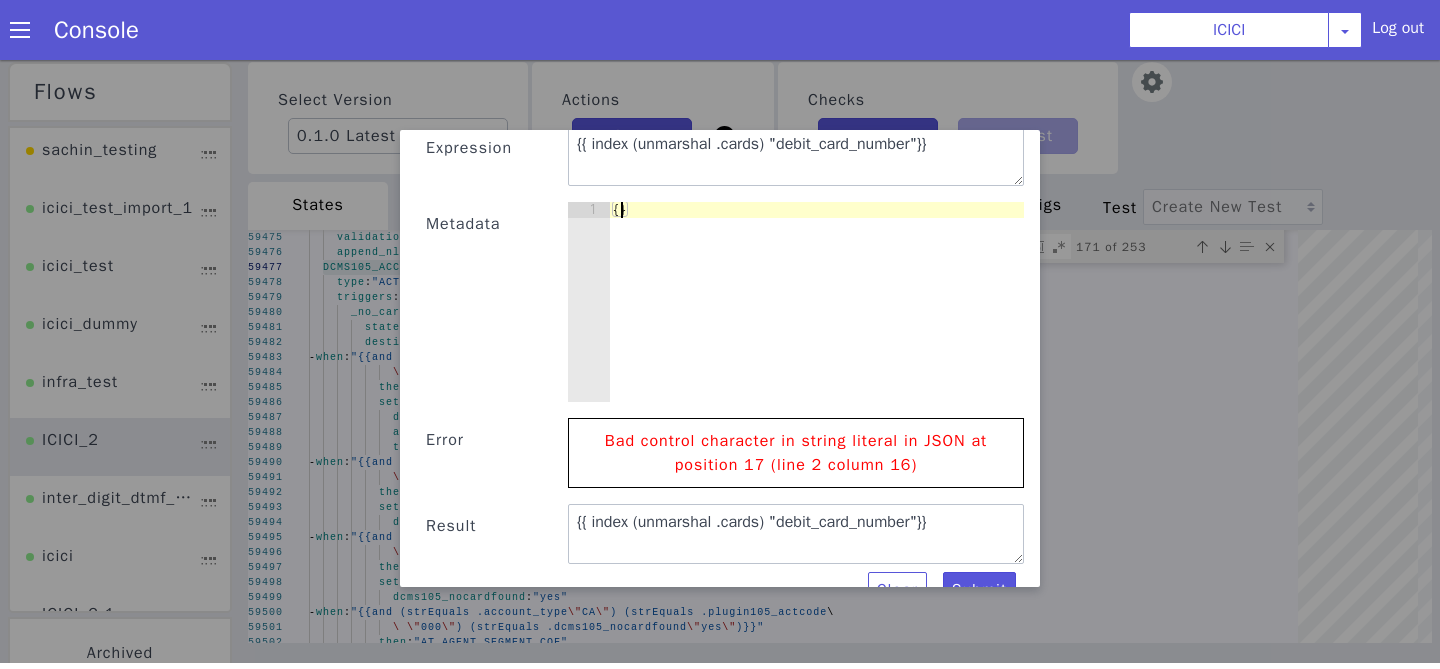 paste on "}" 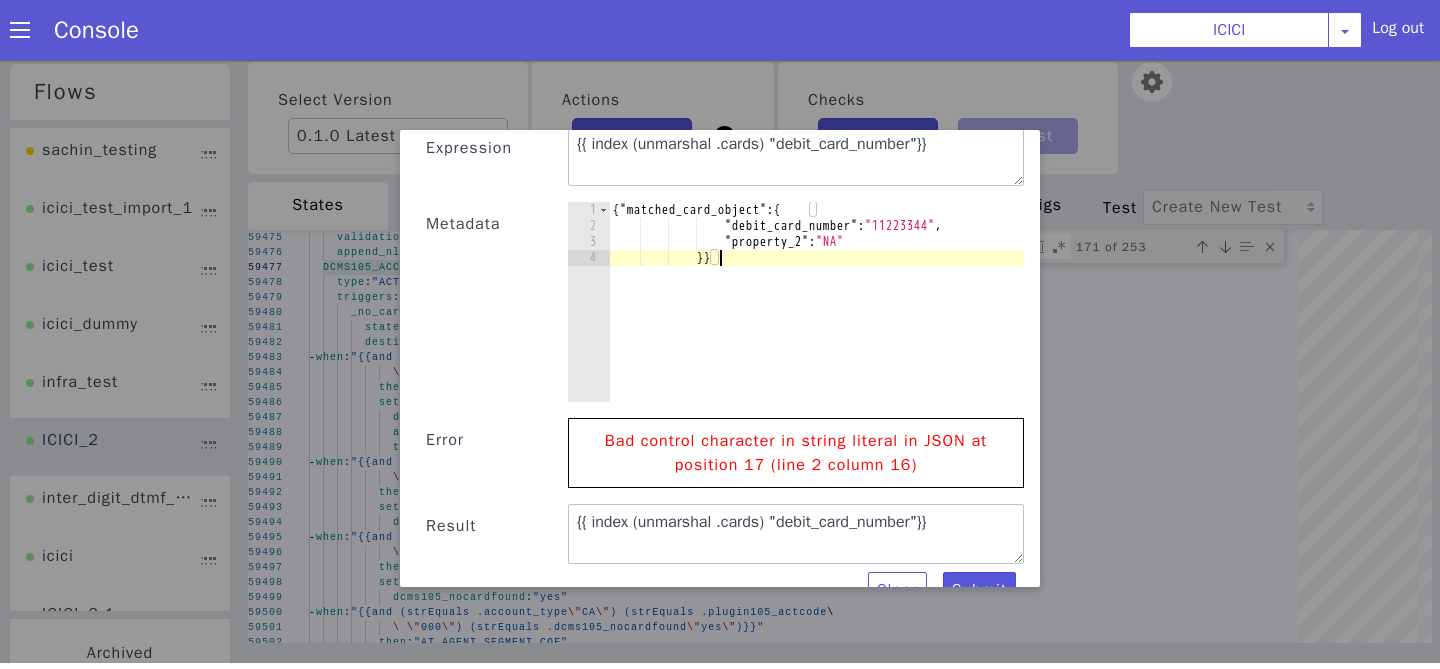 scroll, scrollTop: 151, scrollLeft: 0, axis: vertical 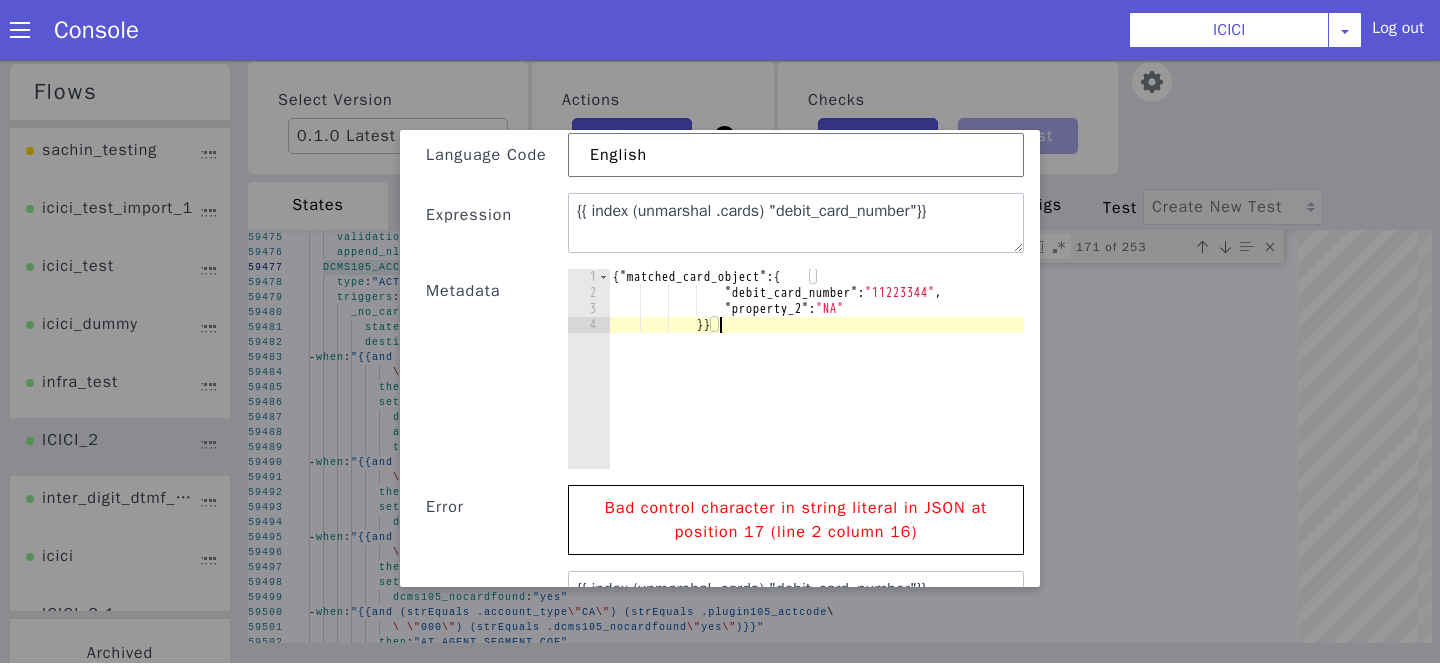 click on "{ "matched_card_object" :  {                     "debit_card_number" :  "11223344" ,                     "property_2" :  "NA"                }}" at bounding box center [852, 1050] 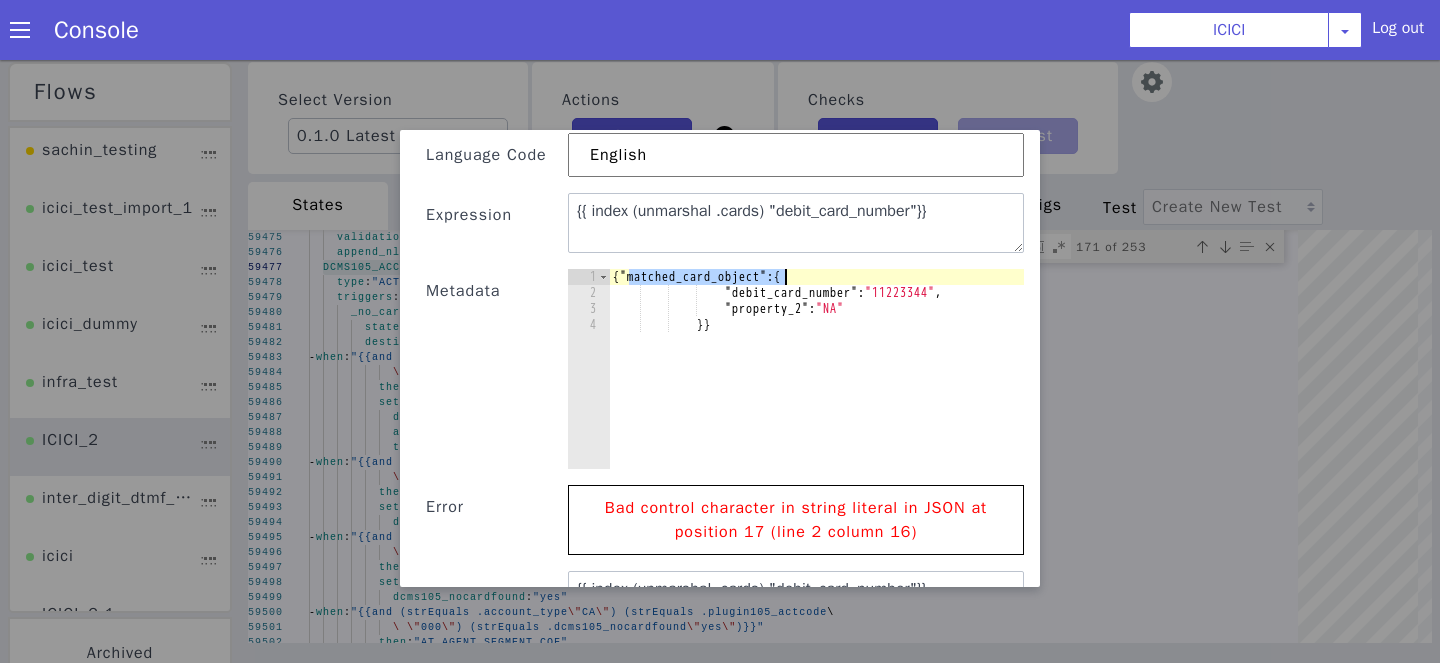 type on "{"matched_card_object": {" 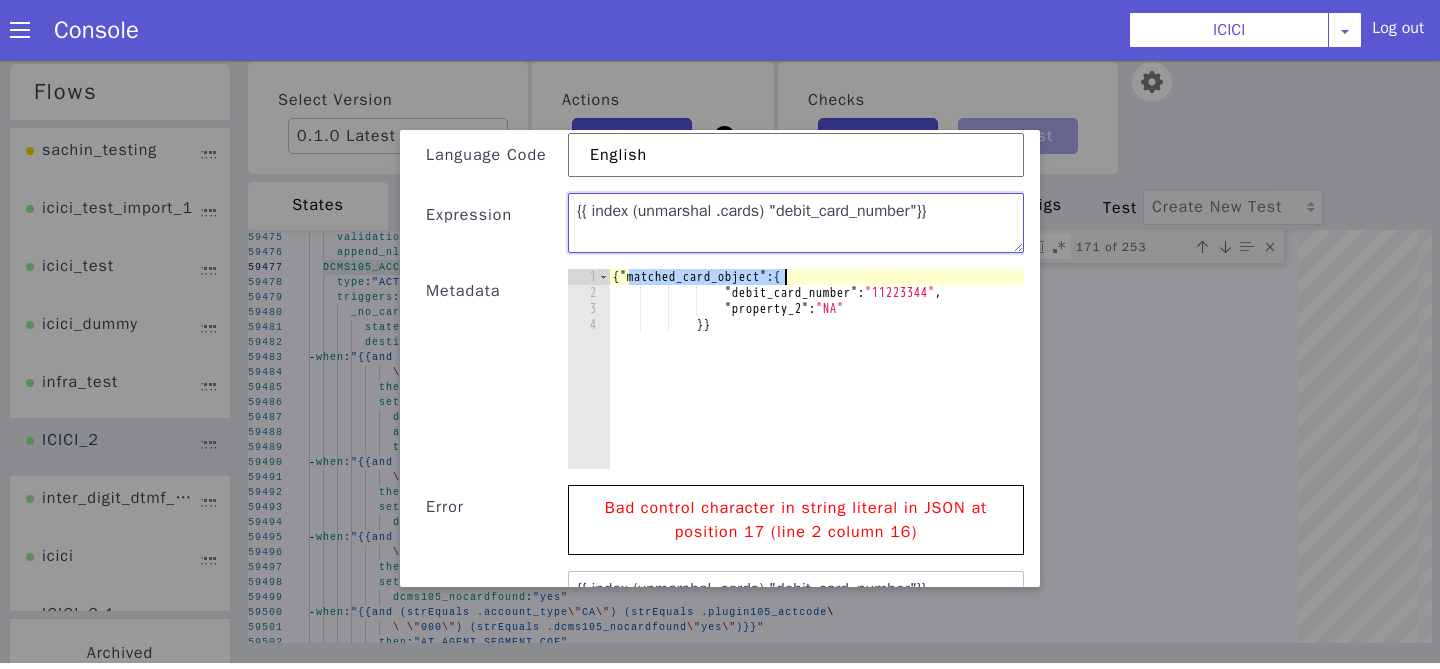 click on "{{ index (unmarshal .cards) "debit_card_number"}}" at bounding box center (1074, 1131) 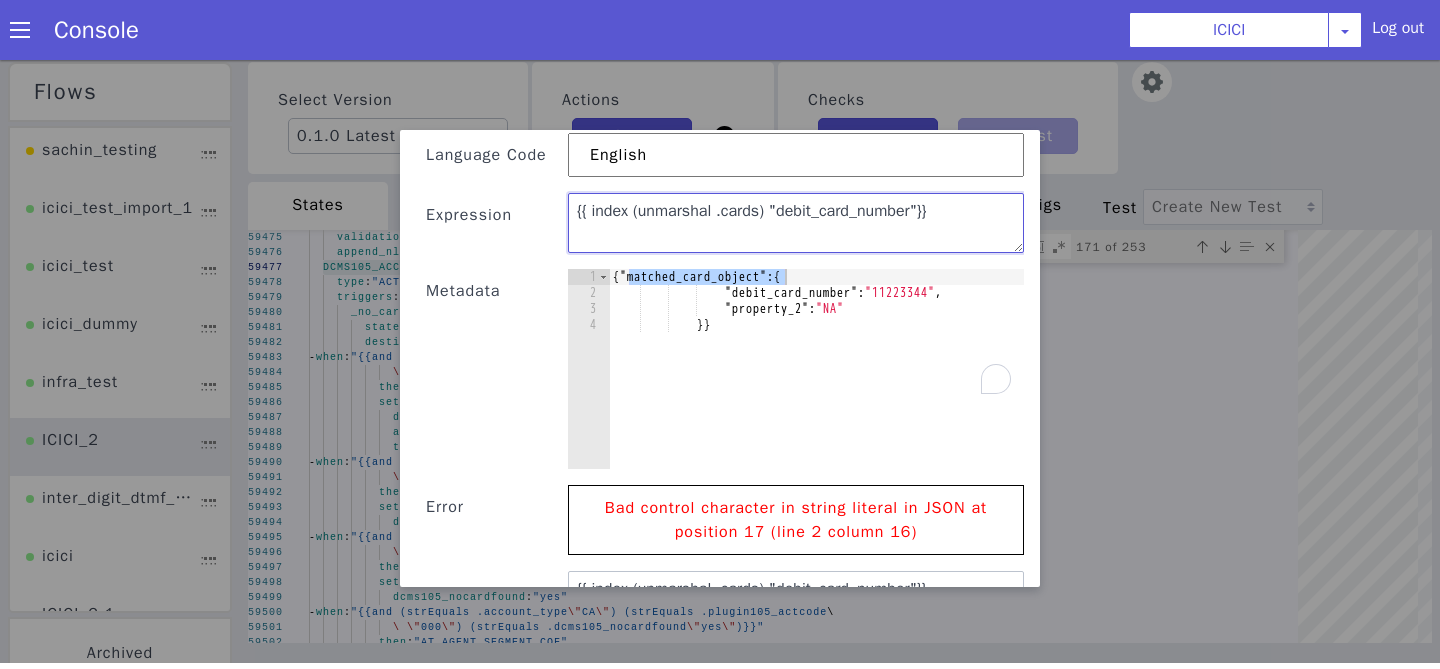 scroll, scrollTop: 151, scrollLeft: 0, axis: vertical 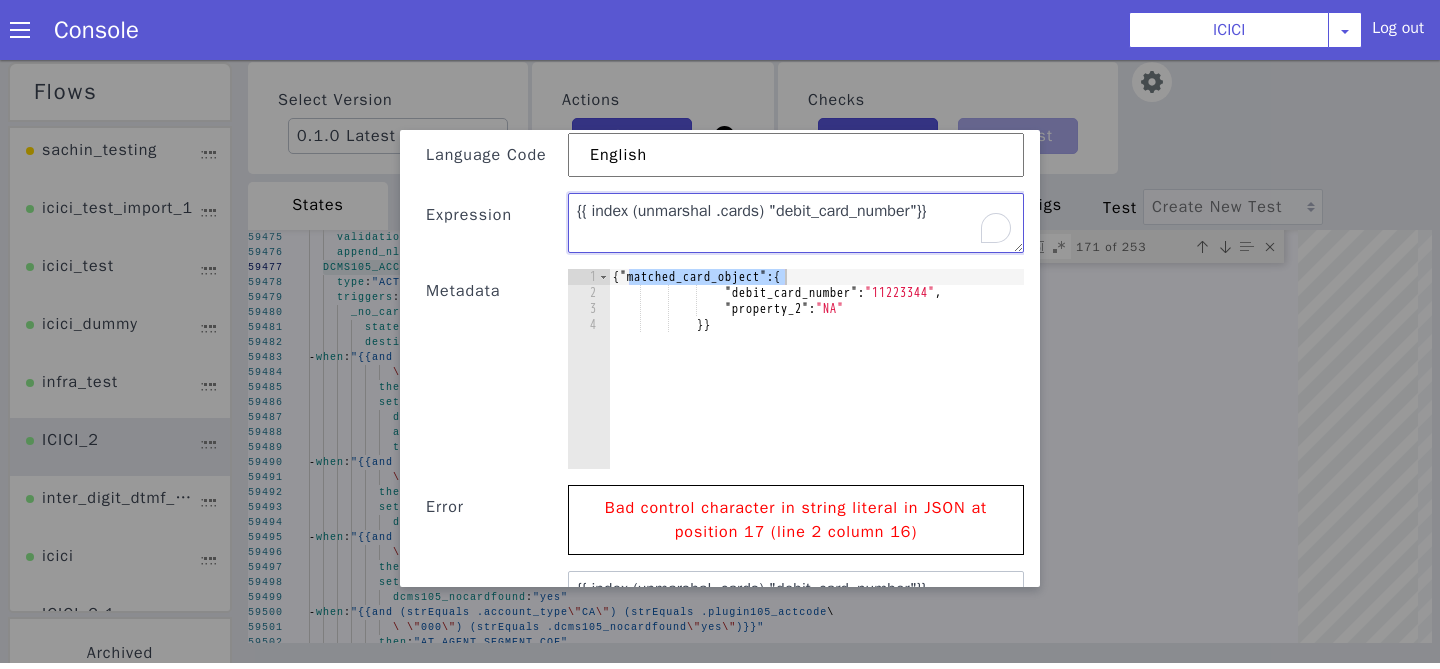 paste on "matched_card_object" 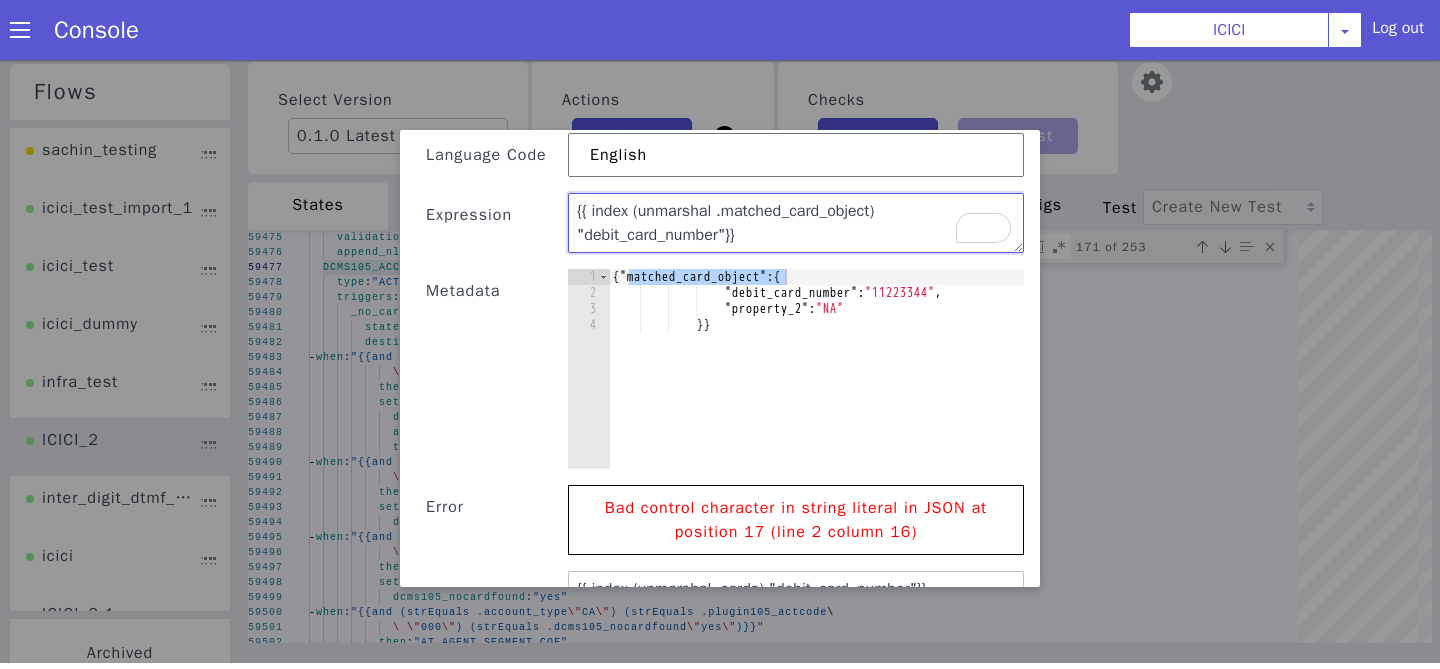 scroll, scrollTop: 246, scrollLeft: 0, axis: vertical 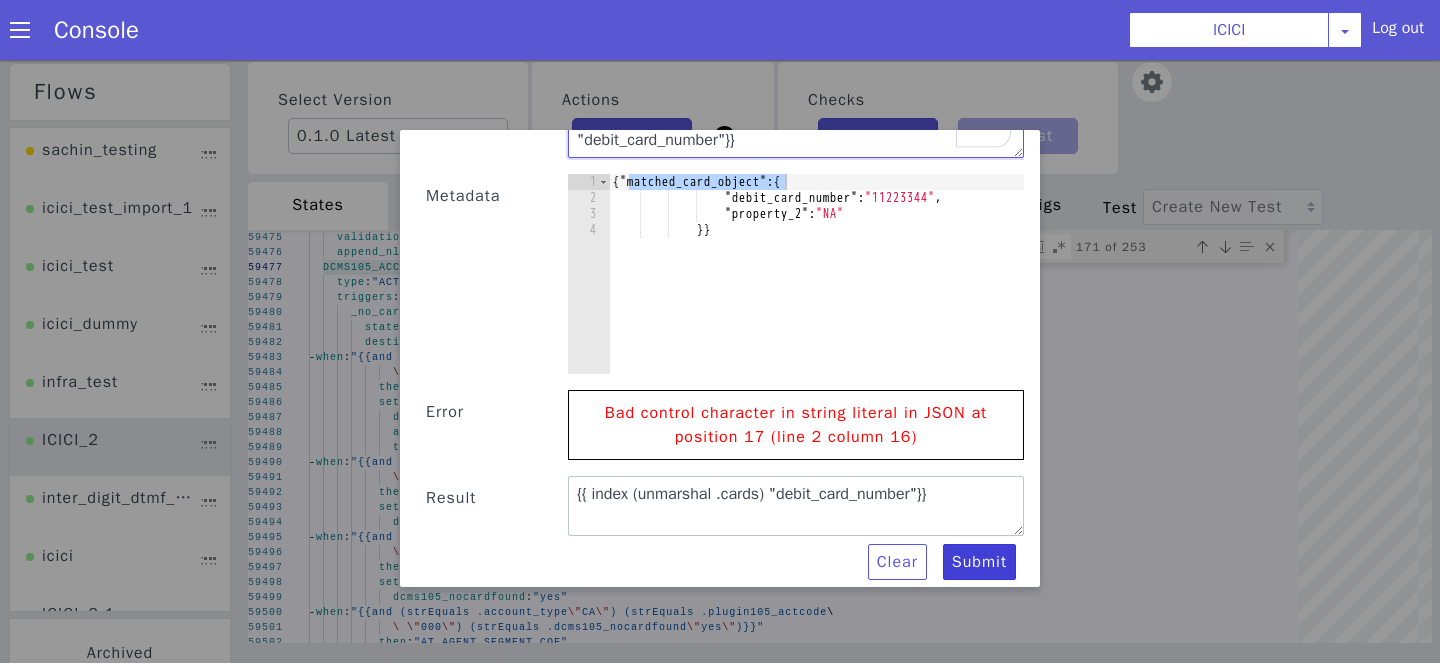 type on "{{ index (unmarshal .matched_card_object) "debit_card_number"}}" 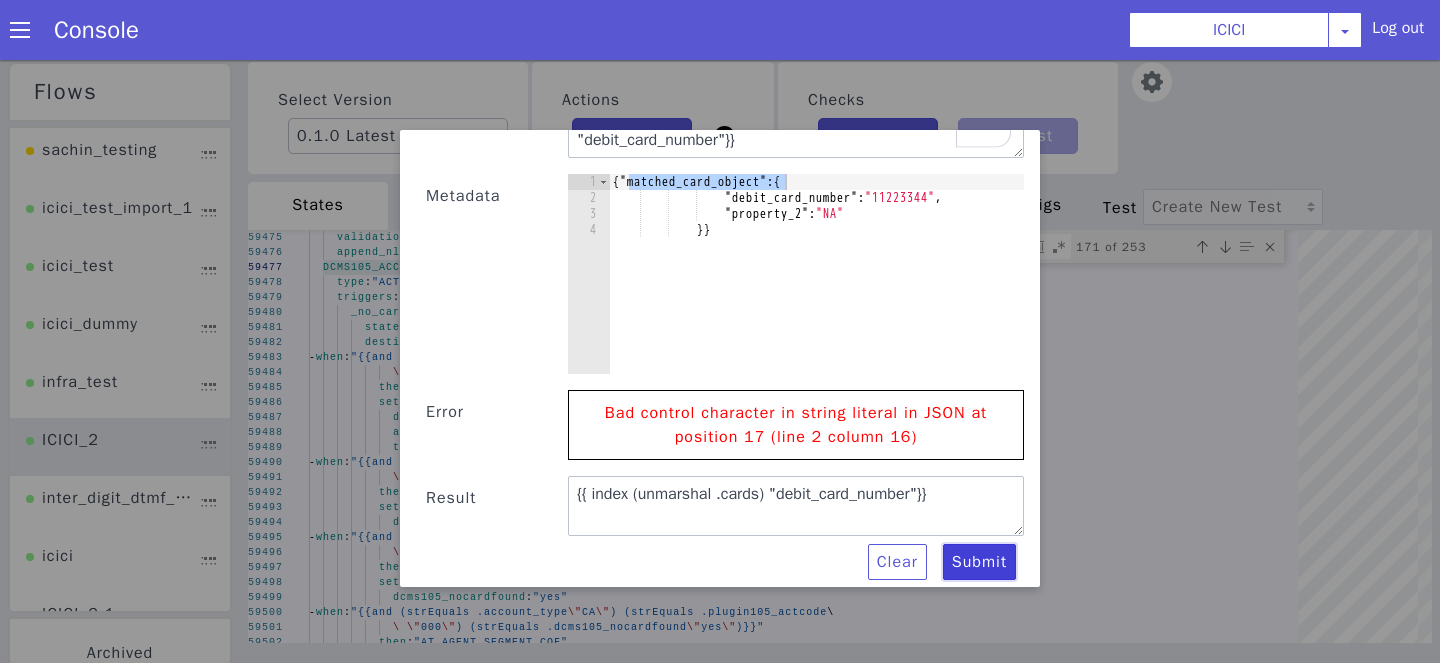 click on "Submit" at bounding box center (1102, 1607) 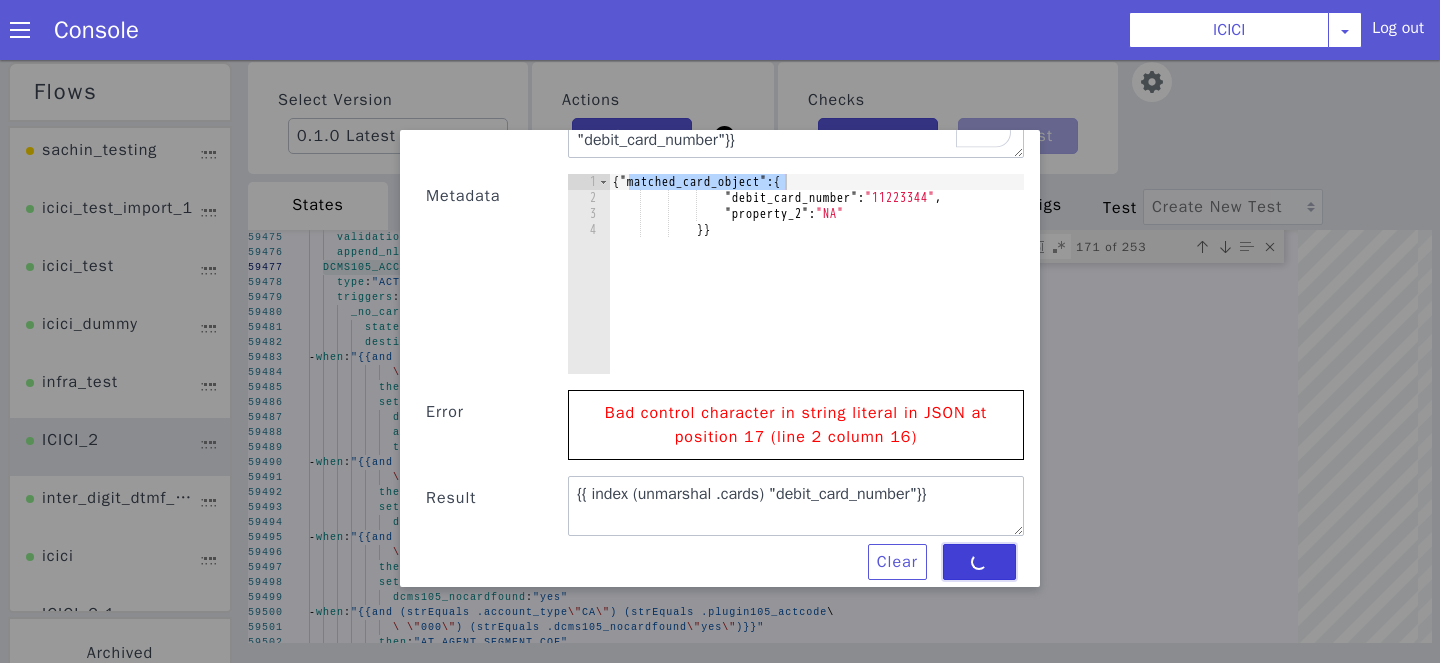 type on "{{ index (unmarshal .matched_card_object) "debit_card_number"}}" 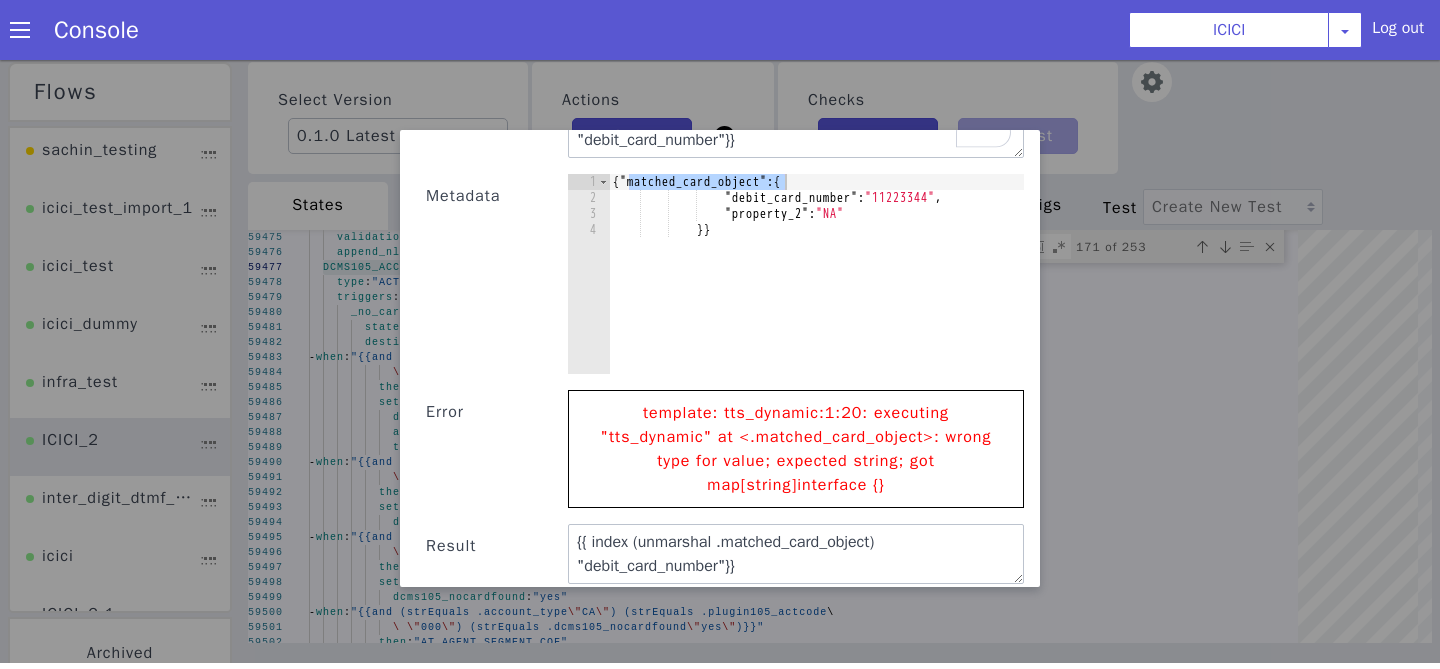 scroll, scrollTop: 246, scrollLeft: 0, axis: vertical 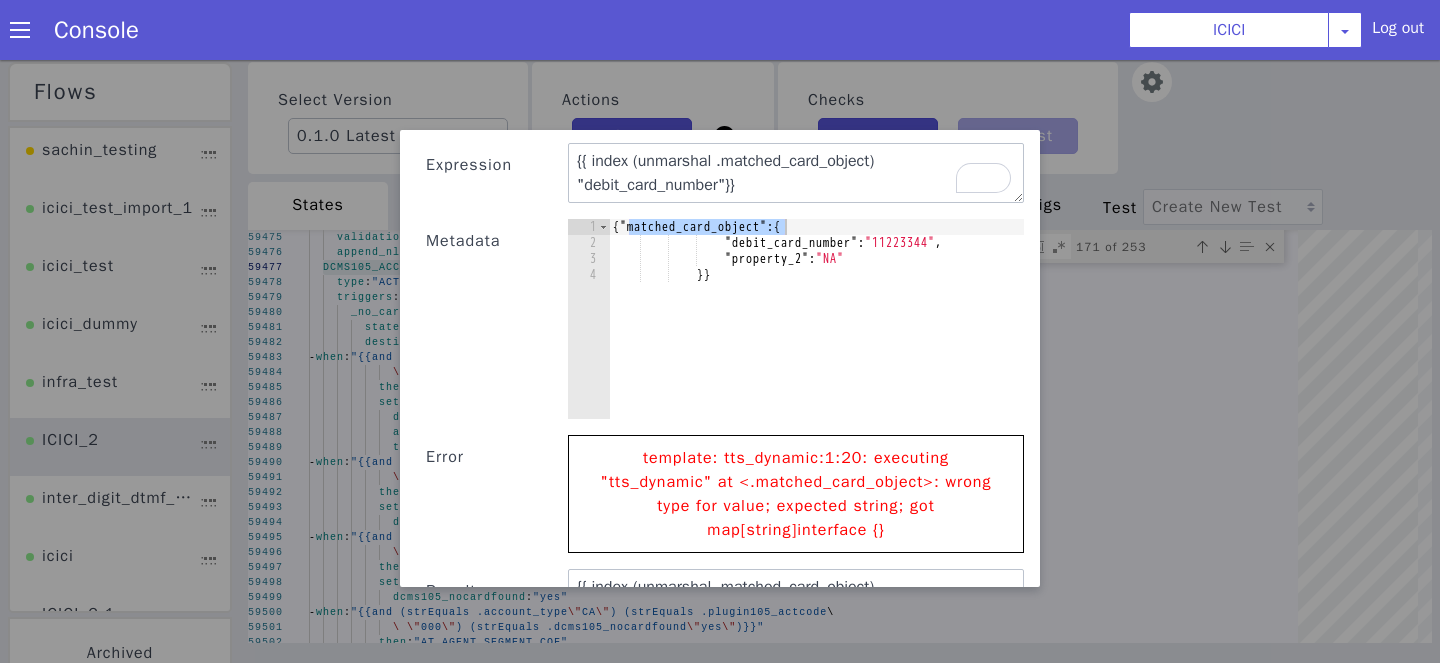 click on "{ "matched_card_object" :  {                     "debit_card_number" :  "11223344" ,                     "property_2" :  "NA"                }}" at bounding box center (922, 1079) 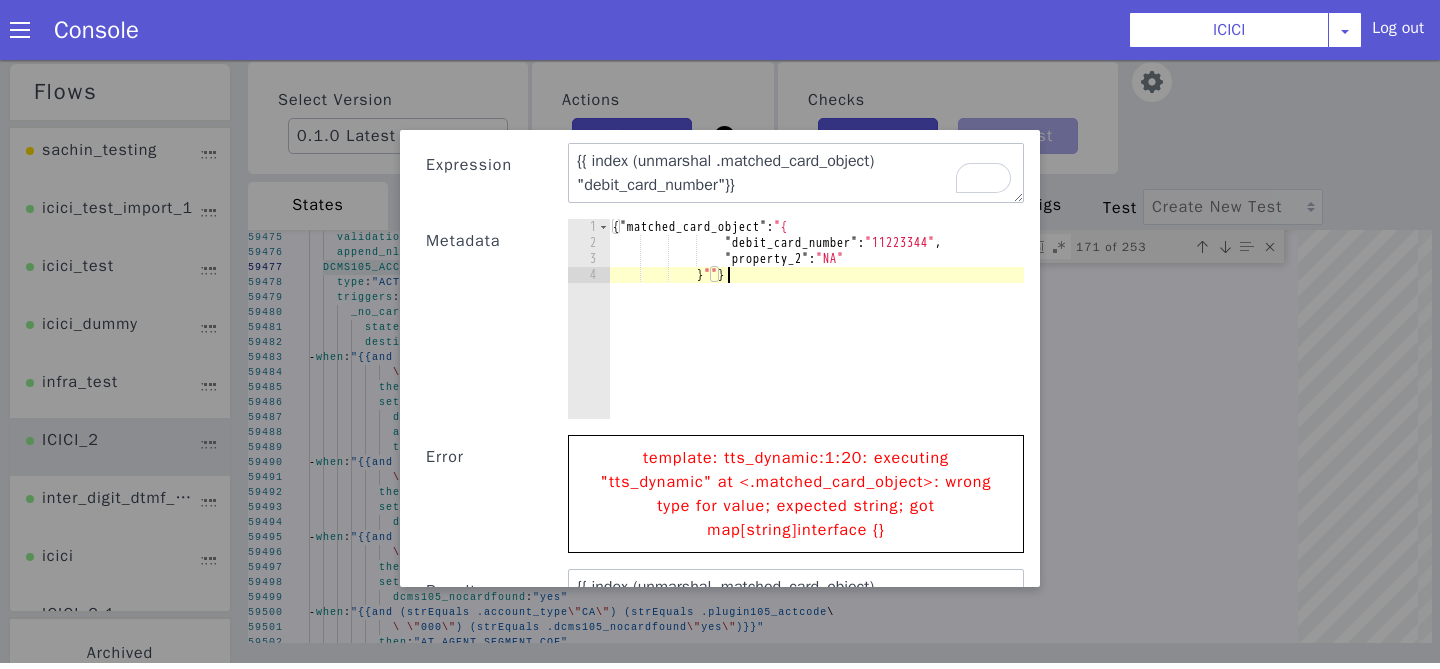 scroll, scrollTop: 0, scrollLeft: 8, axis: horizontal 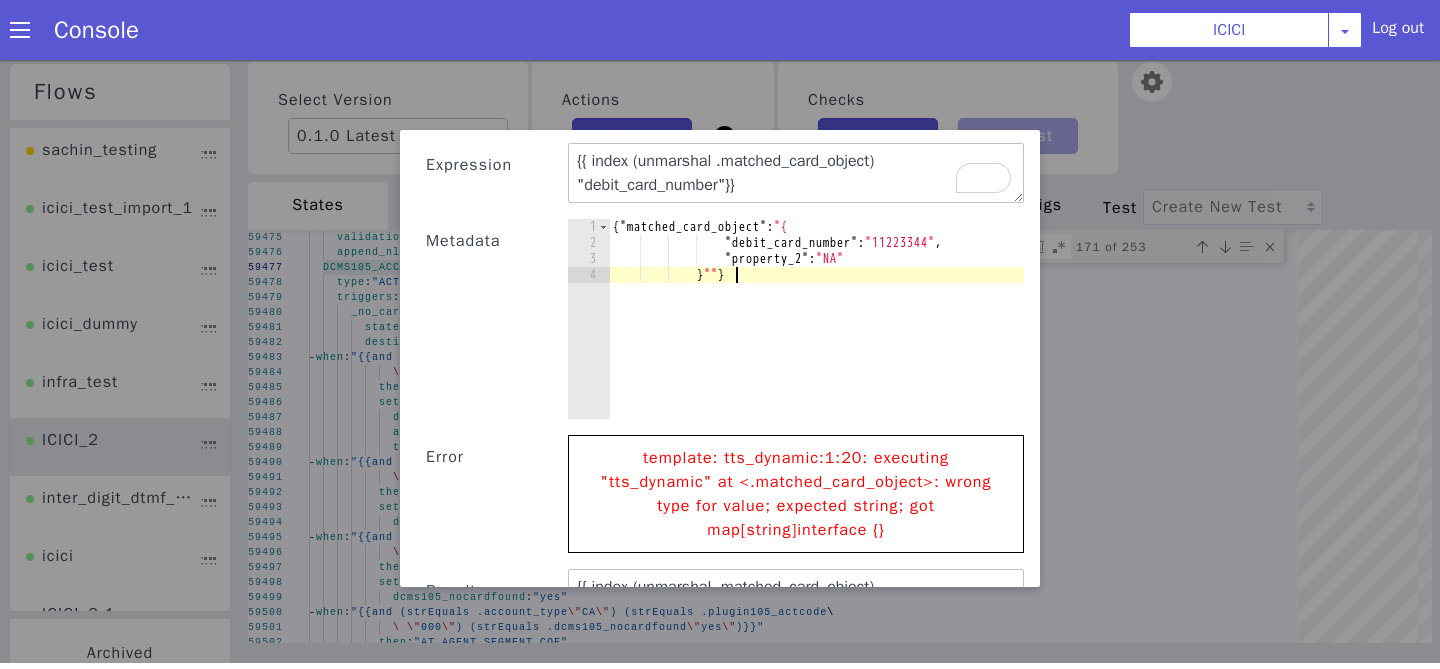 type on "}"}" 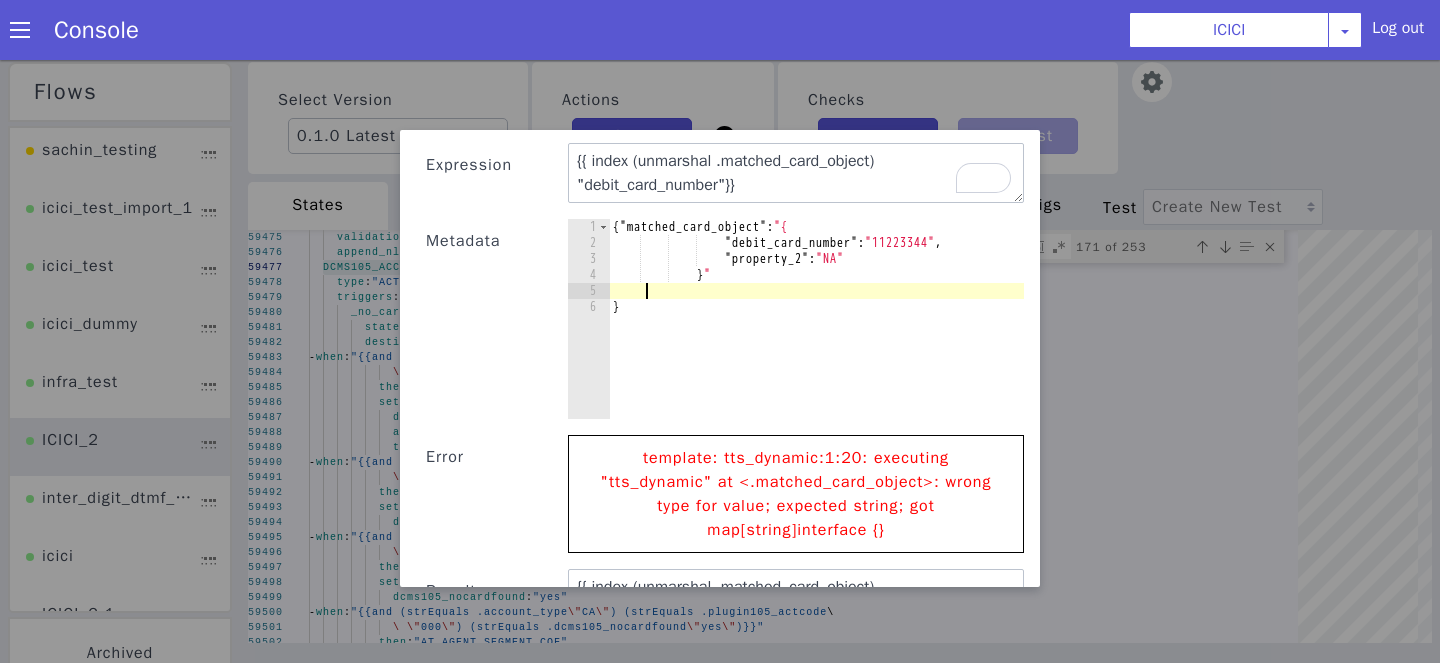 scroll, scrollTop: 0, scrollLeft: 1, axis: horizontal 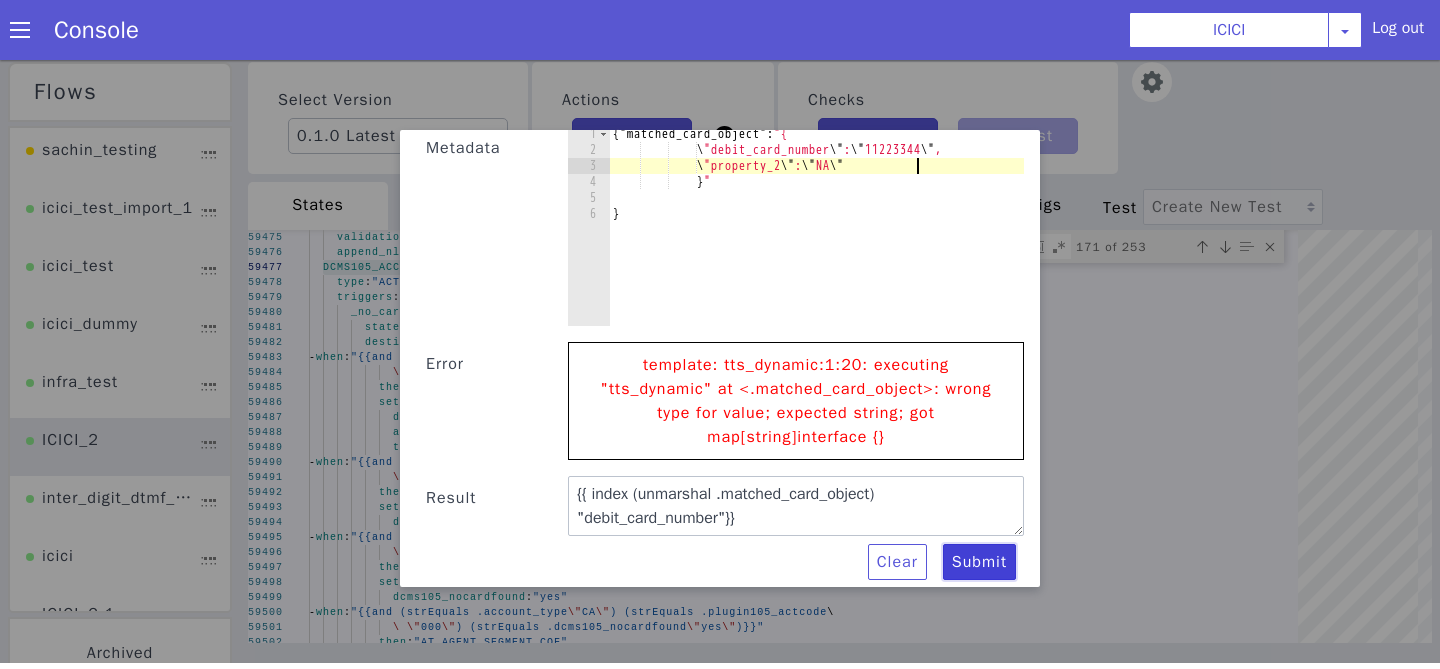 click on "Submit" at bounding box center [746, 931] 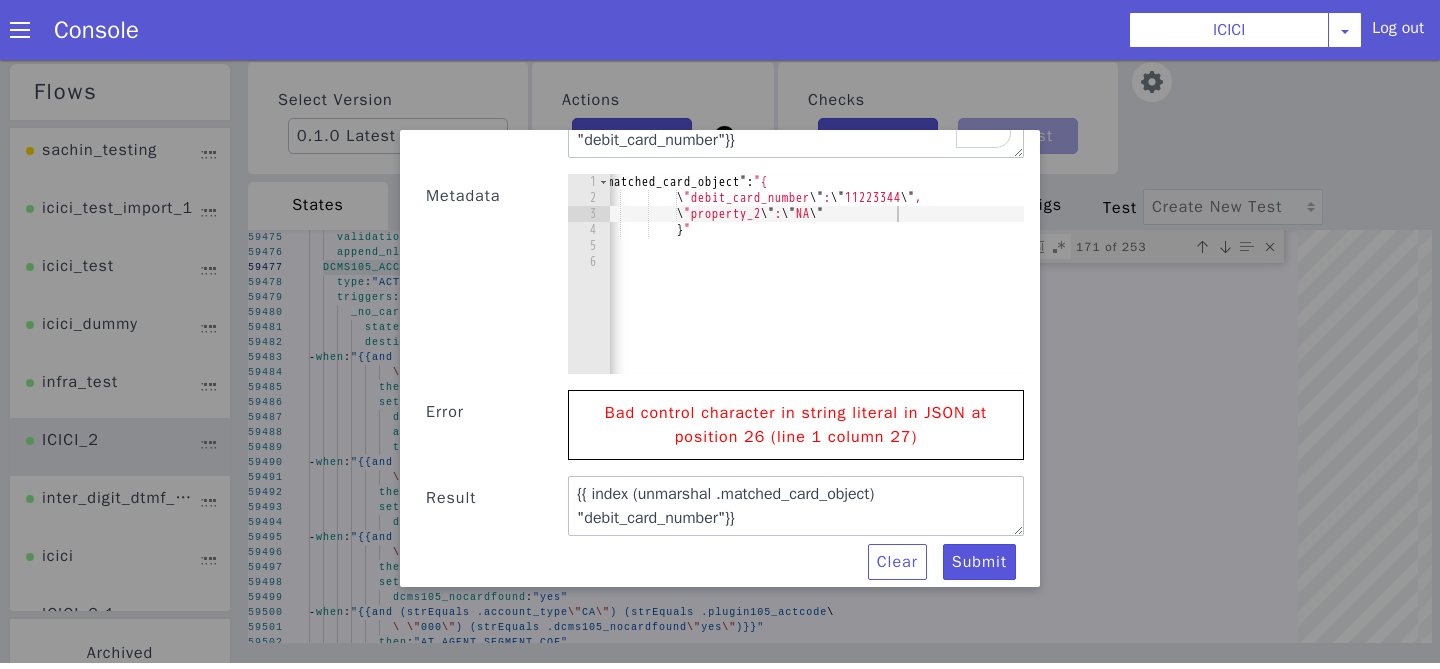 click on "{ "matched_card_object" :  "{                    \ "debit_card_number \" :  \" 11223344 \" ,                    \ "property_2 \" :  \" NA \"                } "      }" at bounding box center [768, 702] 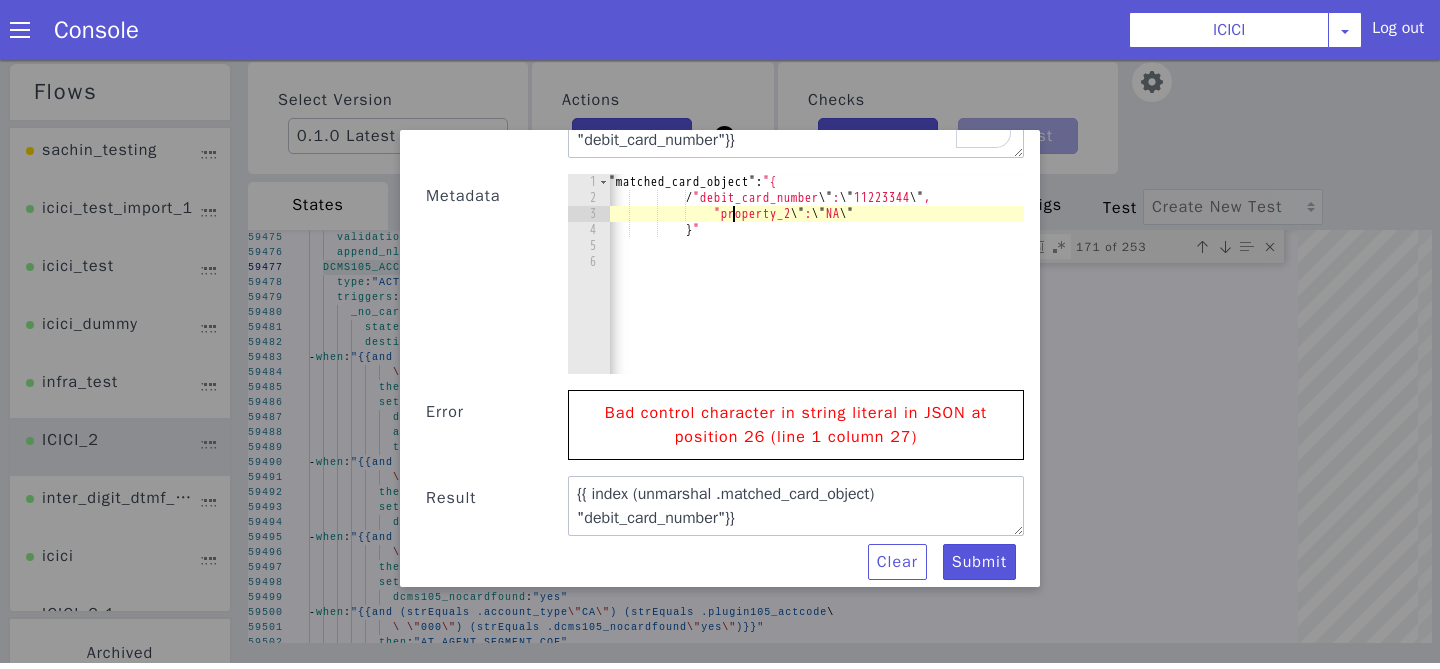 type on "/"property_2\": \"NA\"" 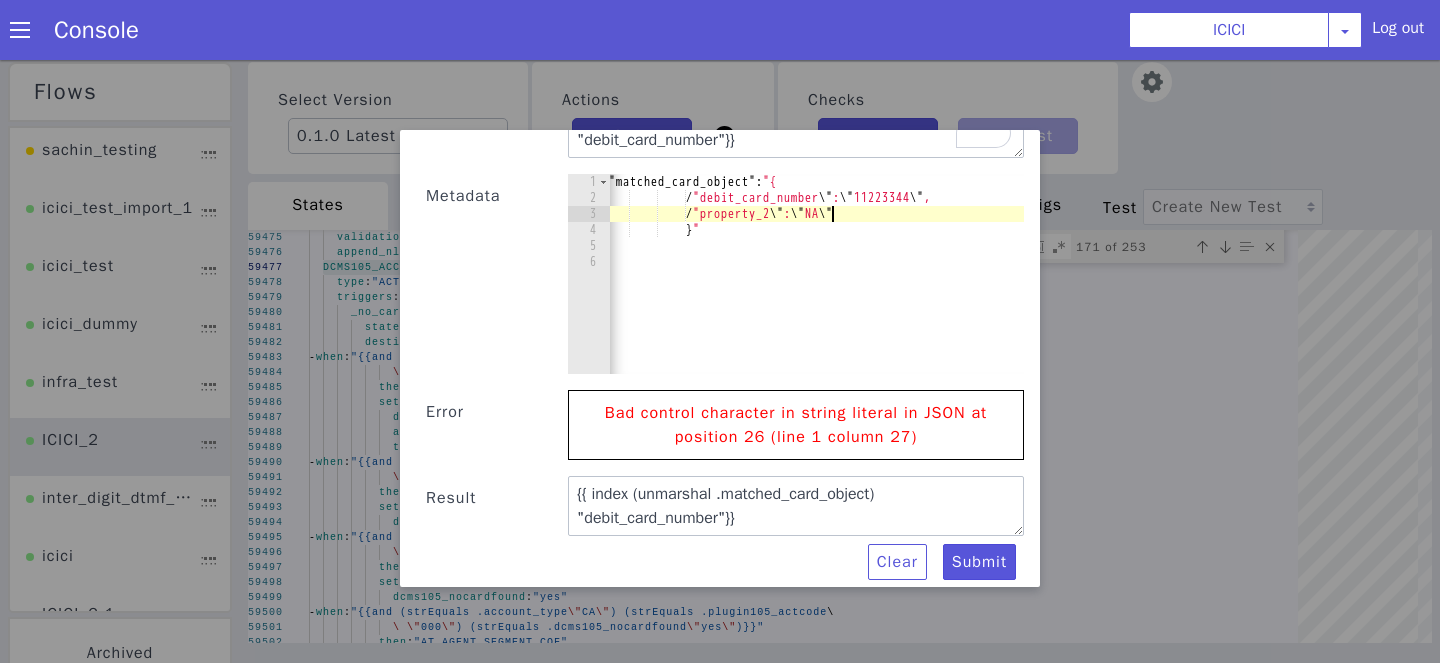 click at bounding box center [672, 695] 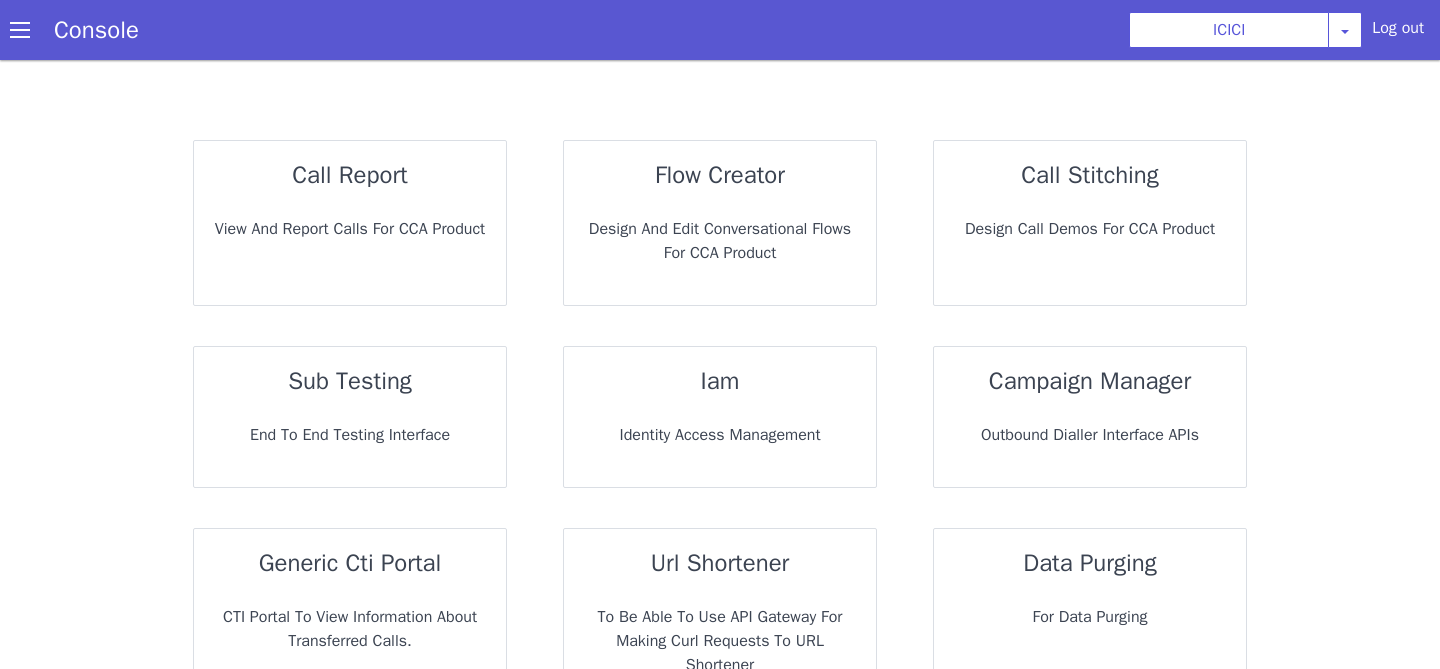 scroll, scrollTop: 0, scrollLeft: 0, axis: both 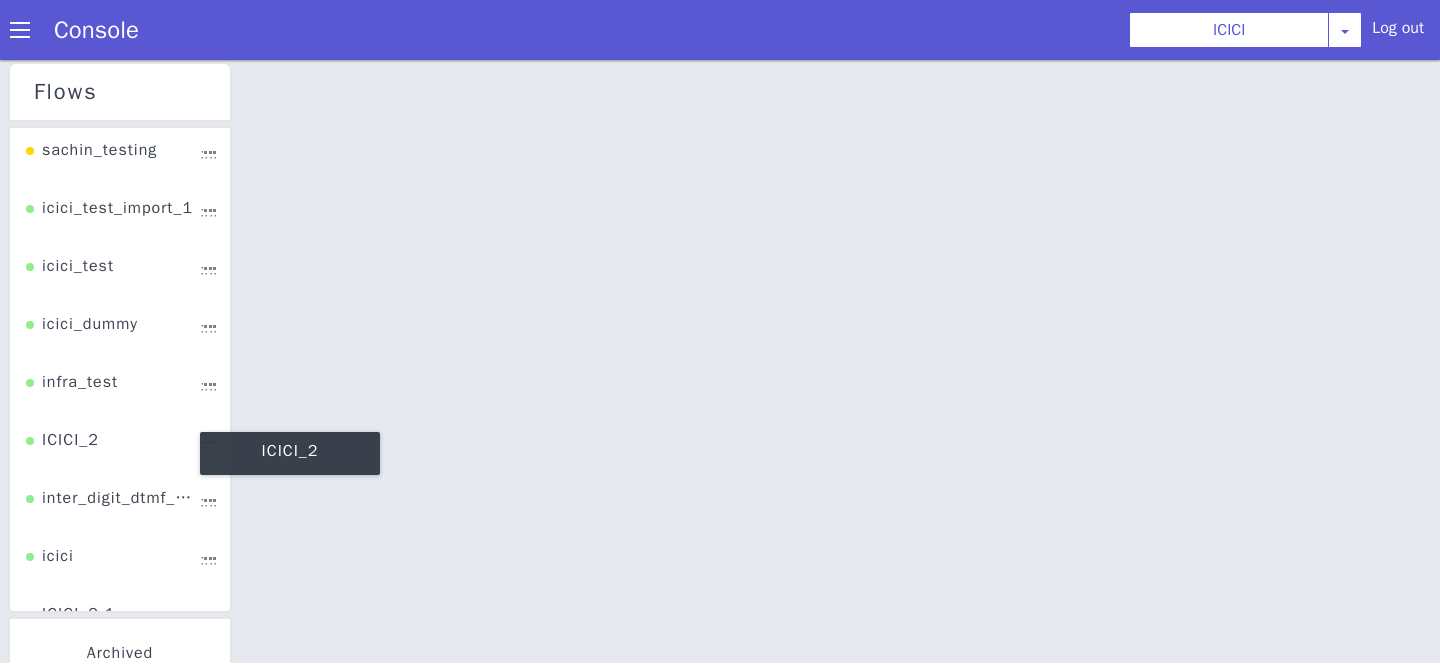 click on "ICICI_2" at bounding box center (110, 344) 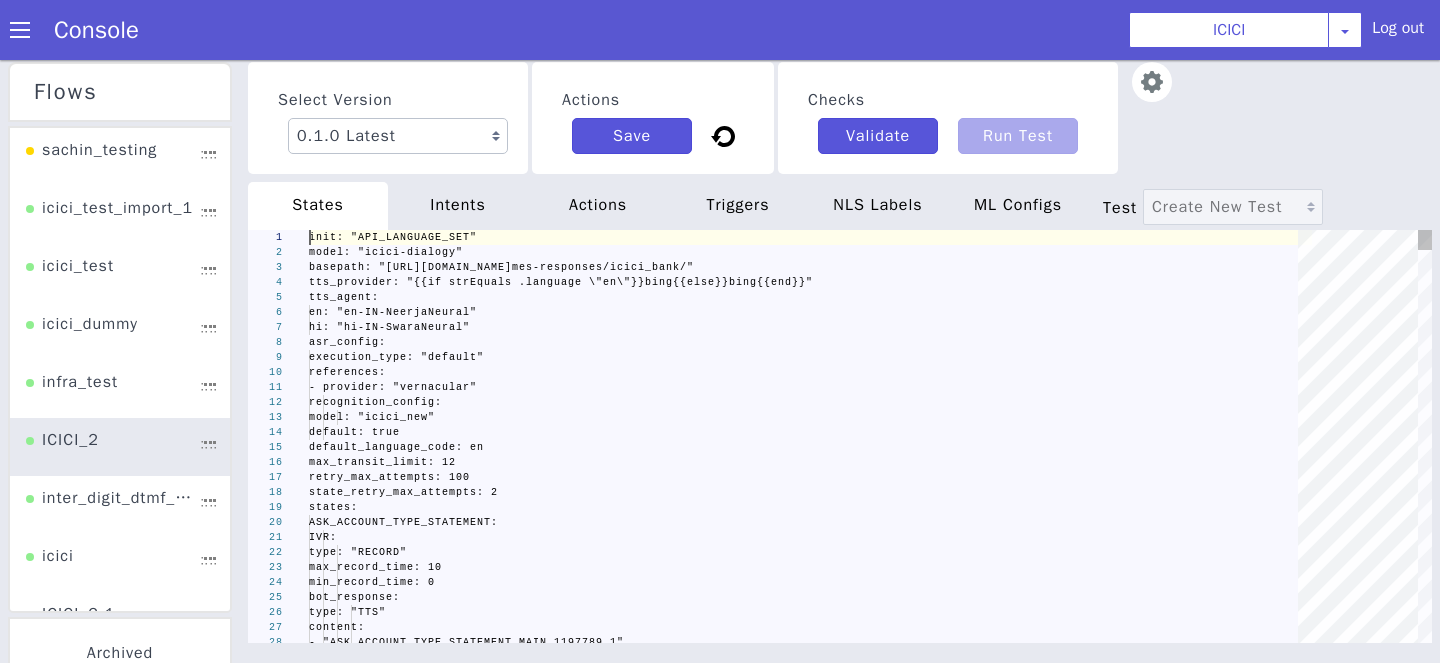 scroll, scrollTop: 0, scrollLeft: 0, axis: both 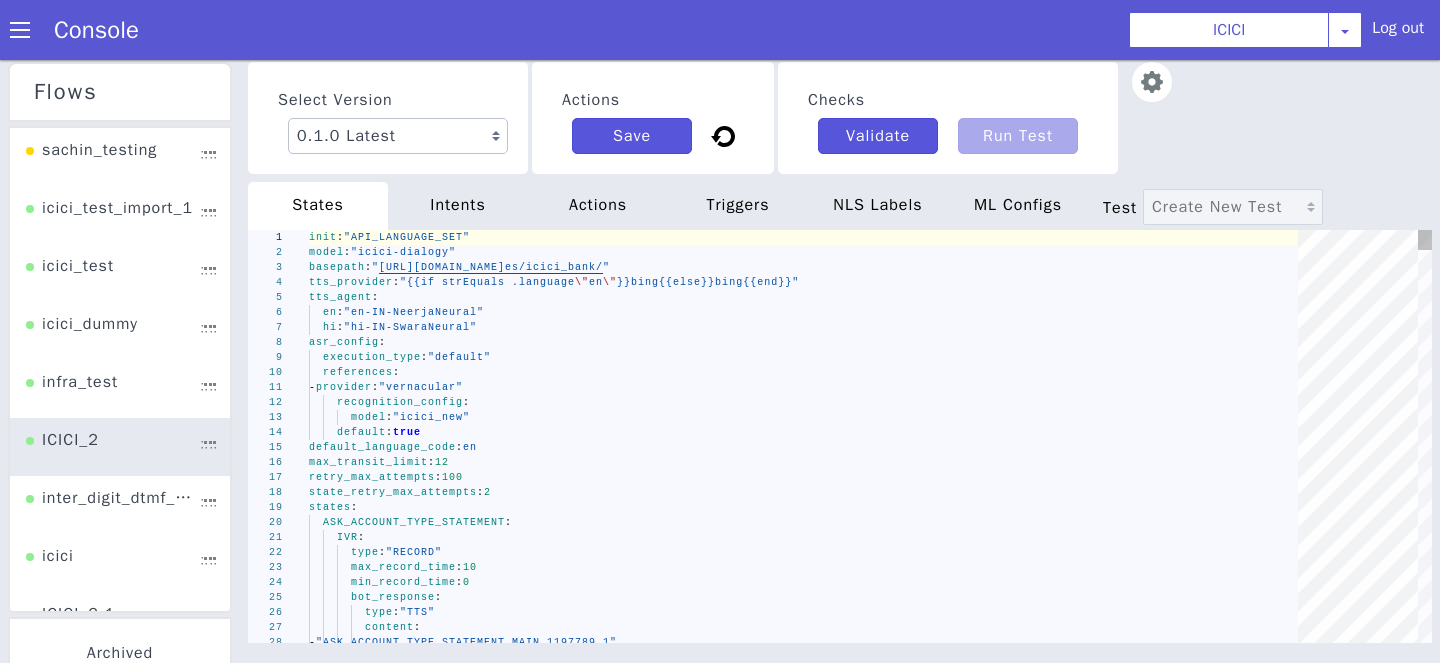 click on "-  provider :  "vernacular"" at bounding box center [1667, -96] 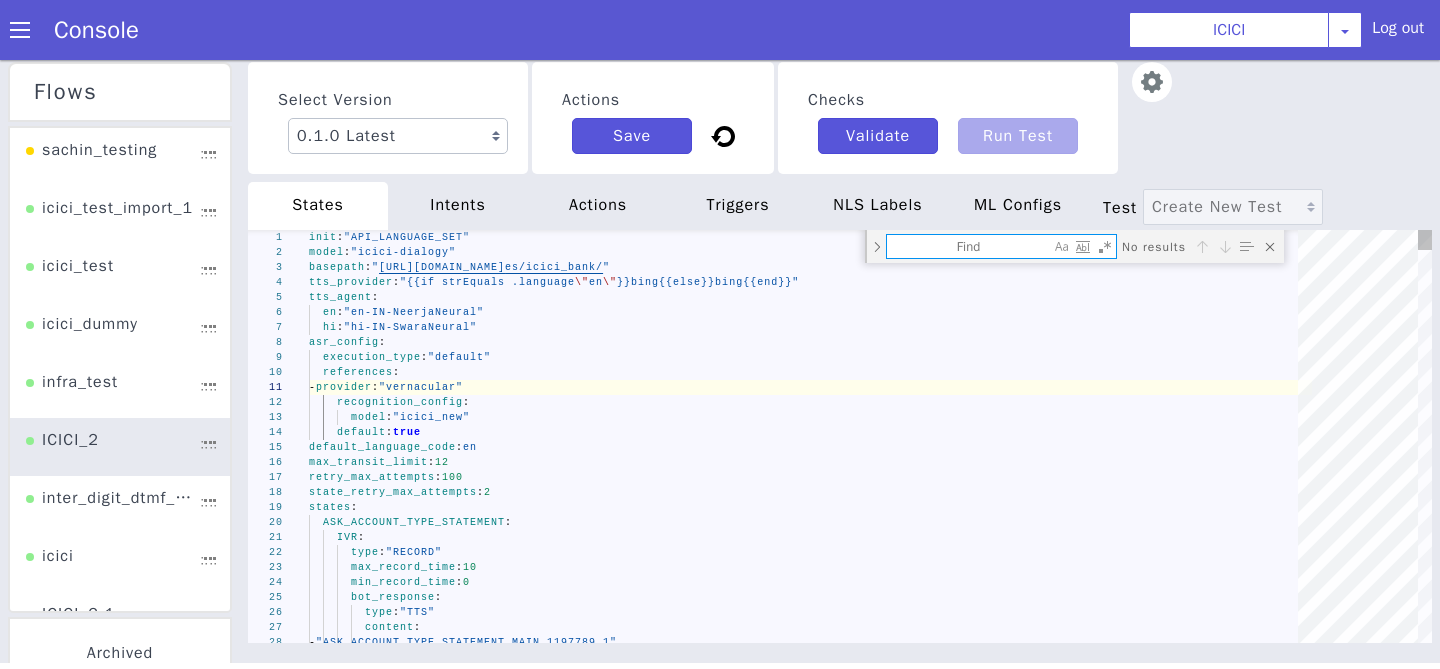 type on "i" 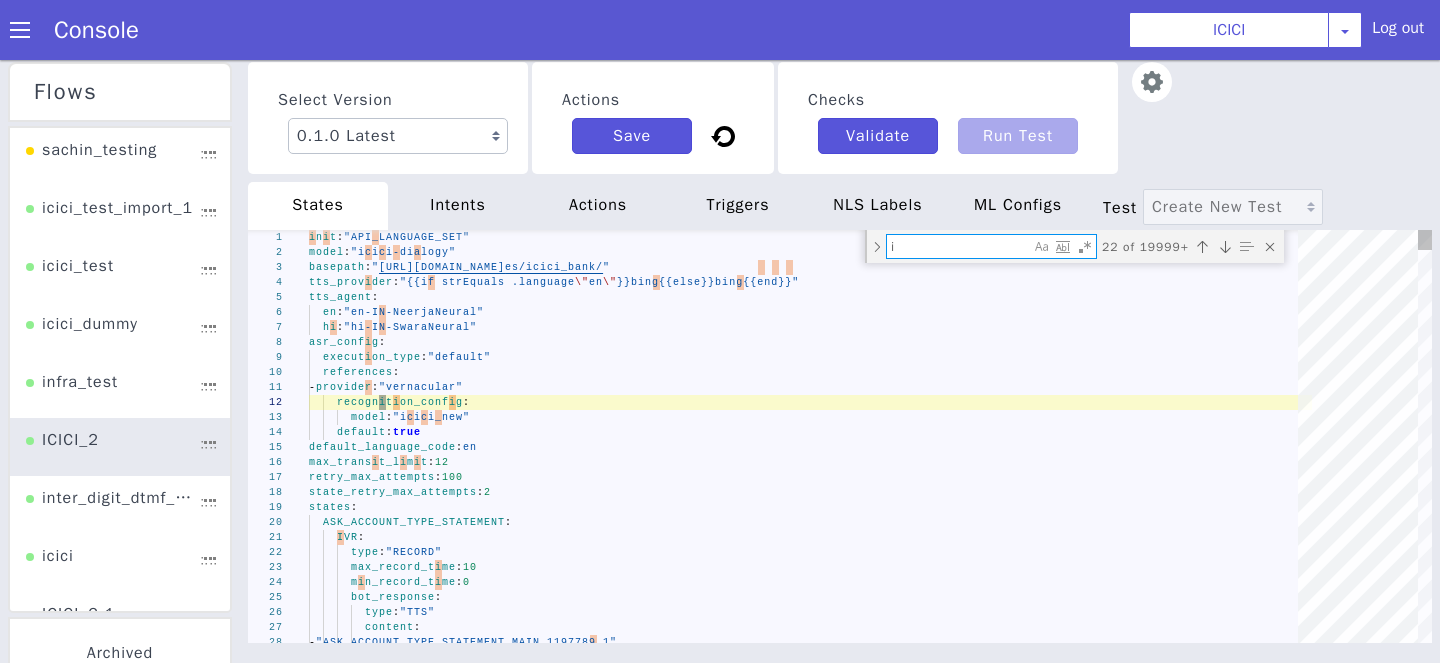 type on "IVR:
type: "RECORD"
max_record_time: 10
min_record_time: 0
bot_response:
type: "TTS"
content:
- "ASK_ACCOUNT_TYPE_STATEMENT_MAIN_1197789_1"
triggers:
_inform_product_slots_collected_:" 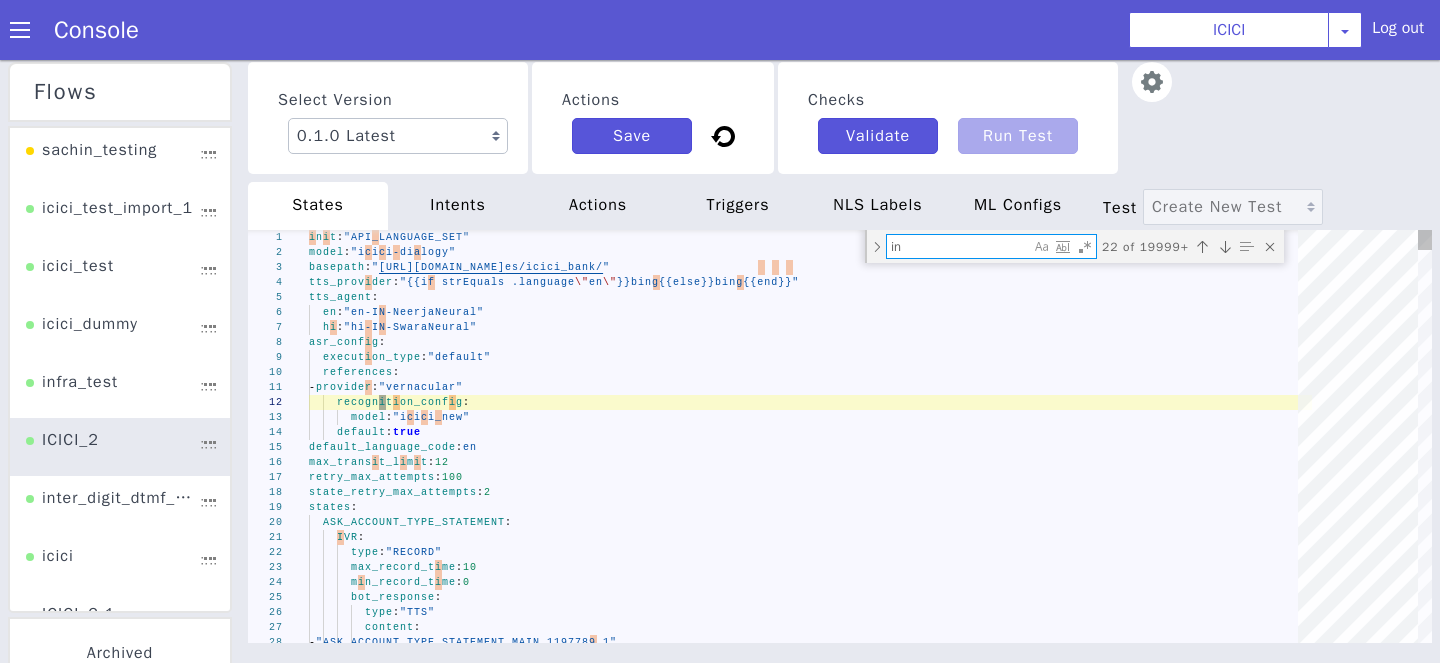 type on "ind" 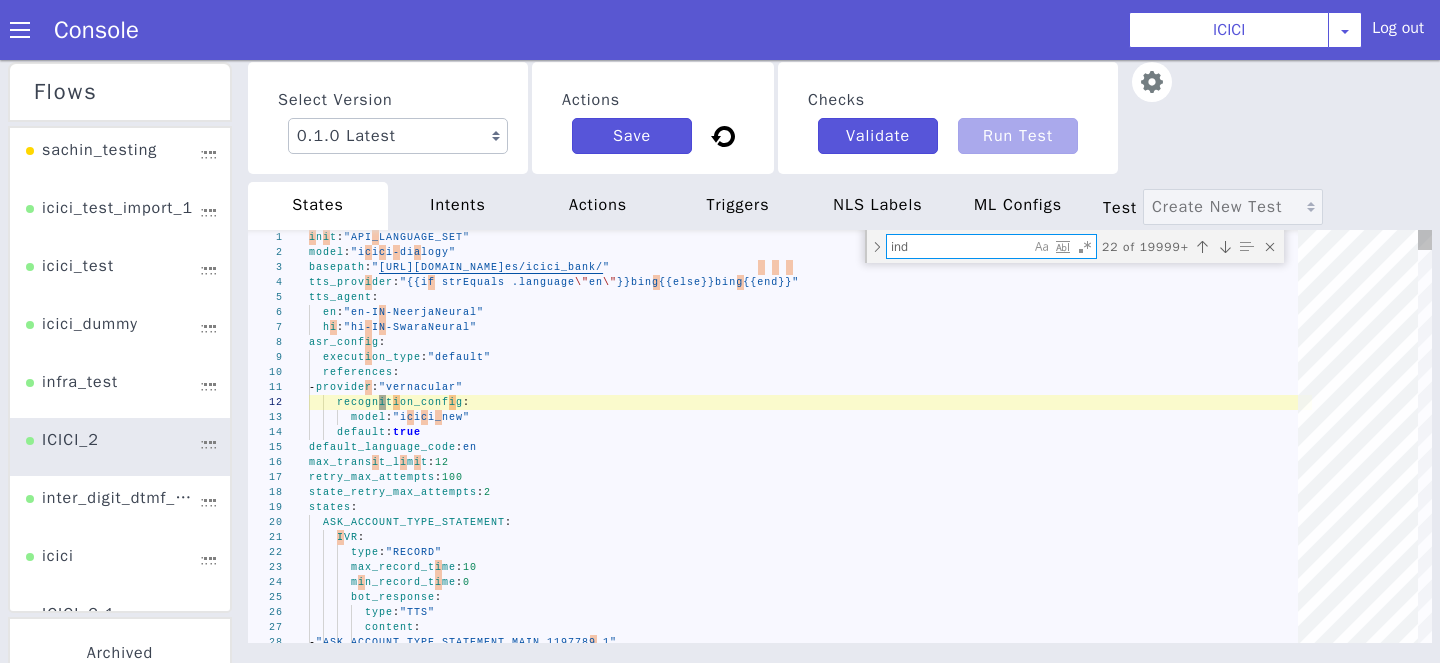type on "\ 1)}}"
then: "INFORM_ACCOUNT_LAST4_ACCNUM_MULTIPLE_DCR"
set_metadata:
latest_card_number: "{{ (index .latest_cards 0).l_debit_card_number }}"
latest_card_last4_digits: "{{slice ((index .latest_cards 0).l_debit_card_number)\
\ 12 16}}"
- when: "{{strEquals .single_card_found \"yes\"}}"
then: "INFORM_ACCOUNT_LAST4_ACCNUM_DCR"
set_metadata:
latest_card_number: "{{ (index .latest_cards 0).l_debit_card_number }}"" 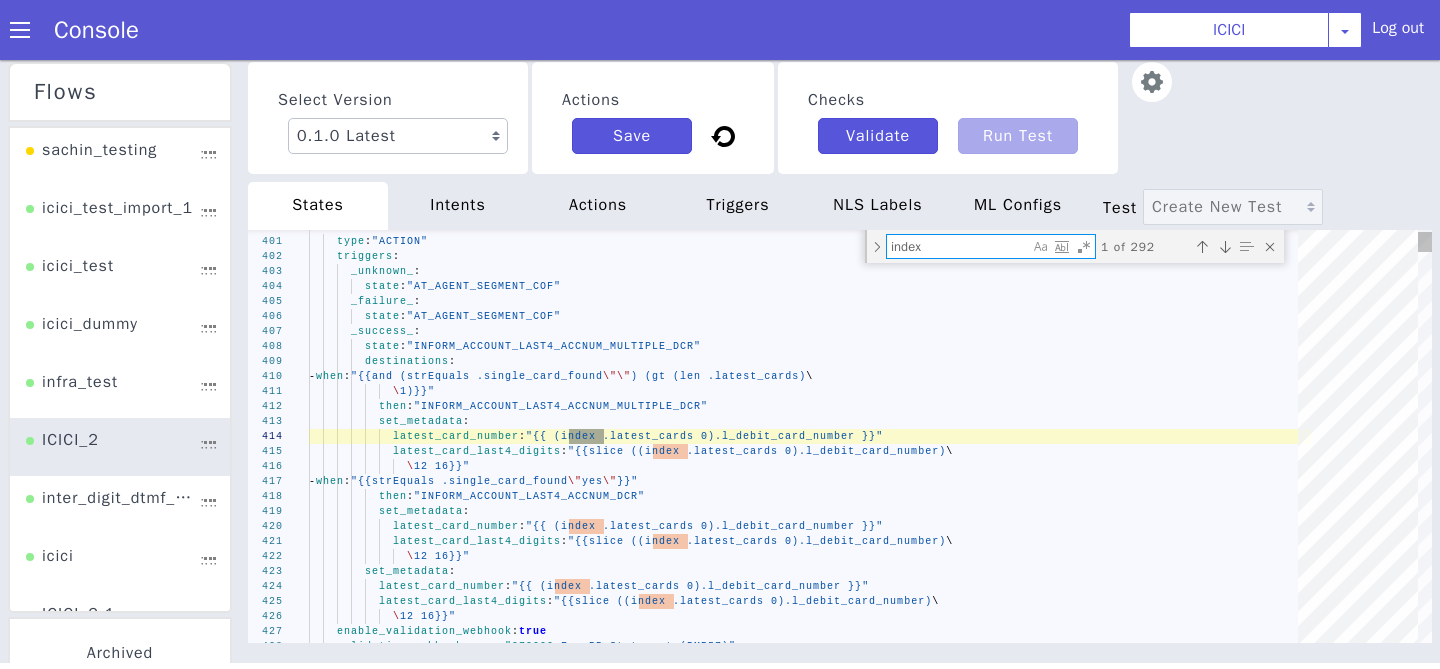 type on "index" 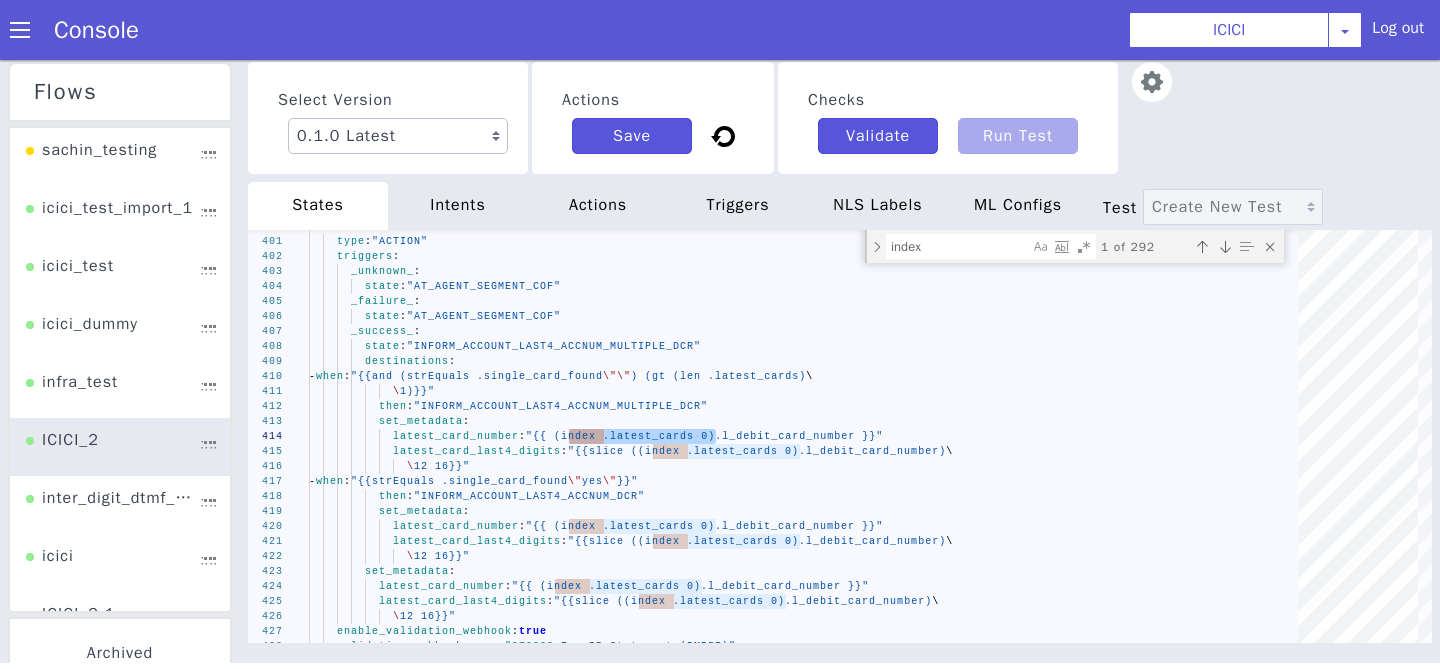 click at bounding box center [2683, 540] 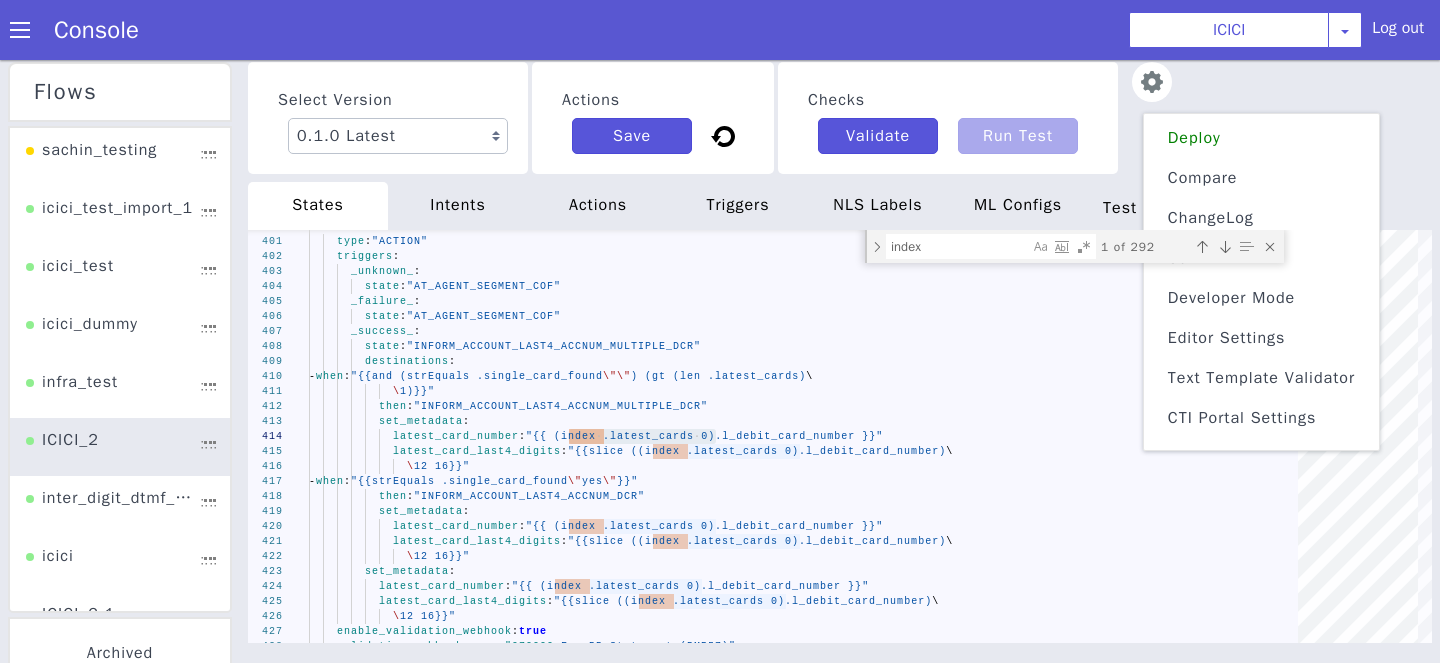 click on "Text Template Validator" at bounding box center [2318, -26] 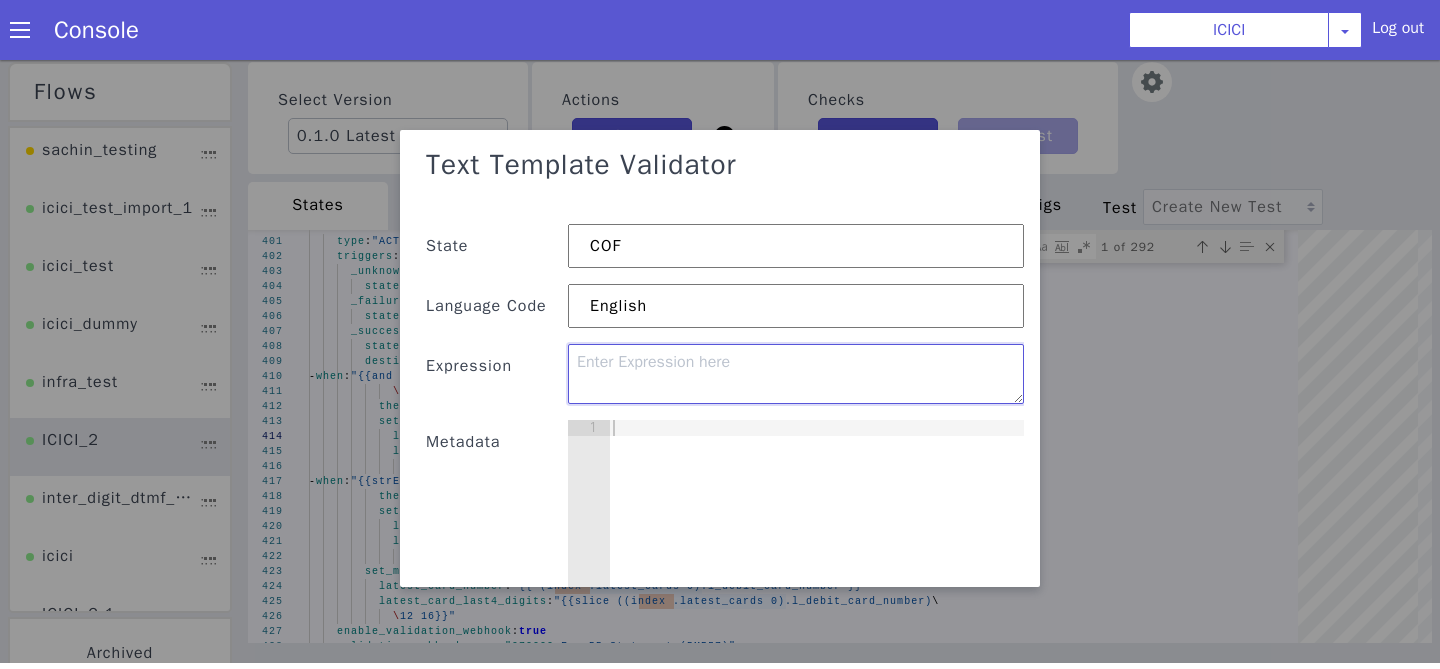 click at bounding box center [2106, 158] 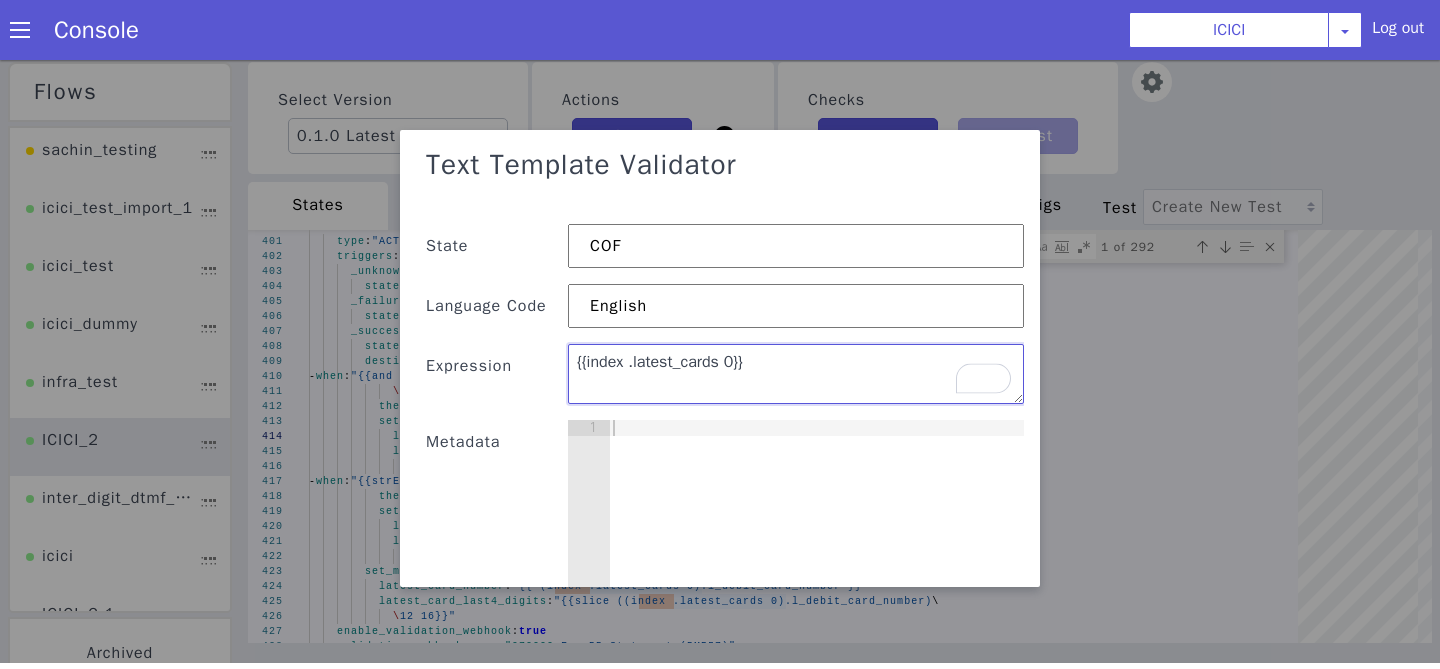 click on "{{index .latest_cards 0}}" at bounding box center (2262, 842) 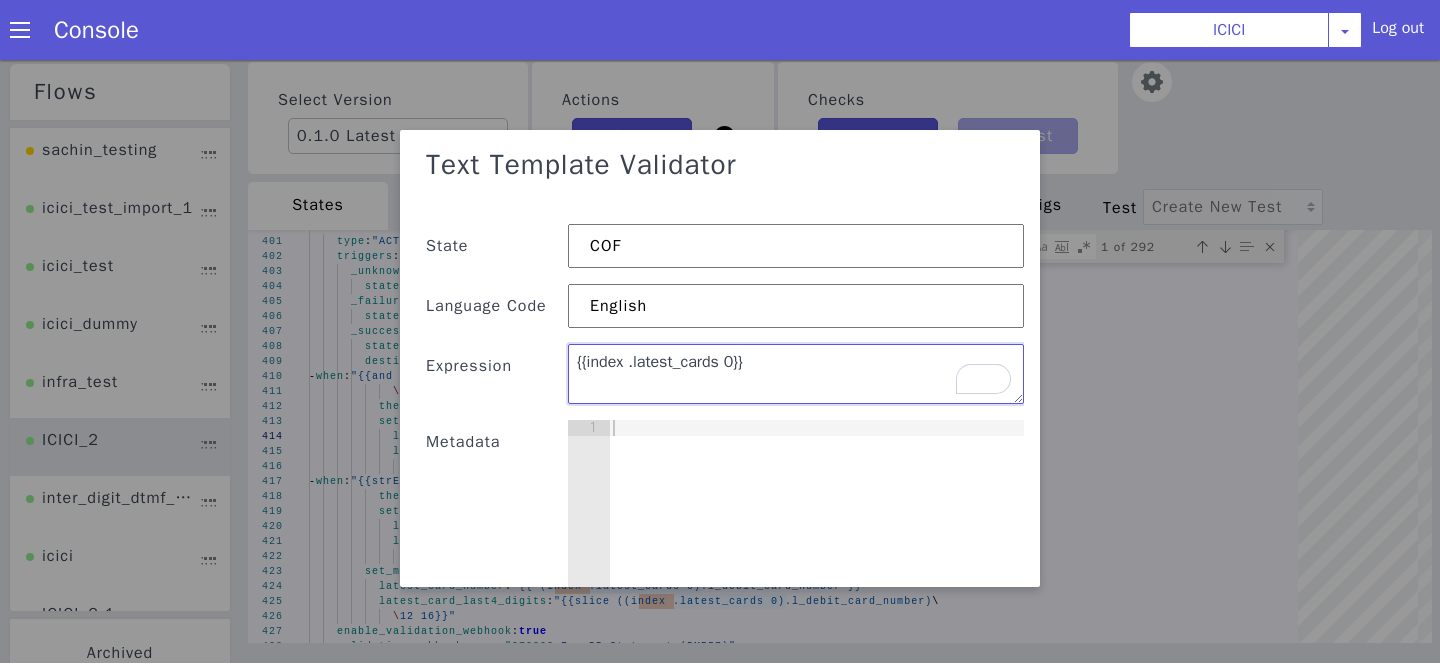 paste on "ib_931503_car_rmn_all_savings_account" 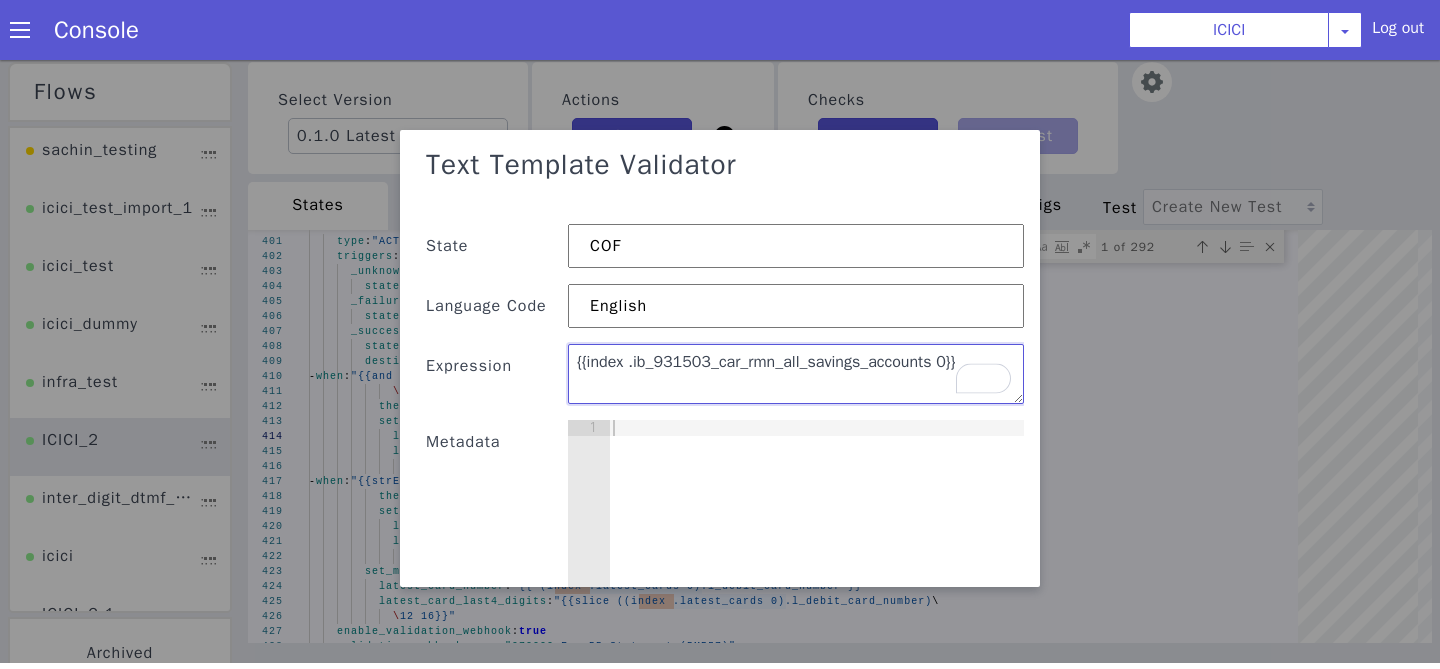 type on "{{index .ib_931503_car_rmn_all_savings_accounts 0}}" 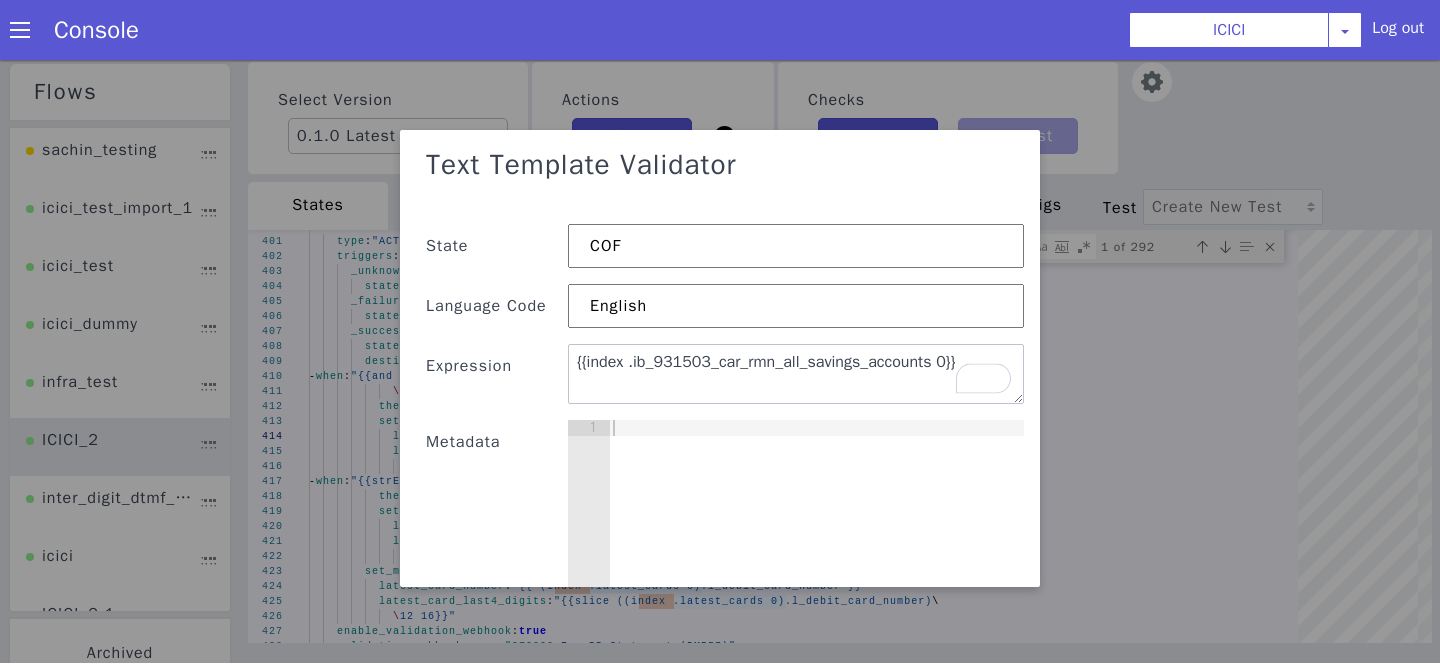 click at bounding box center [2110, 1327] 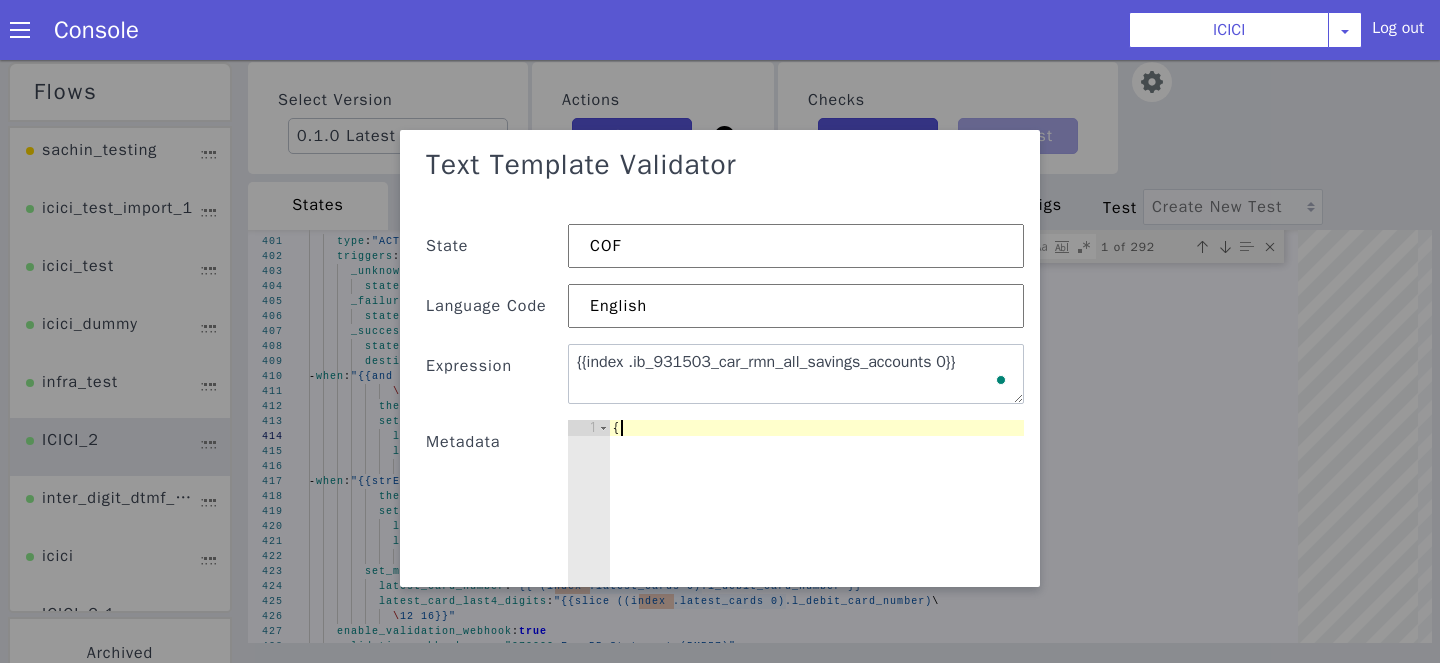 type on "{}" 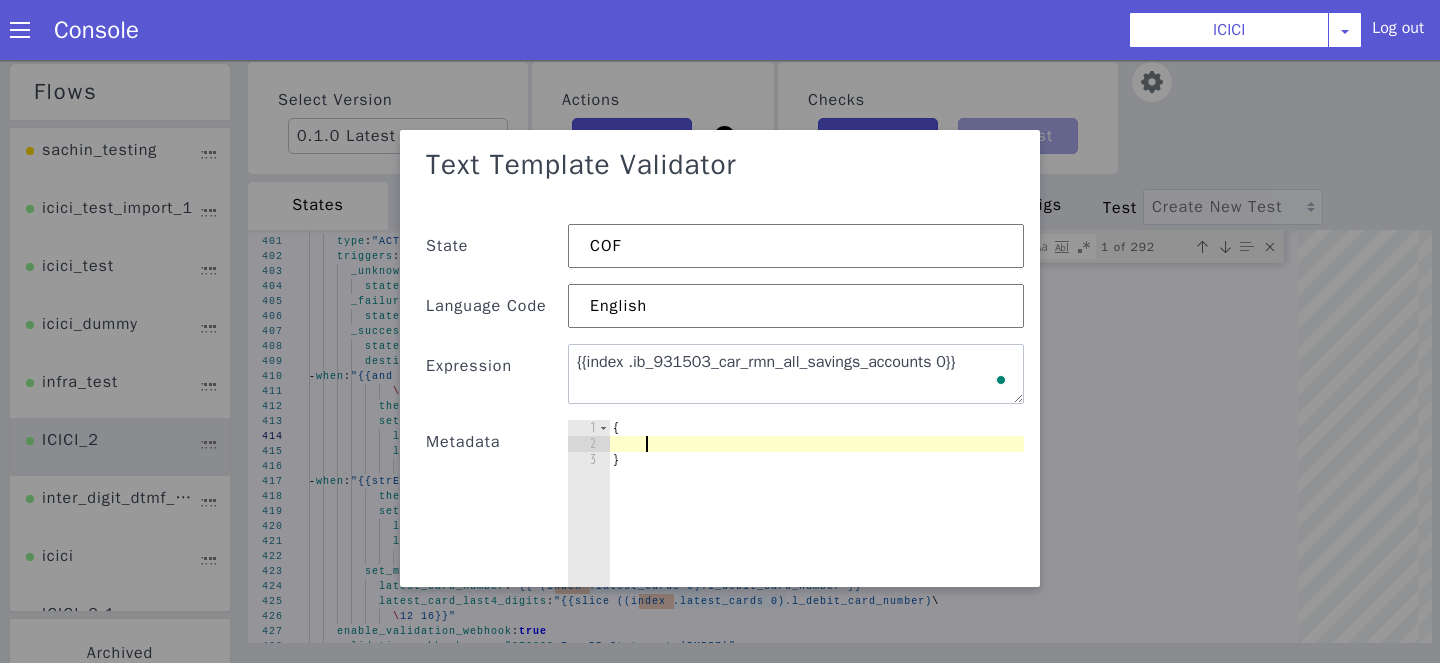 scroll, scrollTop: 0, scrollLeft: 2, axis: horizontal 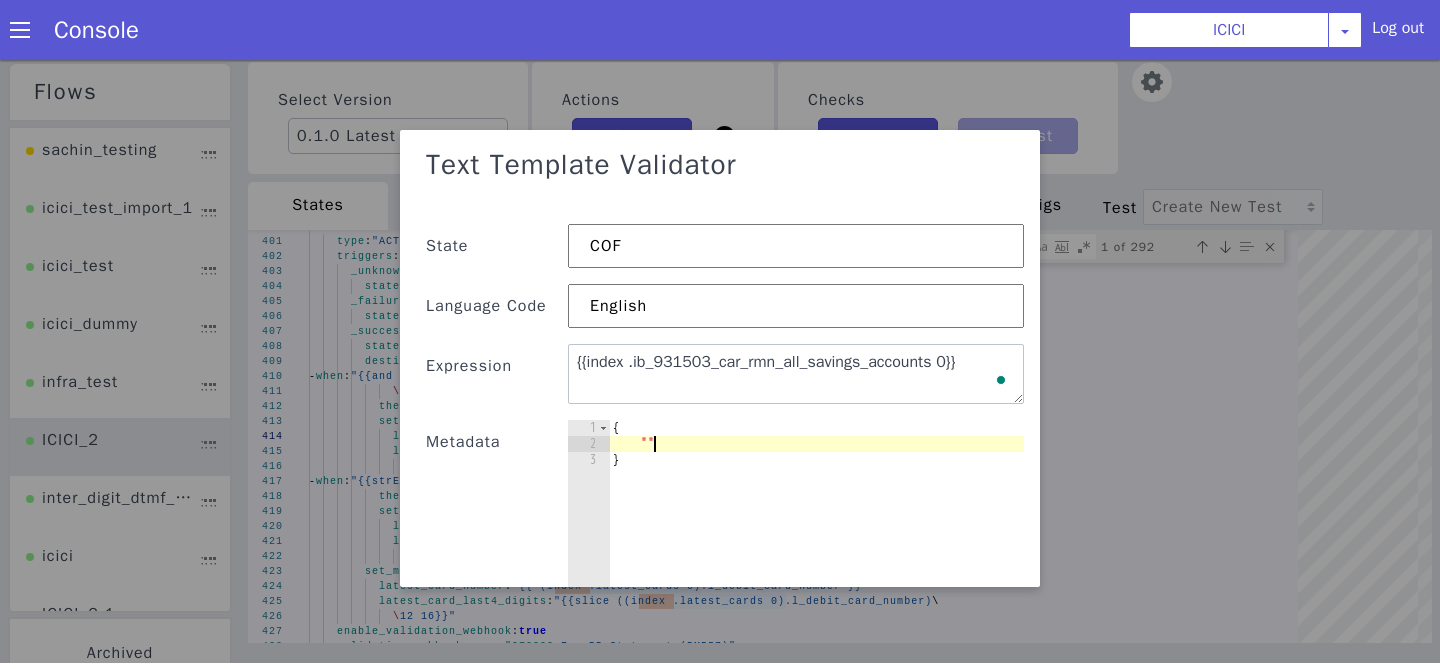 paste on "ib_931503_car_rmn_all_savings_accounts"" 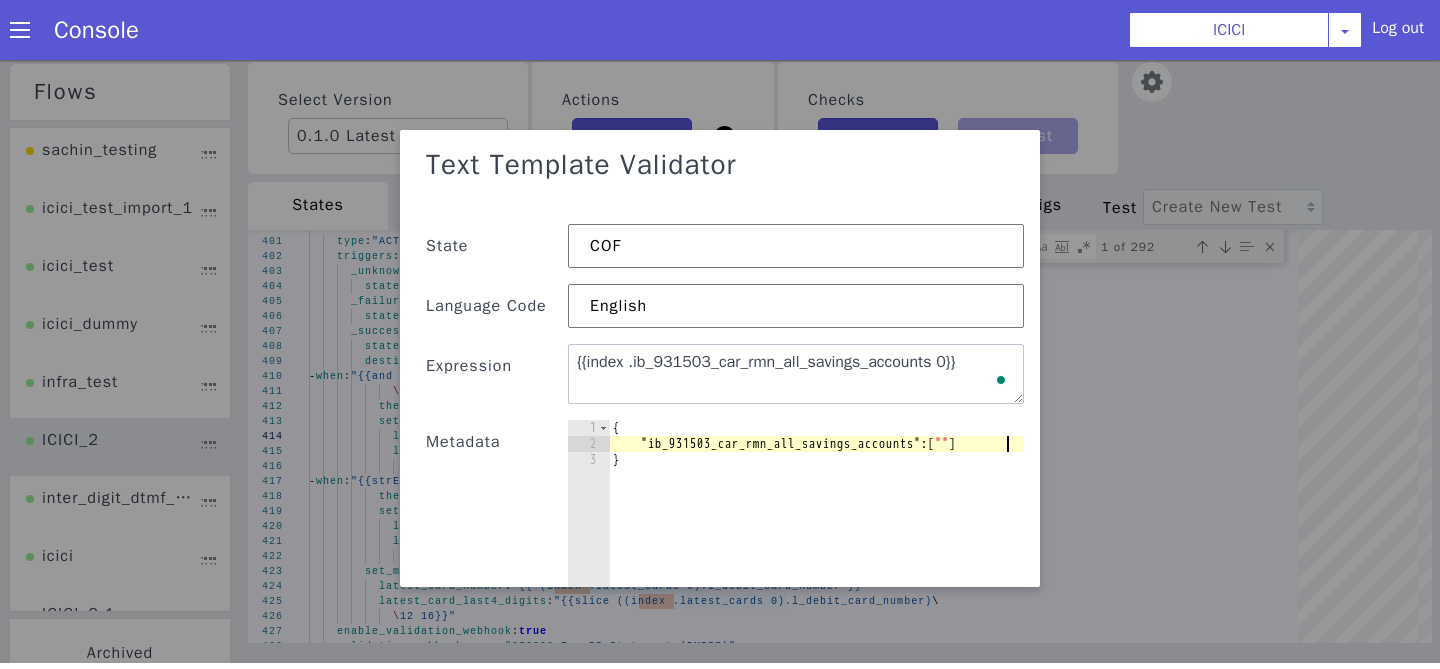 scroll, scrollTop: 0, scrollLeft: 29, axis: horizontal 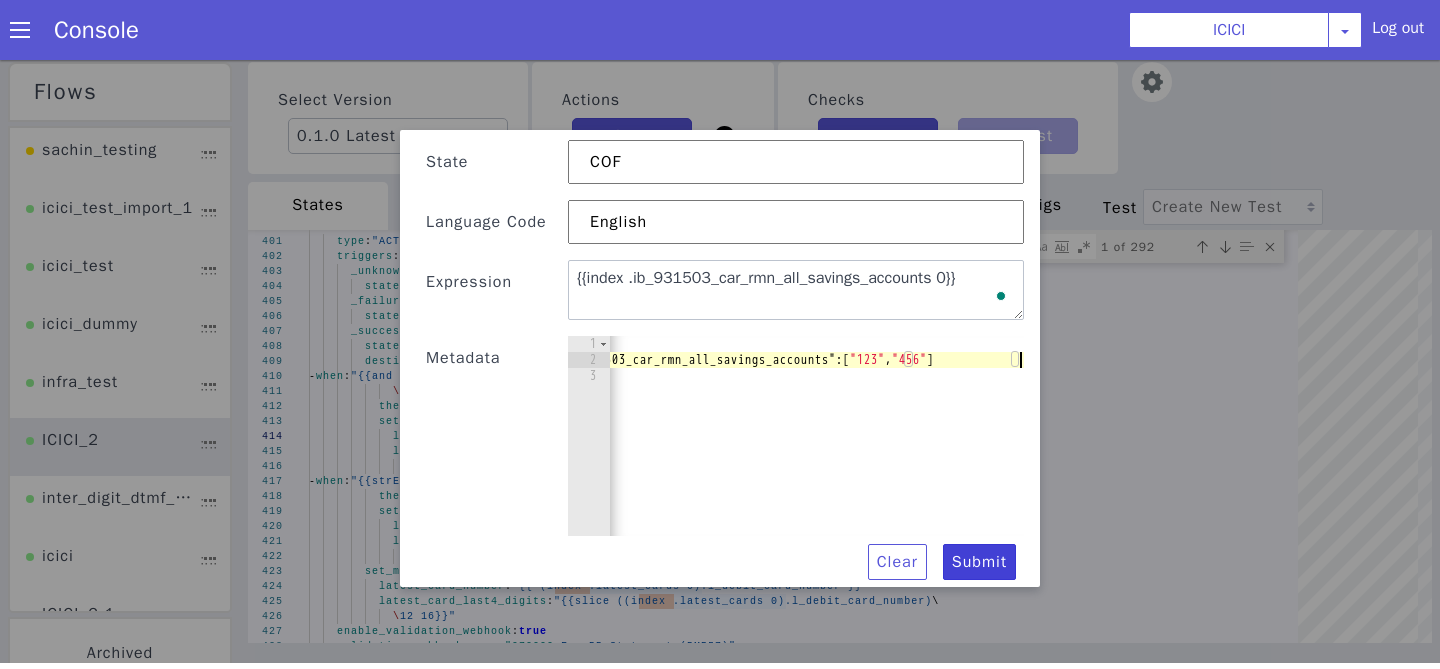 type on ""ib_931503_car_rmn_all_savings_accounts": ["123", "456"]" 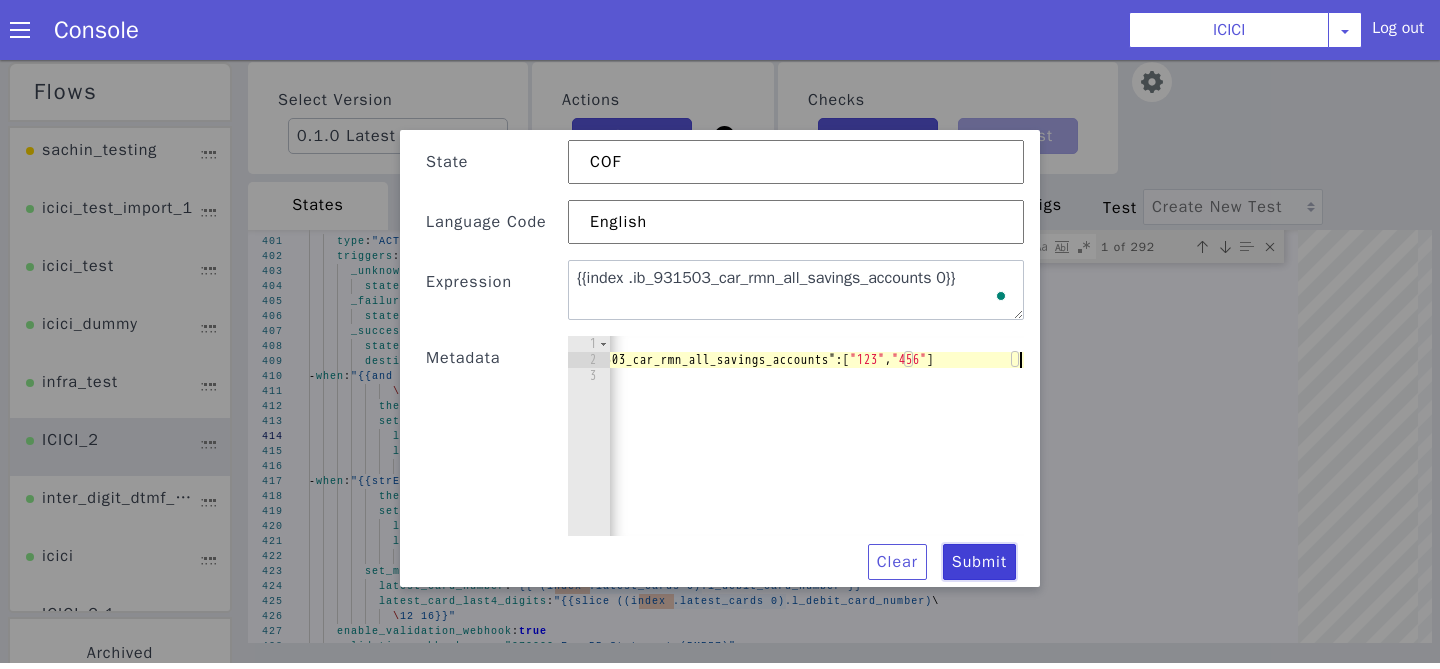 click on "Submit" at bounding box center [2080, 1510] 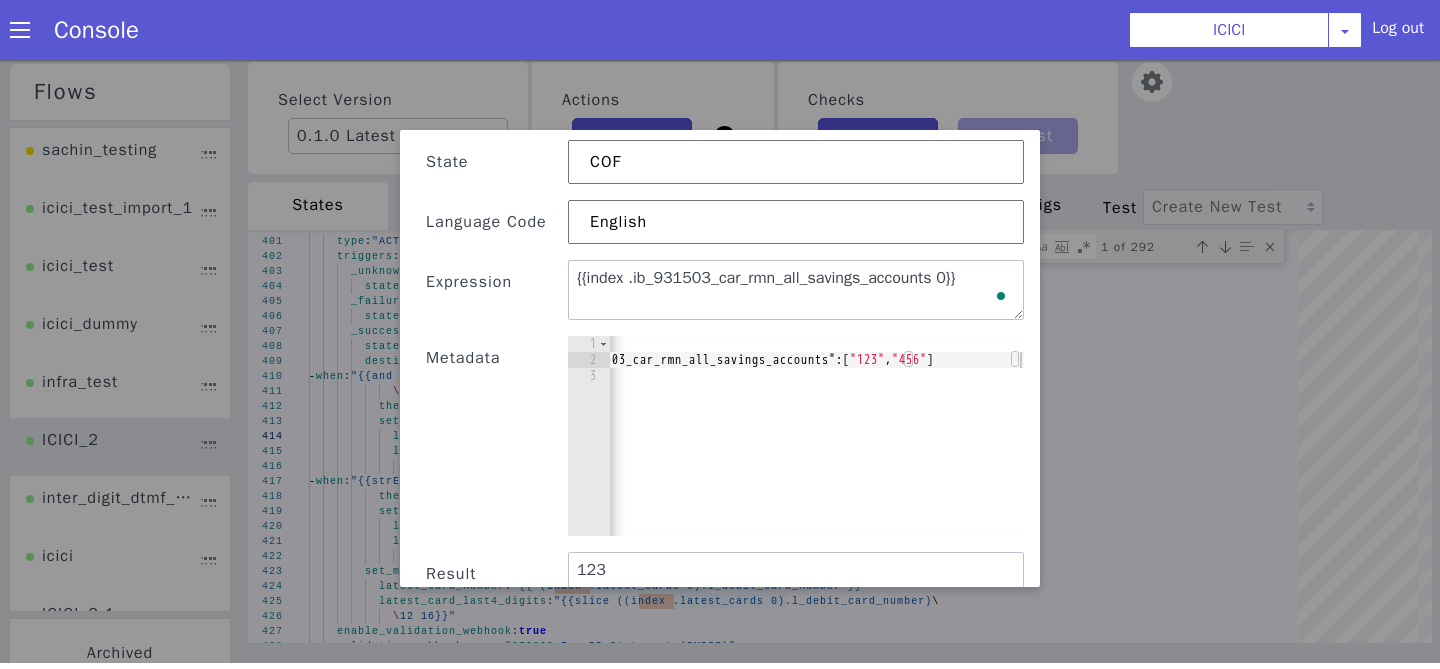 scroll, scrollTop: 118, scrollLeft: 0, axis: vertical 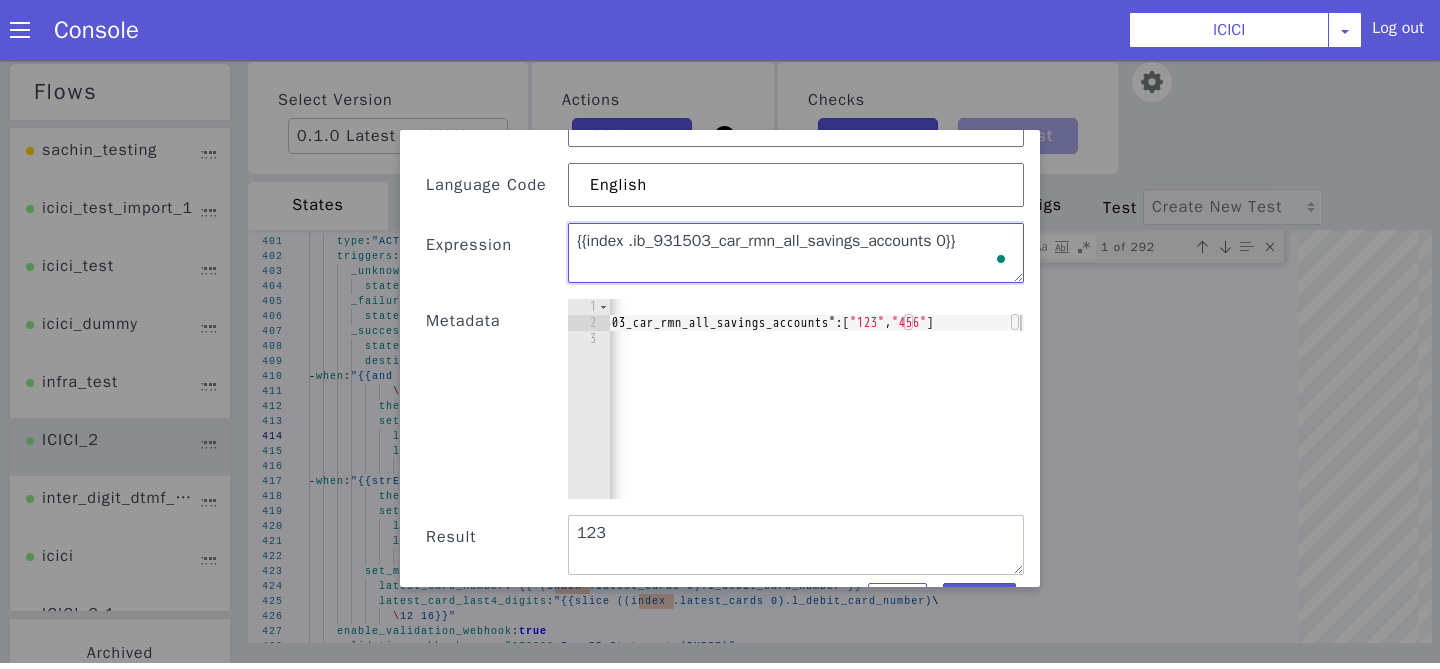 click on "{{index .ib_931503_car_rmn_all_savings_accounts 0}}" at bounding box center (1419, 1295) 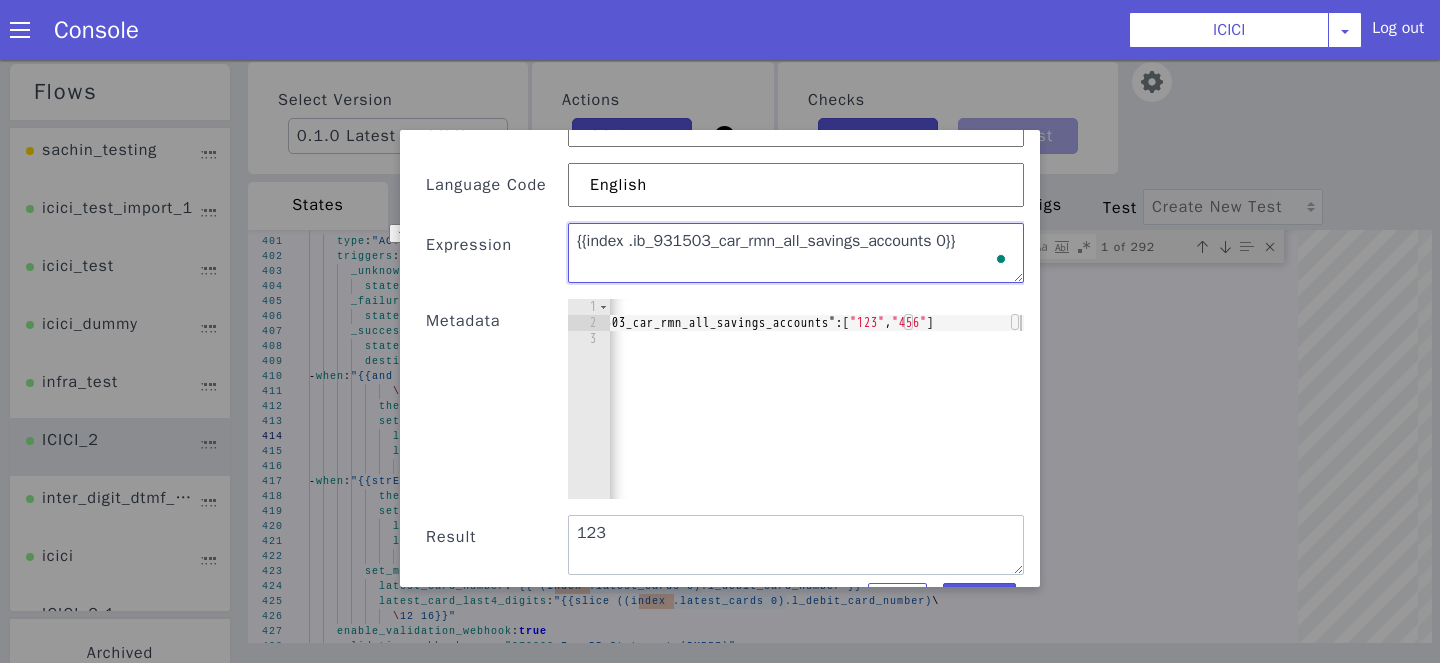 paste on "(gt (len .ib_plugin105_active_cards) 0)" 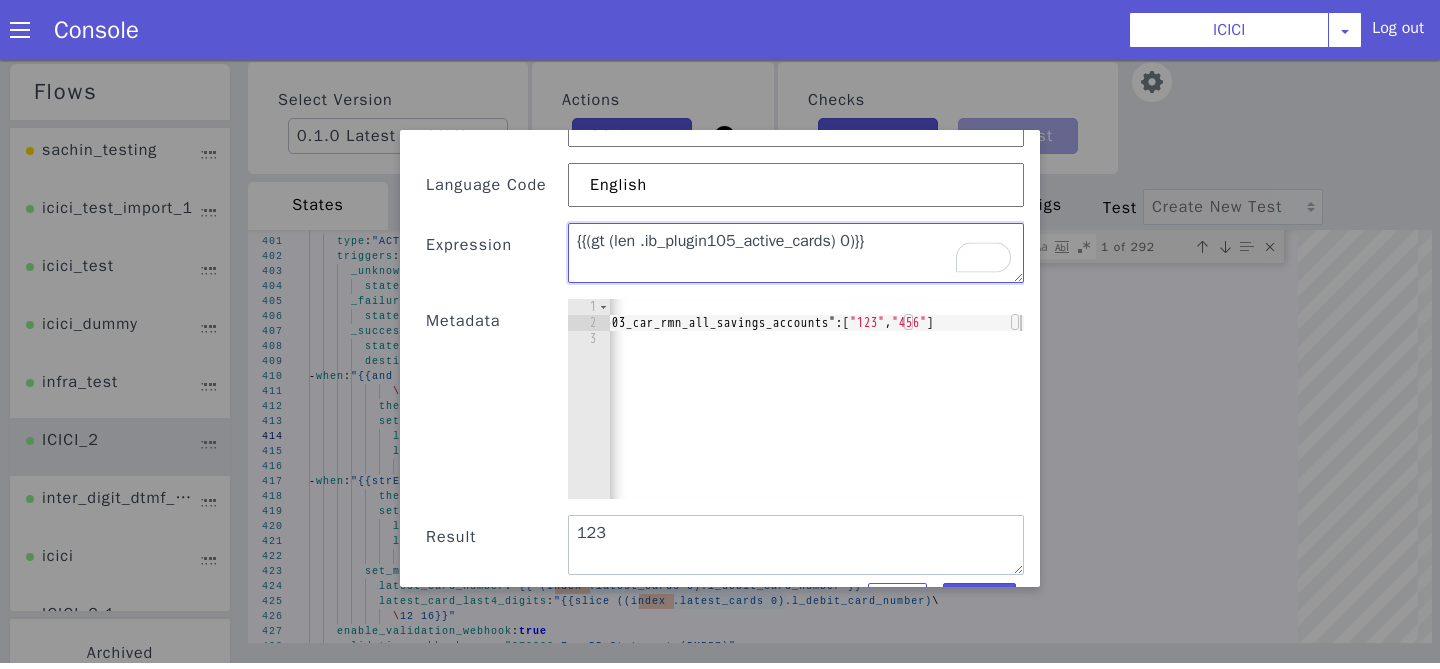 scroll, scrollTop: 0, scrollLeft: 0, axis: both 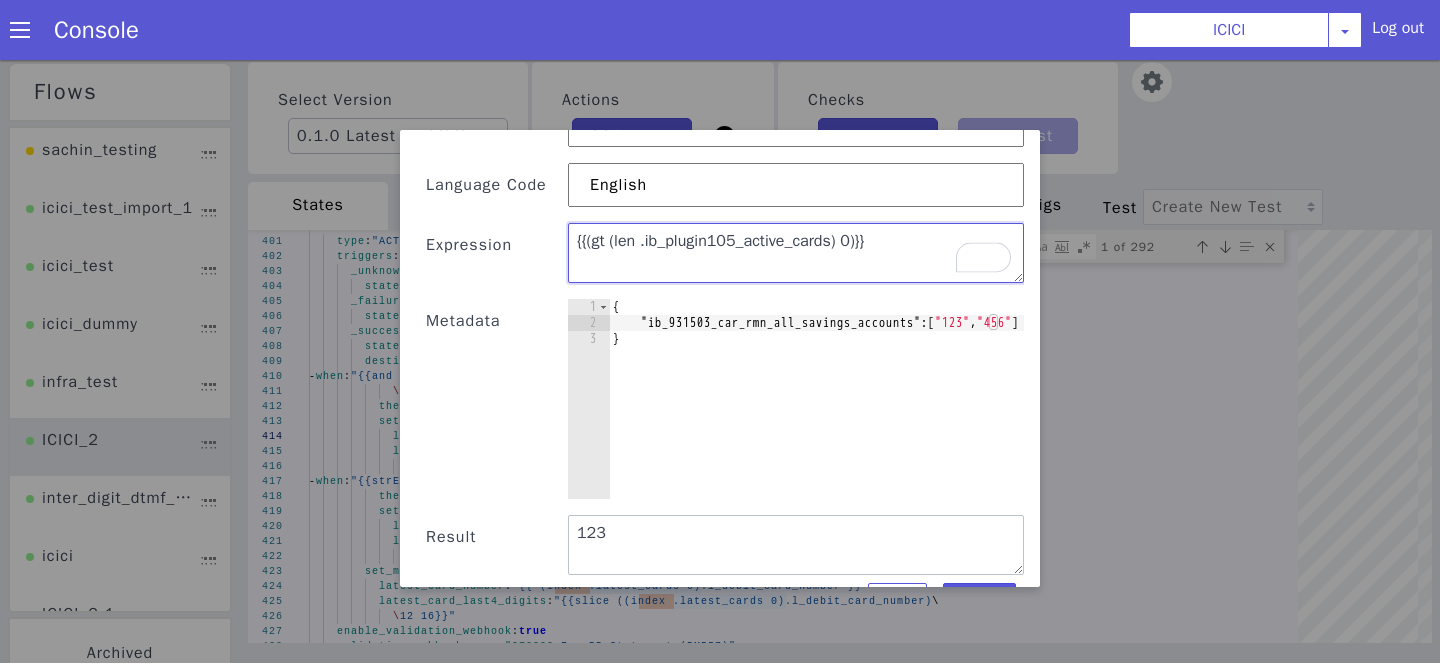 type on "{{(gt (len .ib_plugin105_active_cards) 0)}}" 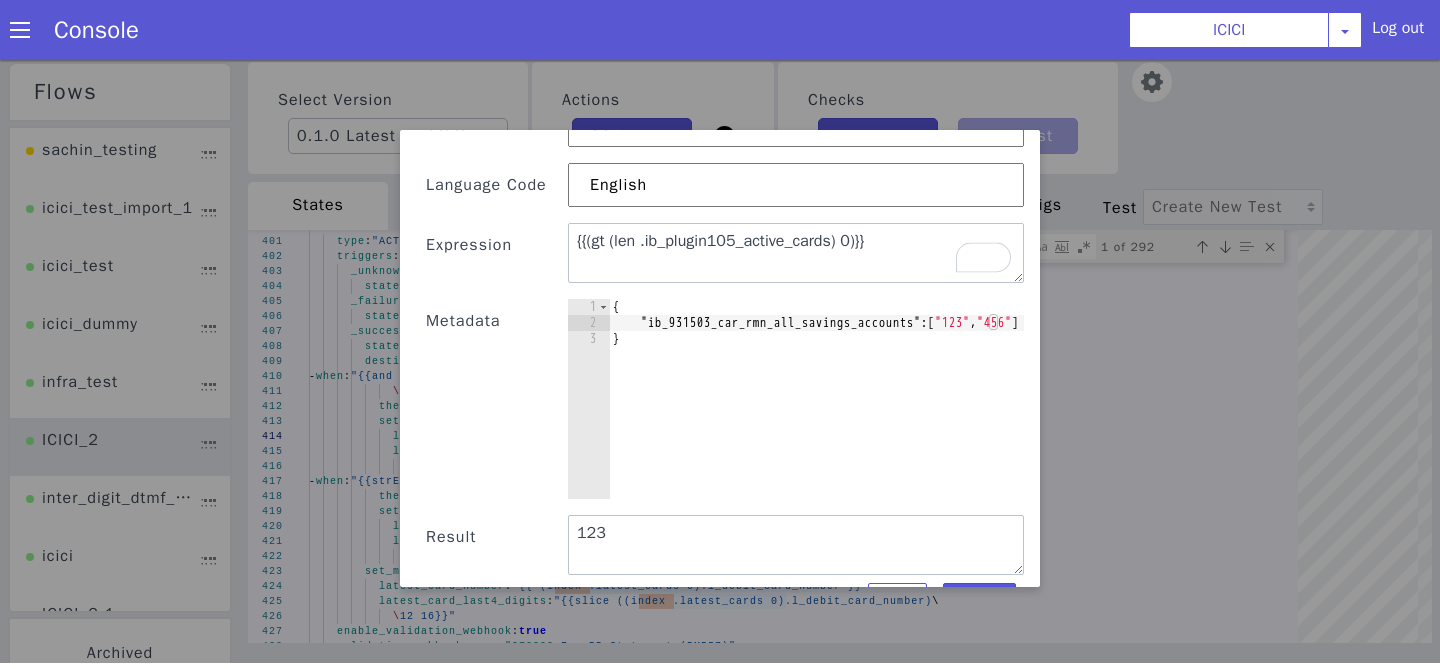 scroll, scrollTop: 0, scrollLeft: 0, axis: both 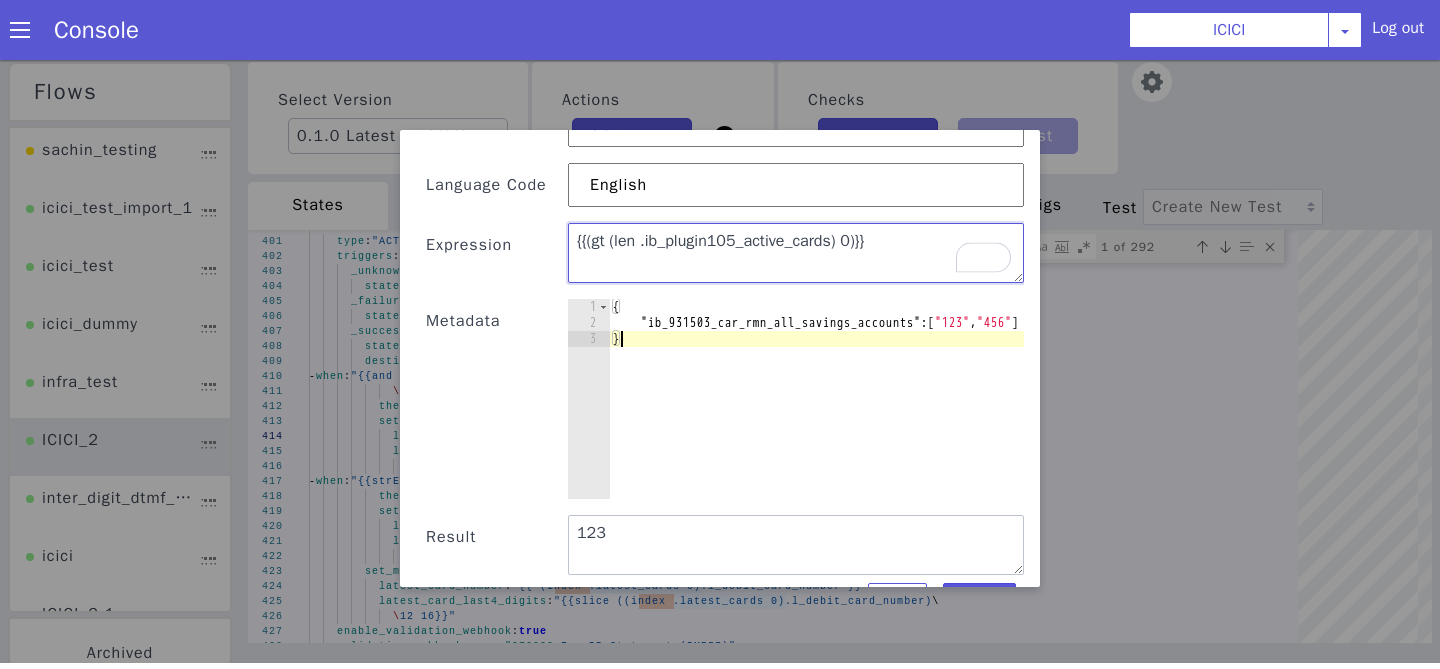click on "{{(gt (len .ib_plugin105_active_cards) 0)}}" at bounding box center [2280, 624] 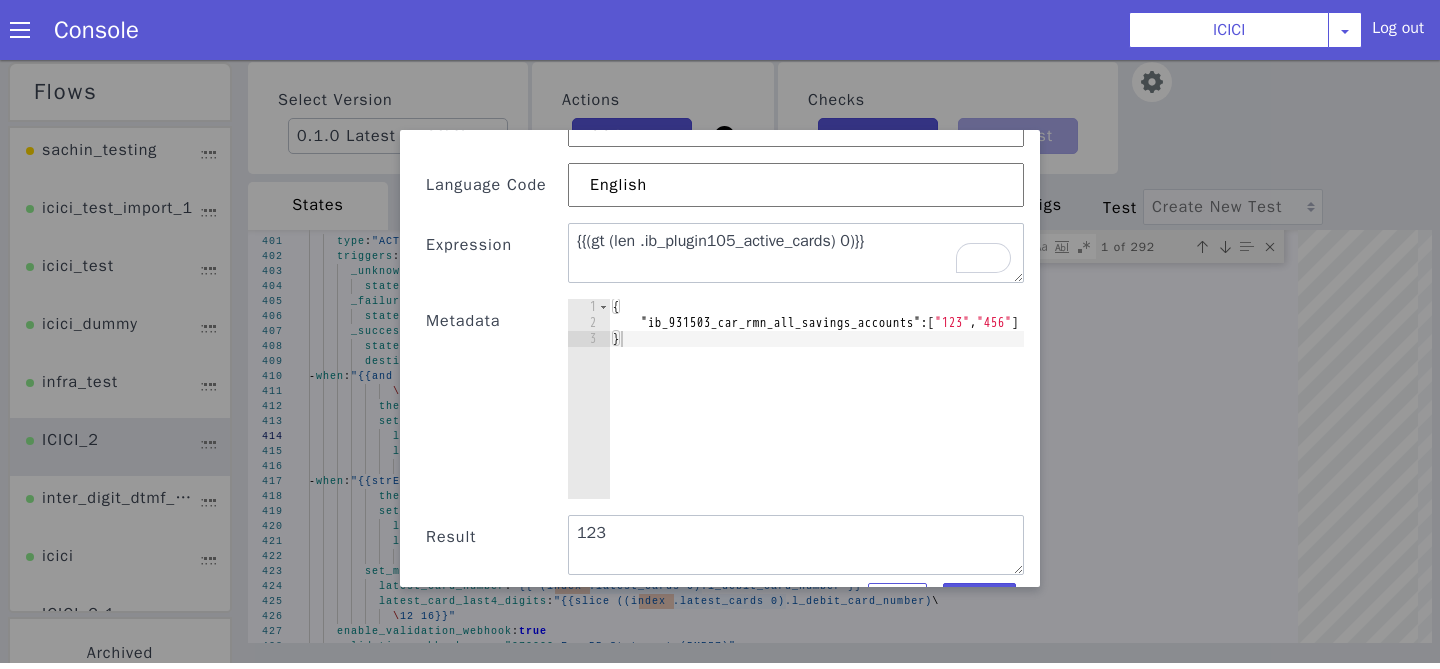 click on "{      "ib_931503_car_rmn_all_savings_accounts" :  [ "123" ,  "456" ] }" at bounding box center [830, 515] 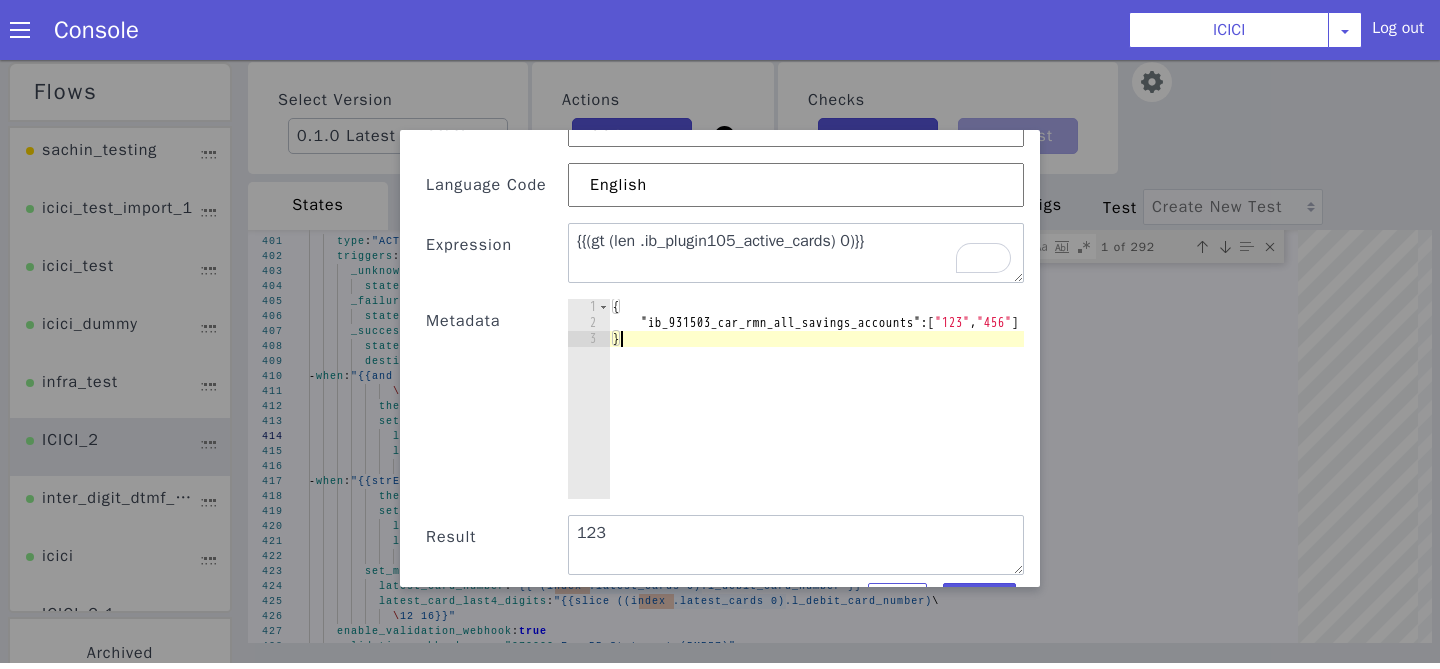 click on "{      "ib_931503_car_rmn_all_savings_accounts" :  [ "123" ,  "456" ] }" at bounding box center [1819, 1425] 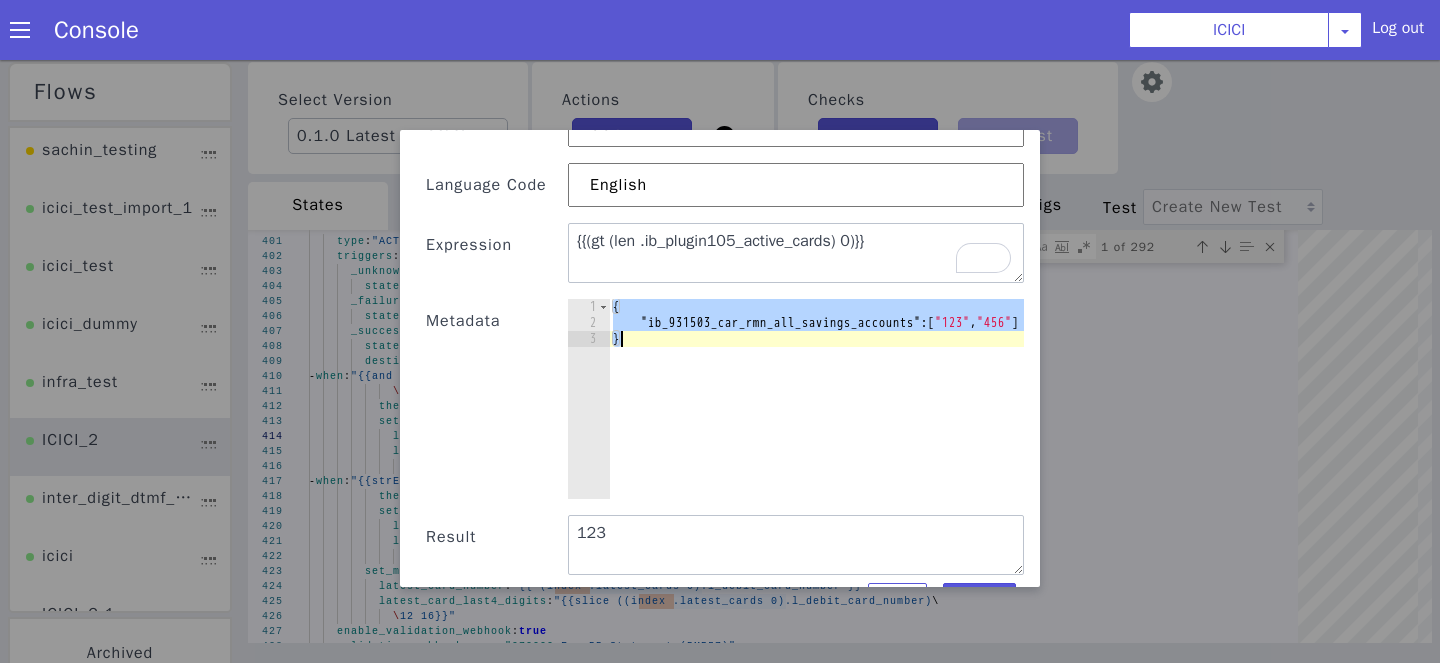 click on "{      "ib_931503_car_rmn_all_savings_accounts" :  [ "123" ,  "456" ] }" at bounding box center [1329, 1483] 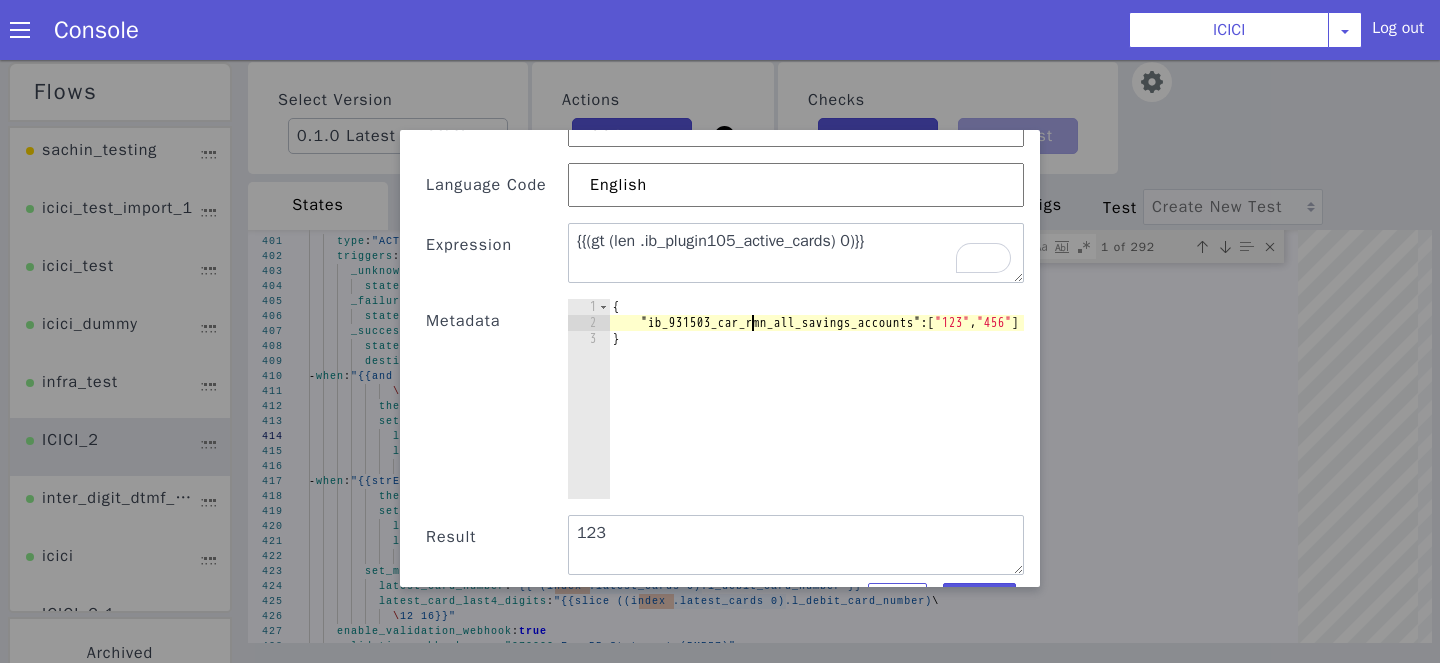 click on "{      "ib_931503_car_rmn_all_savings_accounts" :  [ "123" ,  "456" ] }" at bounding box center [2325, 883] 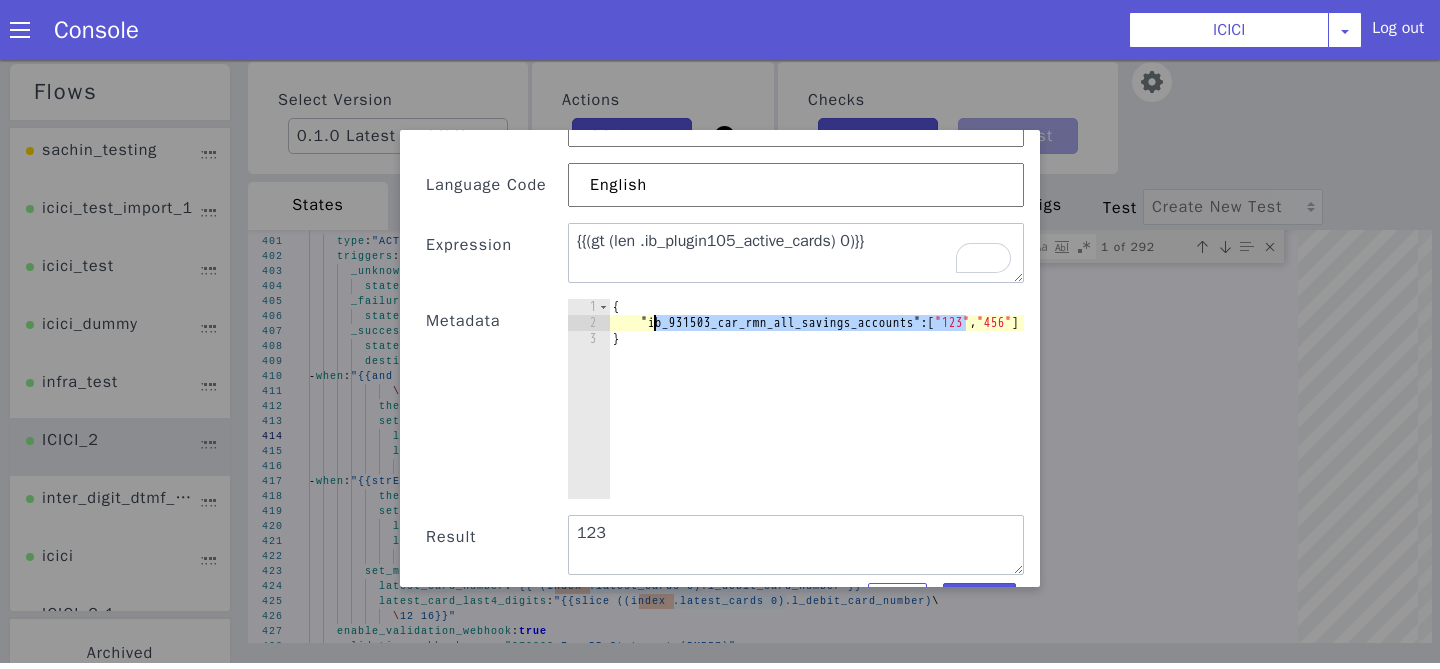 paste on "plugin105_active_card" 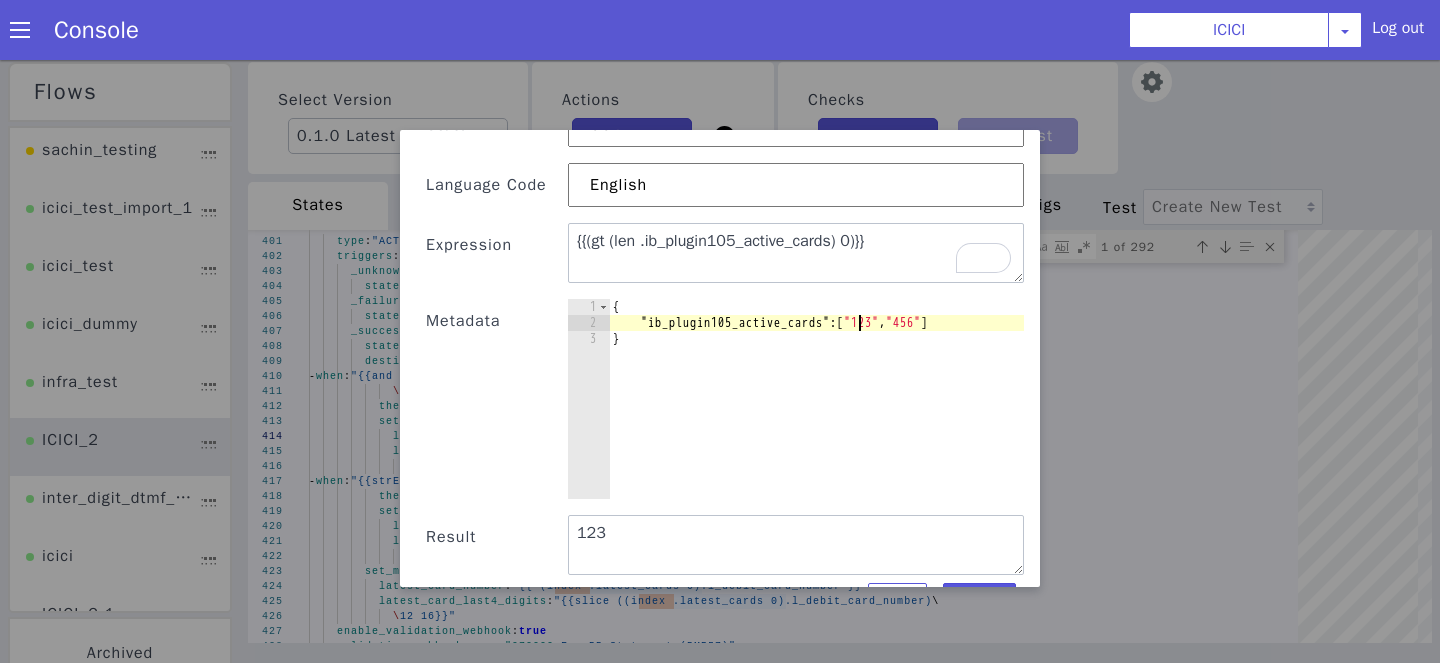 scroll, scrollTop: 160, scrollLeft: 0, axis: vertical 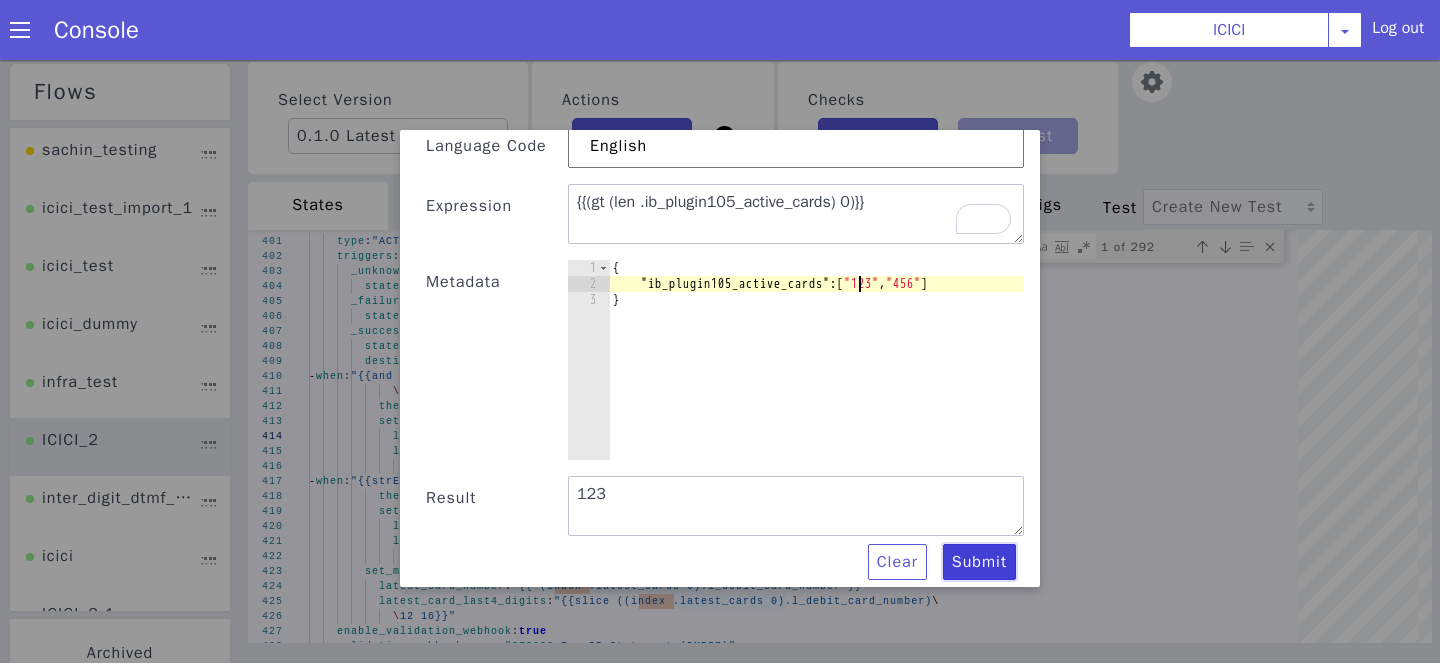 click on "Submit" at bounding box center (1847, 1616) 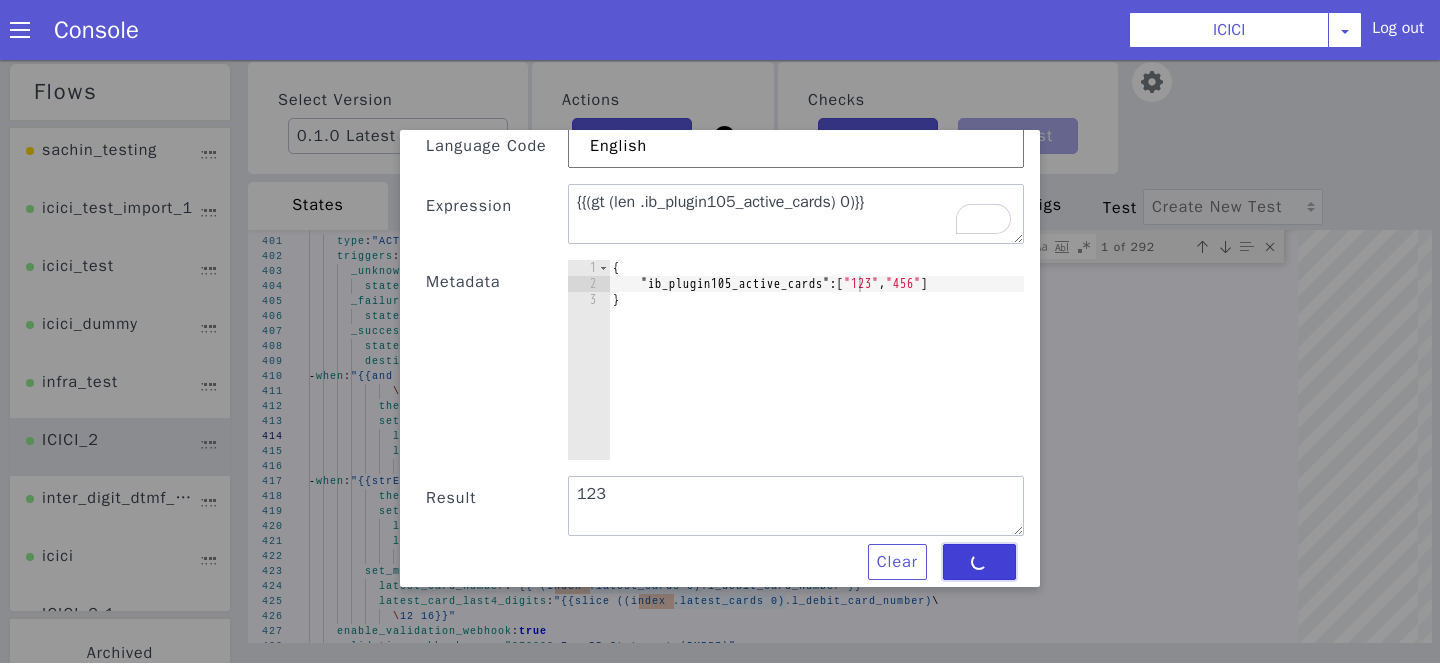 type on "true" 